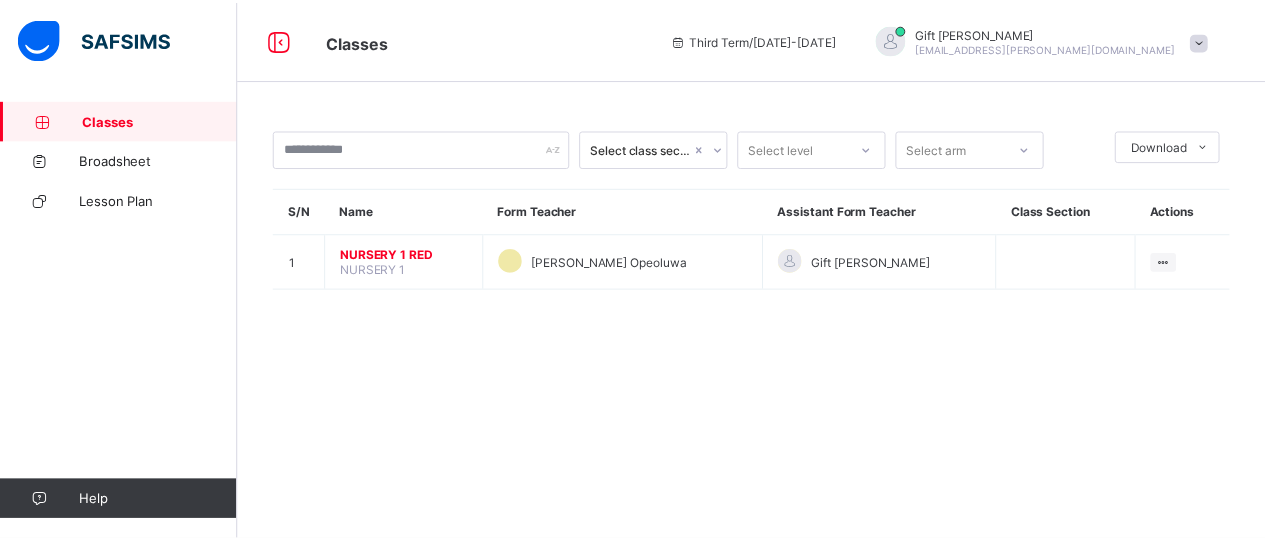 scroll, scrollTop: 0, scrollLeft: 0, axis: both 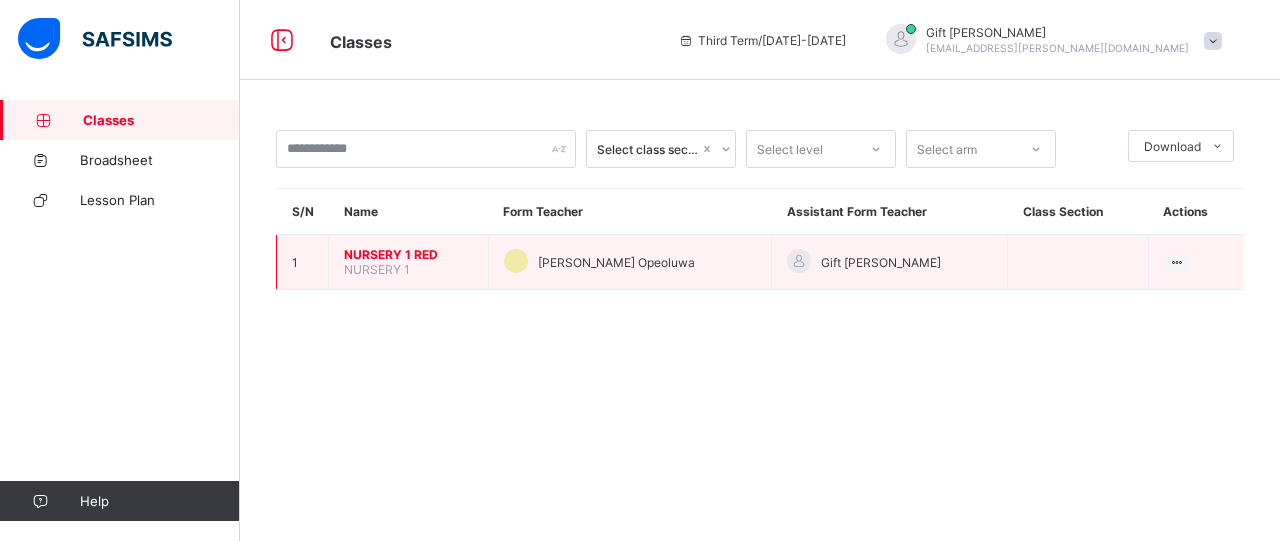 click on "NURSERY 1   RED" at bounding box center [408, 254] 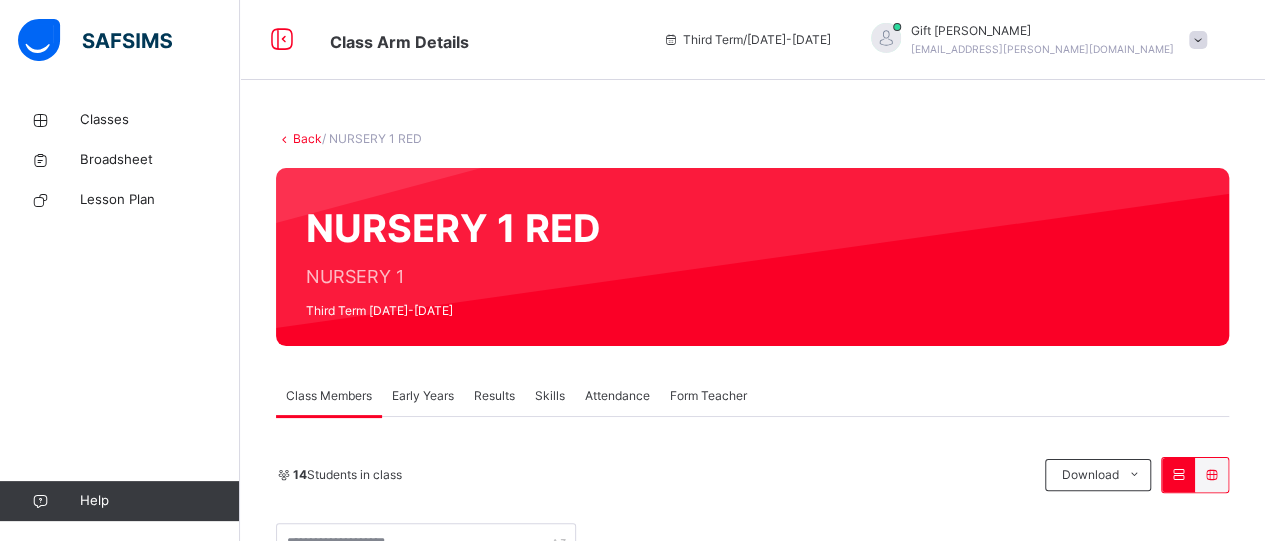 click on "Early Years" at bounding box center [423, 396] 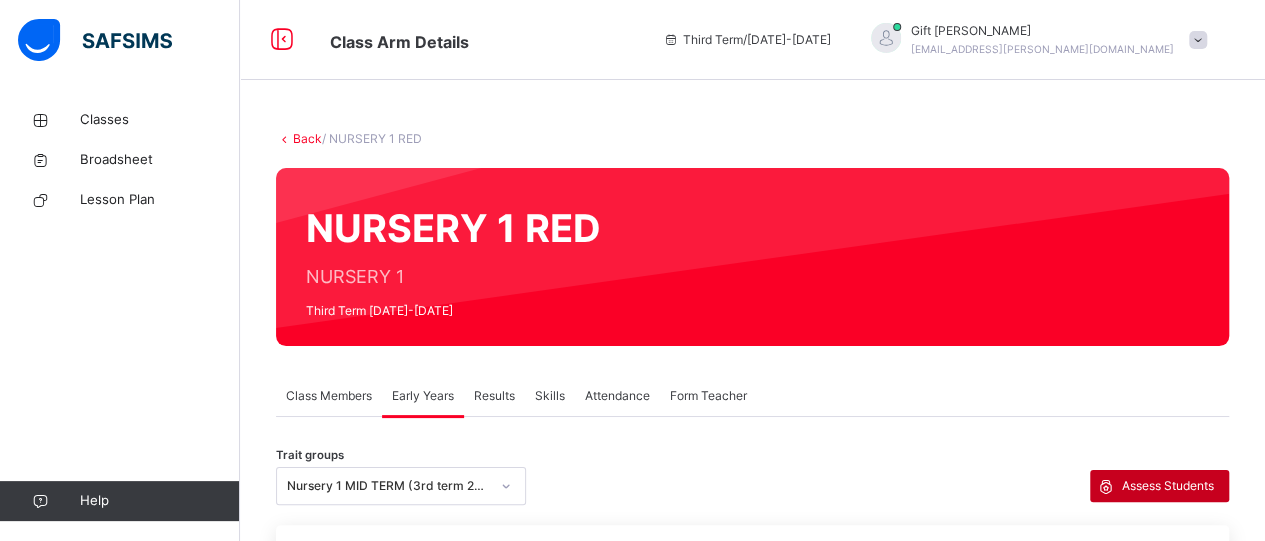 click on "Assess Students" at bounding box center (1168, 486) 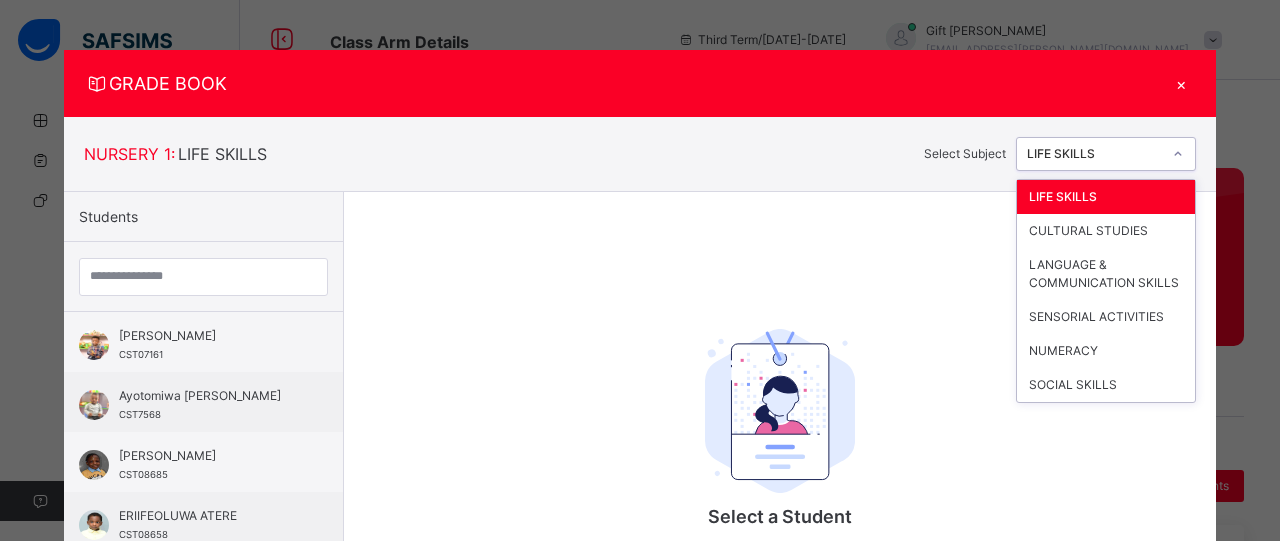 click 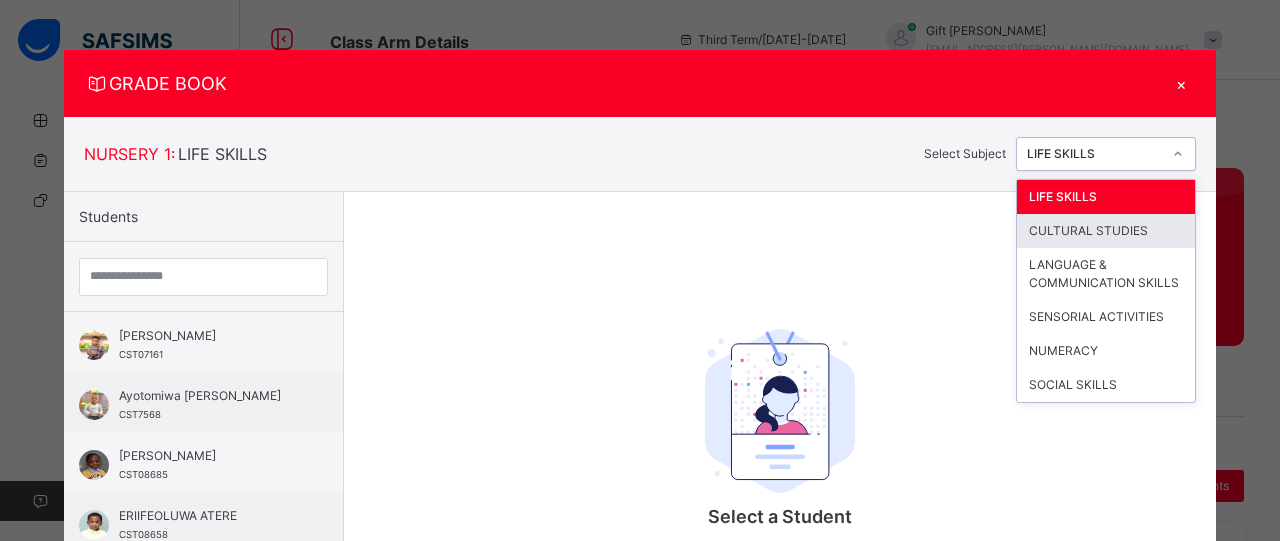 click on "CULTURAL STUDIES" at bounding box center [1106, 231] 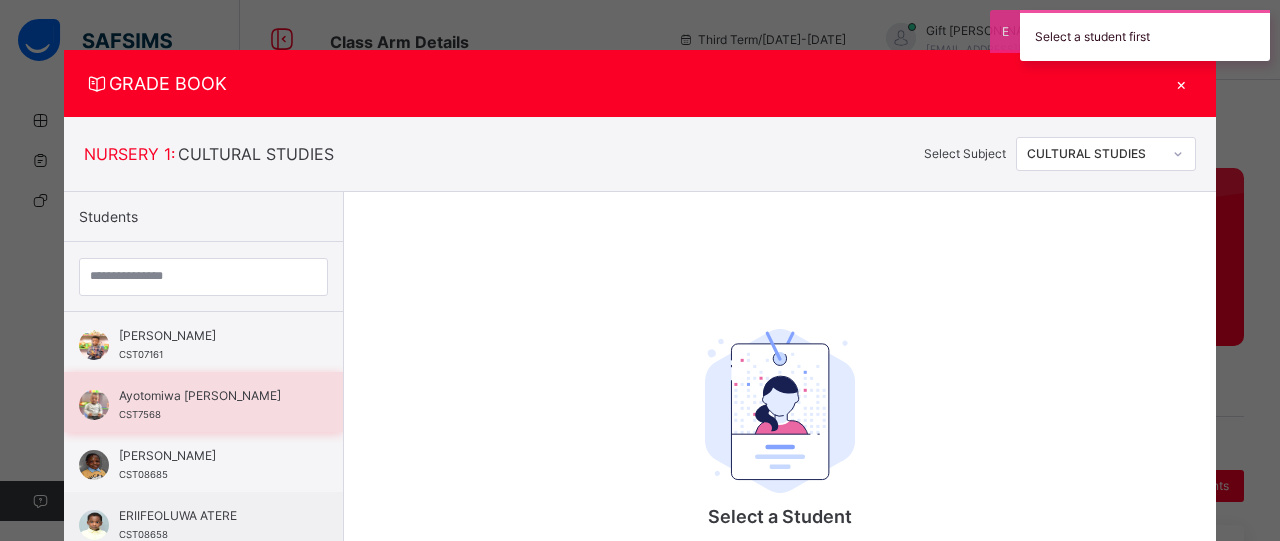click on "[PERSON_NAME] CST7568" at bounding box center [203, 402] 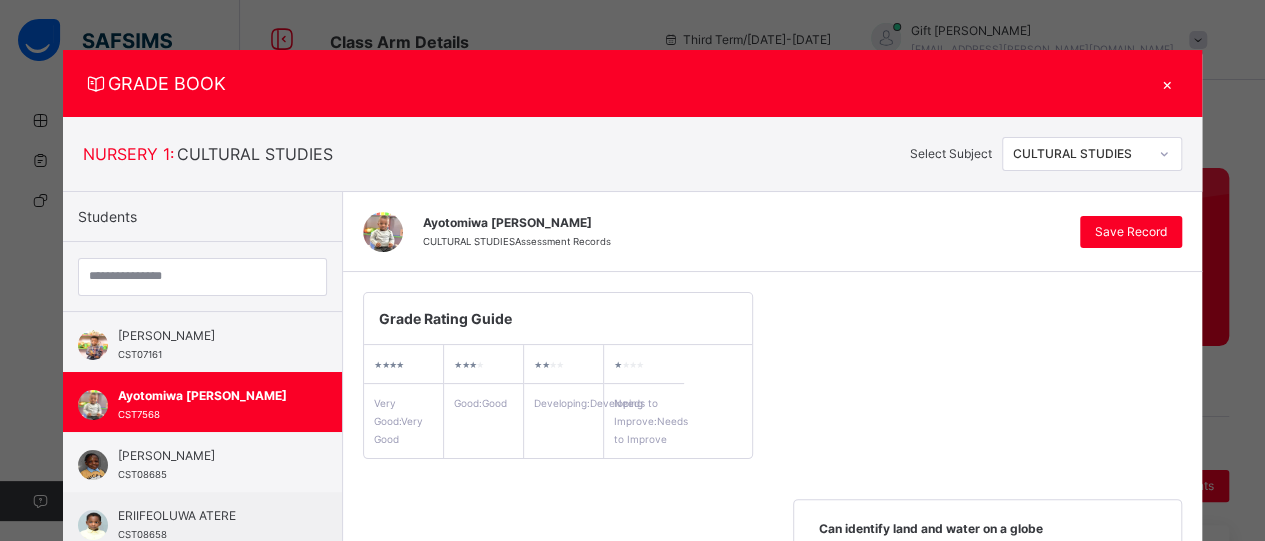 click on "Grade Rating Guide   ★ ★ ★ ★ Very Good  :  Very Good ★ ★ ★ ★ Good  :  Good ★ ★ ★ ★ Developing  :  Developing ★ ★ ★ ★ Needs to Improve  :  Needs to Improve Can identify land and water on a globe   Very Good Good Developing Needs to Improve  Add Comment Can identify and name obvious part of the body   Very Good Good Developing Needs to Improve  Add Comment Can identify and name less obvious part of the body    Very Good Good Developing Needs to Improve  Add Comment Can talk about nice and not so nice touches   Very Good Good Developing Needs to Improve  Add Comment Can talk about the weather condition in [GEOGRAPHIC_DATA]   Very Good Good Developing Needs to Improve  Add Comment" at bounding box center (772, 819) 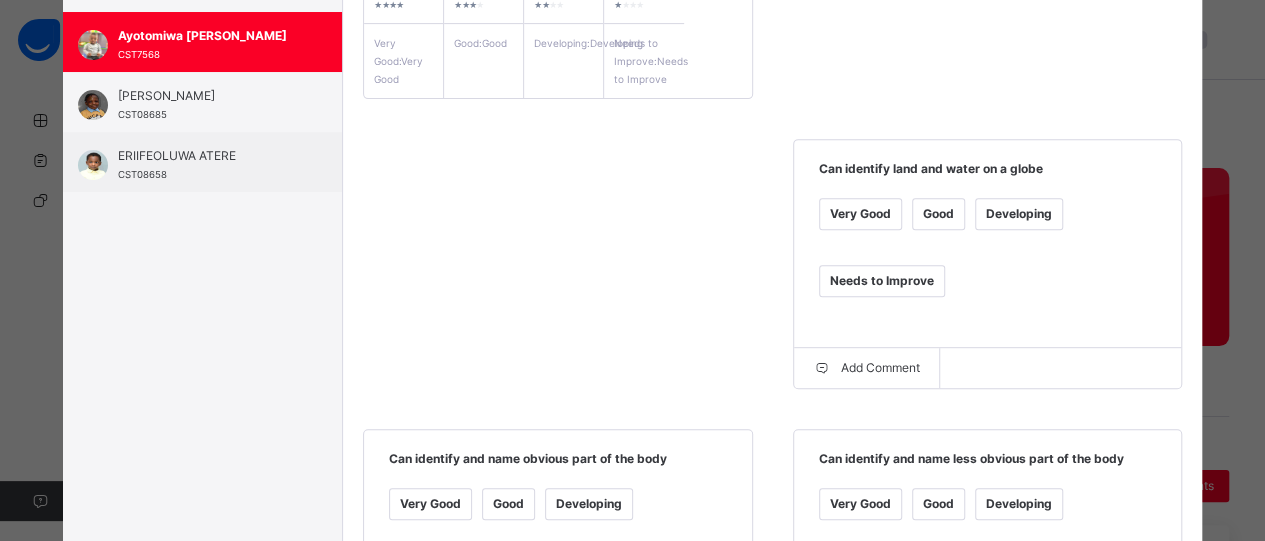 scroll, scrollTop: 400, scrollLeft: 0, axis: vertical 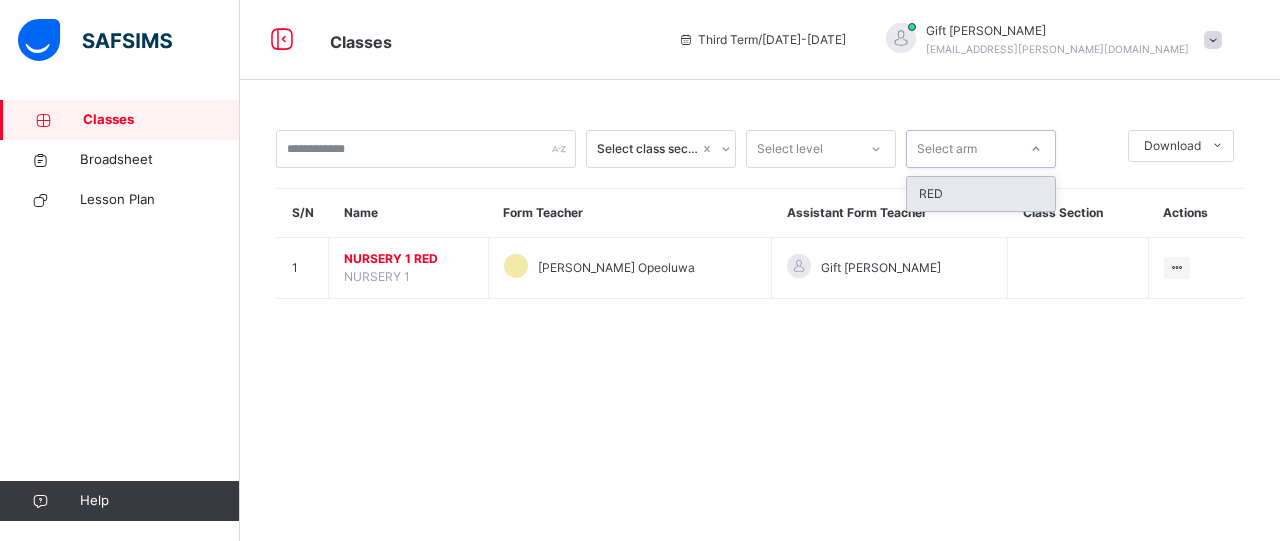 click 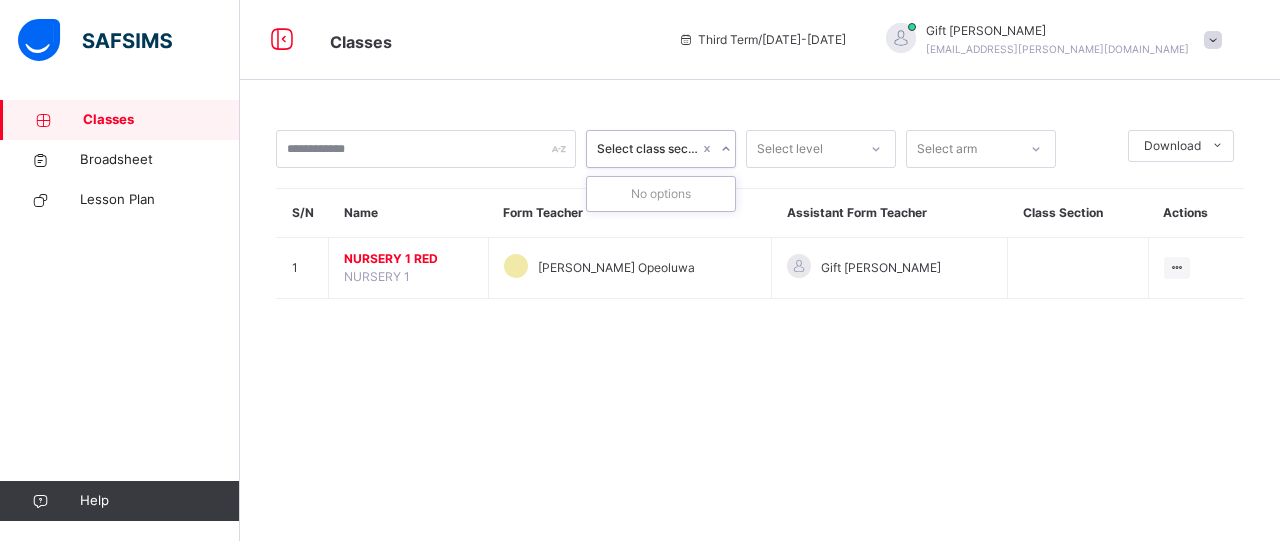 click 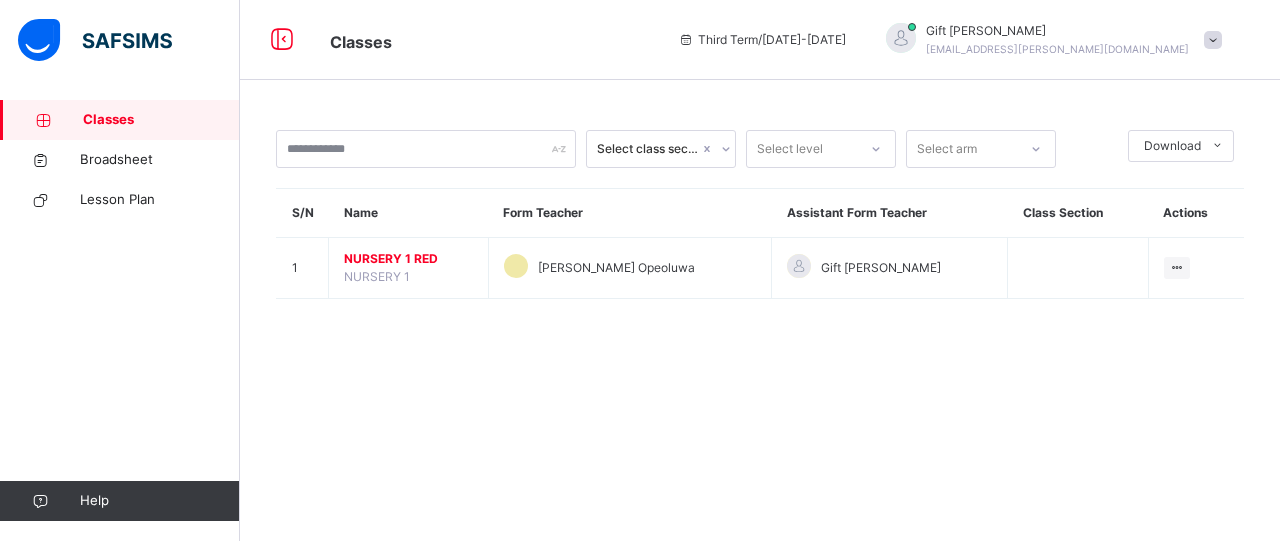 click on "Select class section Select level Select arm Download Pdf Report Excel Report S/N Name Form Teacher Assistant Form Teacher Class Section Actions 1  NURSERY 1   RED    NURSERY 1 [PERSON_NAME] Opeoluwa Gift  [PERSON_NAME]  View Class × Form Teacher Select Form Teacher [GEOGRAPHIC_DATA][PERSON_NAME] Opeoluwa Select Assistant Form Teacher Gift  [PERSON_NAME] Save [PERSON_NAME][GEOGRAPHIC_DATA] [GEOGRAPHIC_DATA]	 [PERSON_NAME][GEOGRAPHIC_DATA], [GEOGRAPHIC_DATA] [GEOGRAPHIC_DATA]. , Phone:   List of Classes [DATE] 6:56:32 am Total no. of classes:  25 Term:  Third Term Session:  [DATE]-[DATE] S/N Class name Class Arms Form Teacher Supervisor Subject Teachers 1 PS TULIP PLAYSCHOOL TULIP Oyedimeji Adeyemi  [PERSON_NAME] No class teachers 2 PLAYSCHOOL PLAYSCHOOL DAFFODIL Ogechi Ogbaragu  [PERSON_NAME] No class teachers 3 PLAYSCHOOL PLAYSCHOOL LAVENDER [PERSON_NAME]  [PERSON_NAME] No class teachers 4  NURSERY 1  NURSERY 1 BLUE [PERSON_NAME]  [PERSON_NAME] No class teachers 5  NURSERY 1  NURSERY 1 RED [PERSON_NAME] Sindiq Opeoluwa [PERSON_NAME]" at bounding box center (760, 270) 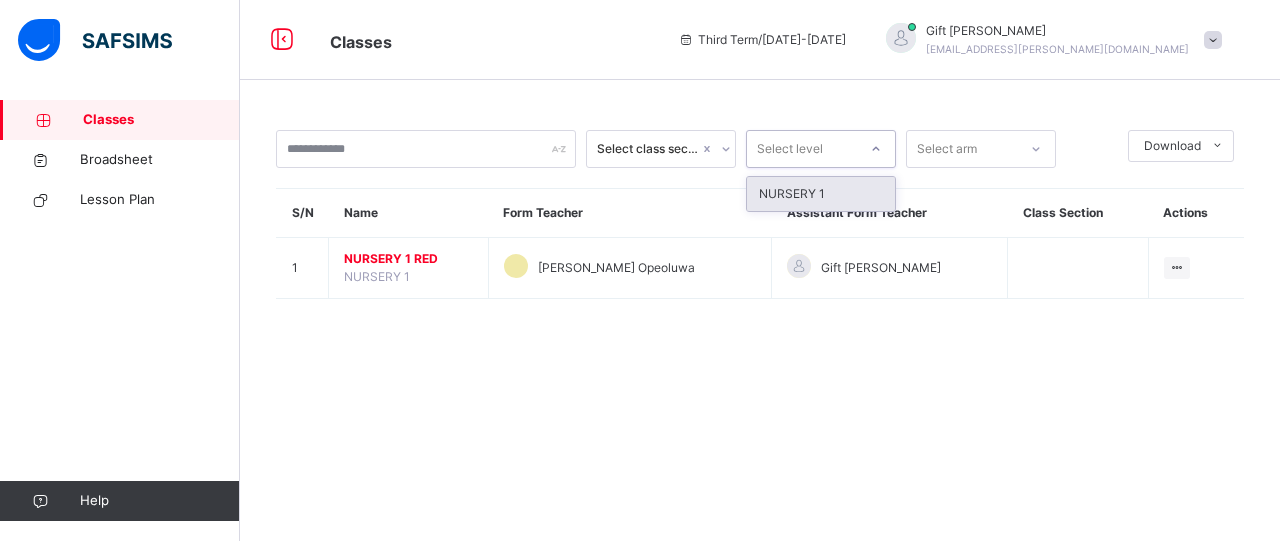 click 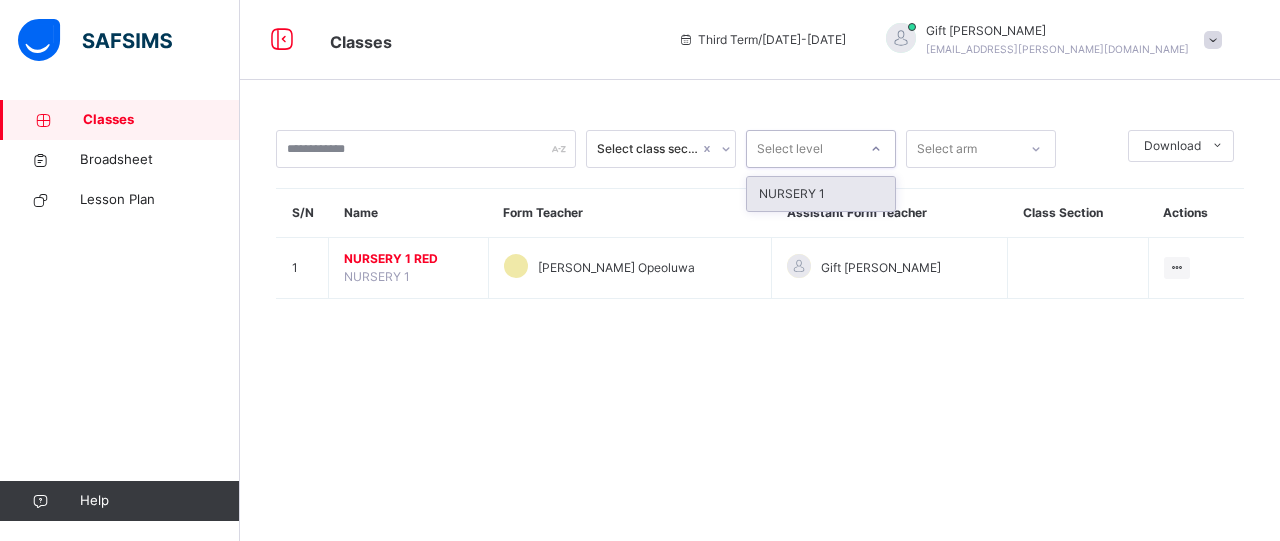 click on "NURSERY 1" at bounding box center [821, 194] 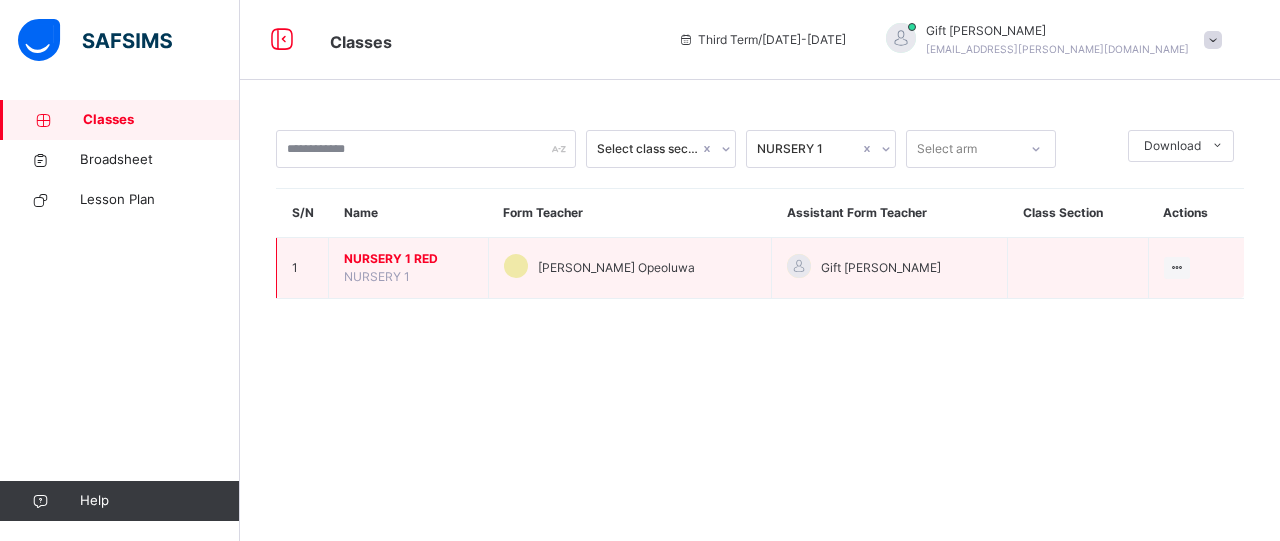 click on "Gift  [PERSON_NAME]" at bounding box center (890, 268) 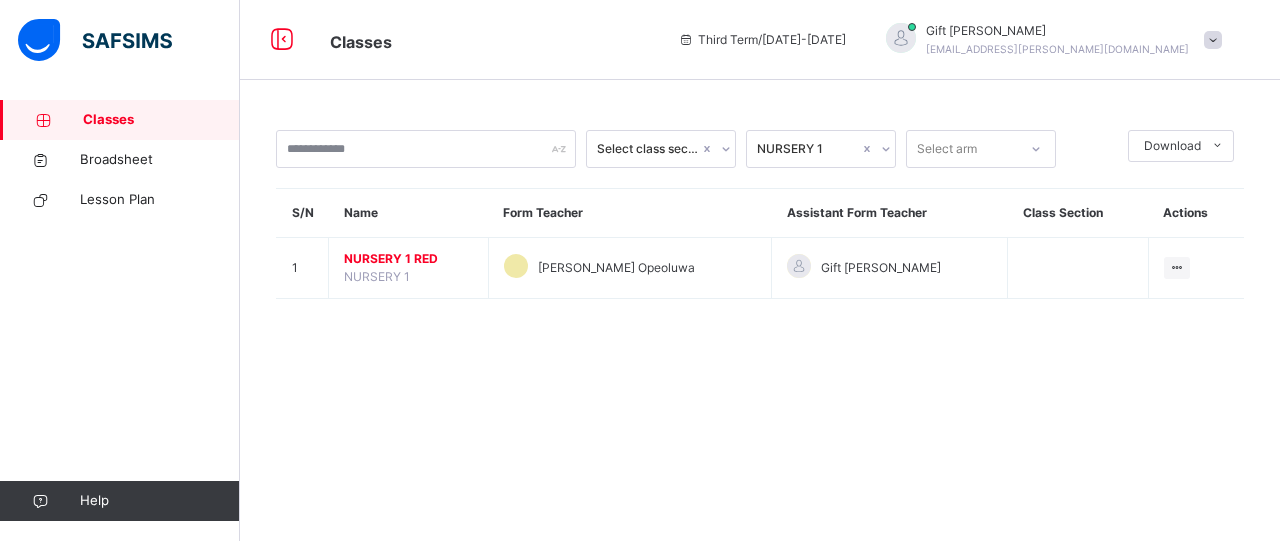 click on "Select class section  NURSERY 1 Select arm Download Pdf Report Excel Report S/N Name Form Teacher Assistant Form Teacher Class Section Actions 1  NURSERY 1   RED    NURSERY 1 [PERSON_NAME] Opeoluwa Gift  [PERSON_NAME]  View Class × Form Teacher Select Form Teacher [PERSON_NAME] Opeoluwa Select Assistant Form Teacher Gift  [PERSON_NAME] Save [PERSON_NAME][GEOGRAPHIC_DATA] [GEOGRAPHIC_DATA]	 [PERSON_NAME][GEOGRAPHIC_DATA], [GEOGRAPHIC_DATA] [GEOGRAPHIC_DATA]. , Phone:   List of Classes [DATE] 6:56:44 am Total no. of classes:  25 Term:  Third Term Session:  [DATE]-[DATE] S/N Class name Class Arms Form Teacher Supervisor Subject Teachers 1 PS TULIP PLAYSCHOOL TULIP Oyedimeji Adeyemi  [PERSON_NAME] No class teachers 2 PLAYSCHOOL PLAYSCHOOL DAFFODIL Ogechi Ogbaragu  [PERSON_NAME] No class teachers 3 PLAYSCHOOL PLAYSCHOOL LAVENDER [PERSON_NAME]  [PERSON_NAME] No class teachers 4  NURSERY 1  NURSERY 1 BLUE [PERSON_NAME]  [PERSON_NAME] No class teachers 5  NURSERY 1  NURSERY 1 RED [PERSON_NAME] Sindiq Opeoluwa [PERSON_NAME] 6" at bounding box center [760, 270] 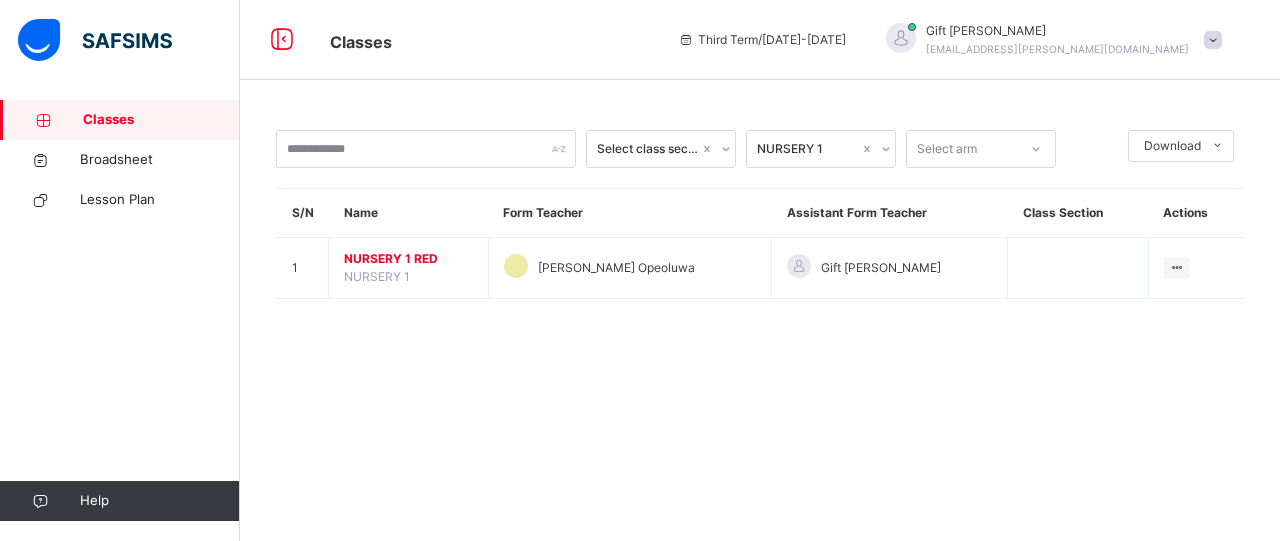 click on "Select class section  NURSERY 1 Select arm Download Pdf Report Excel Report S/N Name Form Teacher Assistant Form Teacher Class Section Actions 1  NURSERY 1   RED    NURSERY 1 [PERSON_NAME] Opeoluwa Gift  [PERSON_NAME]  View Class × Form Teacher Select Form Teacher [PERSON_NAME] Opeoluwa Select Assistant Form Teacher Gift  [PERSON_NAME] Save" at bounding box center [760, 224] 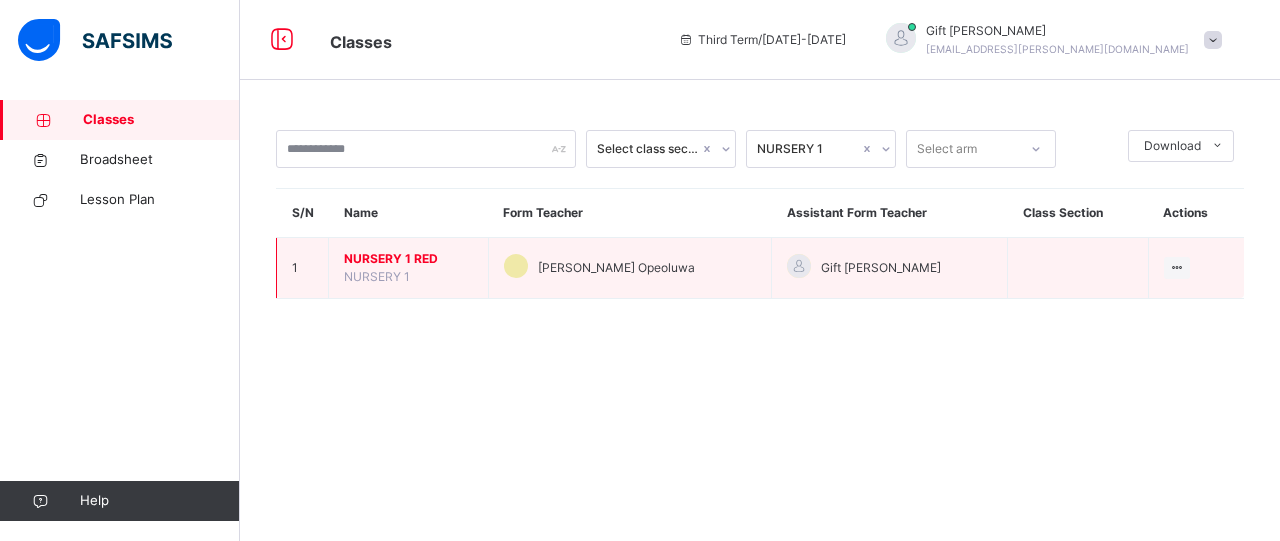 click on "NURSERY 1   RED" at bounding box center [408, 259] 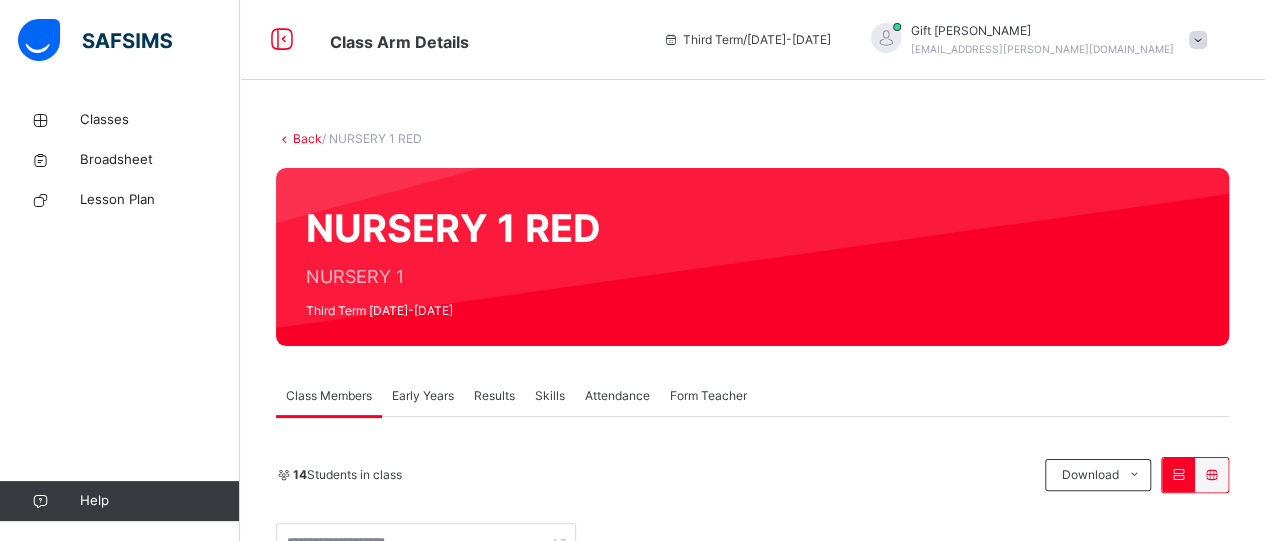 click on "Third Term  /  [DATE]-[DATE]" at bounding box center [747, 40] 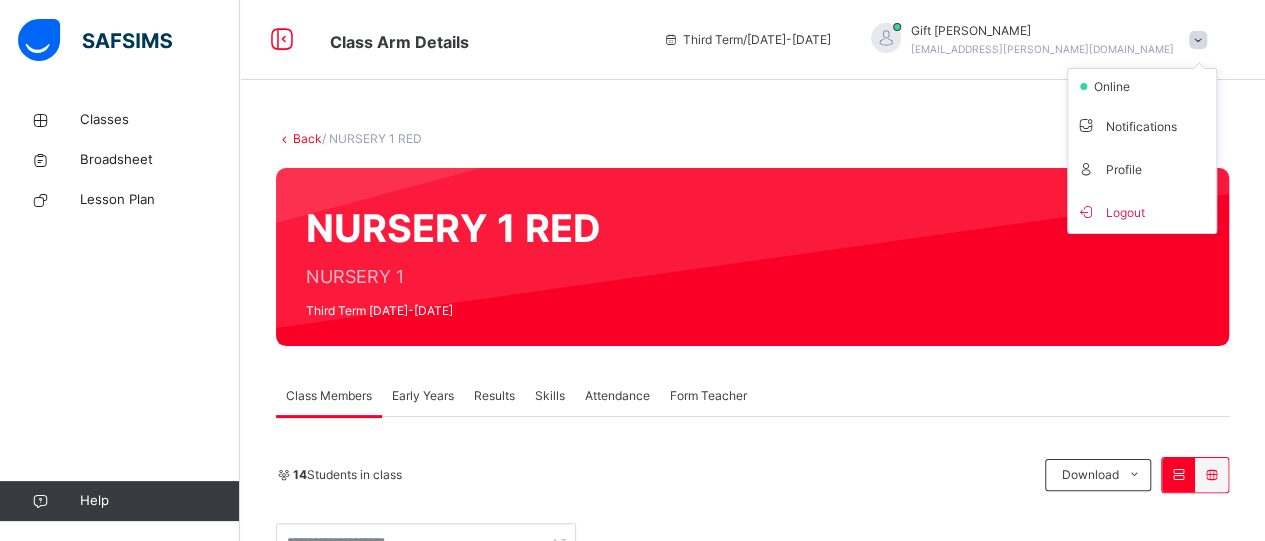 click at bounding box center (1198, 40) 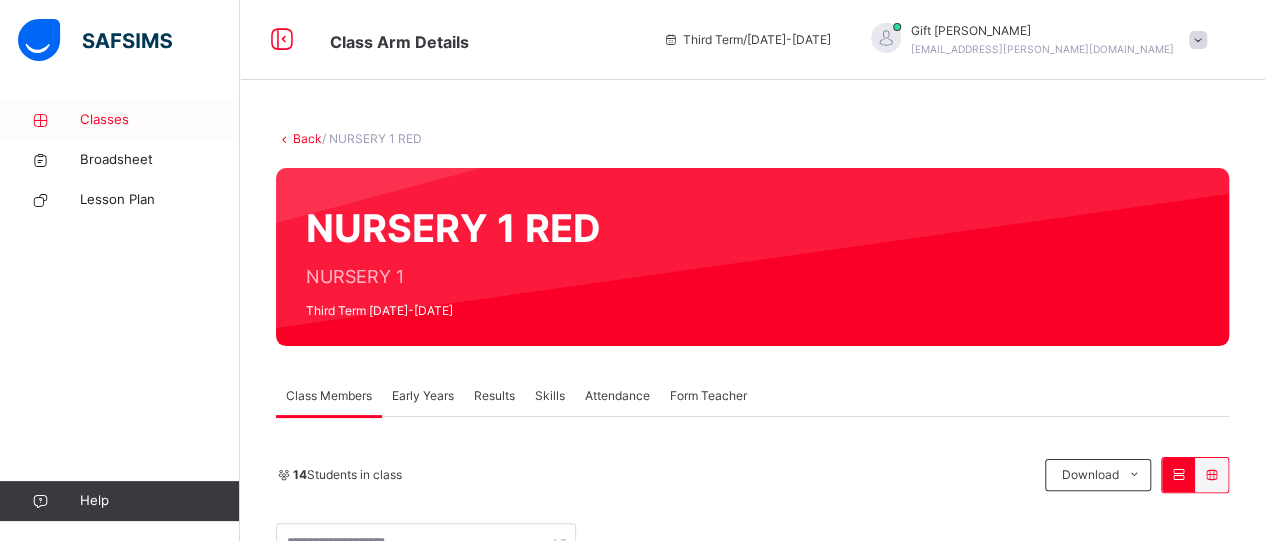 click on "Classes" at bounding box center (160, 120) 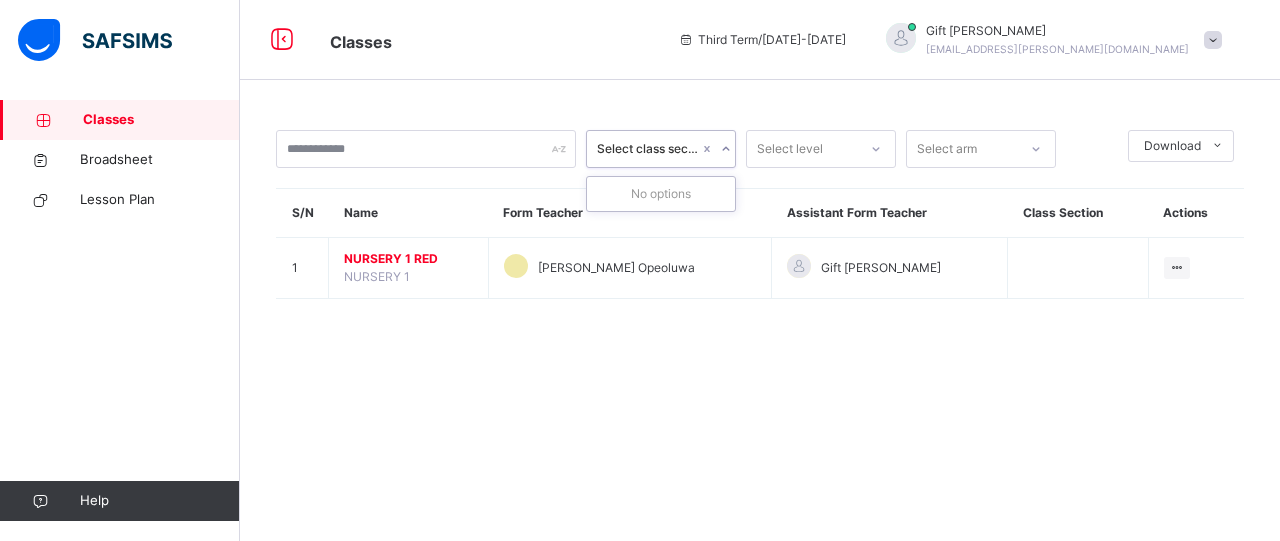 click 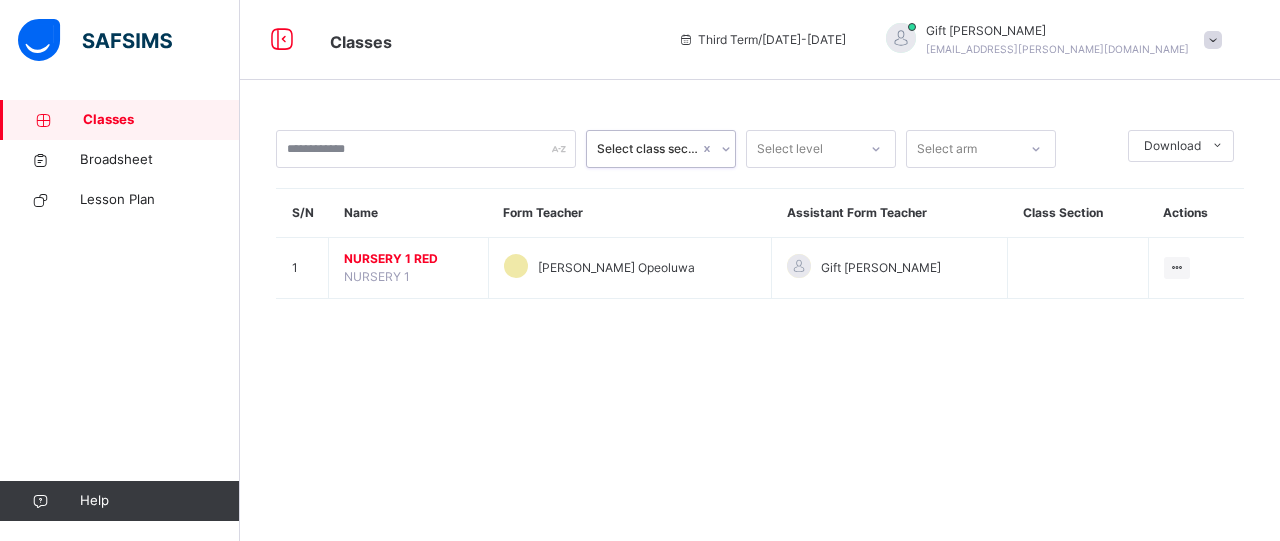 click 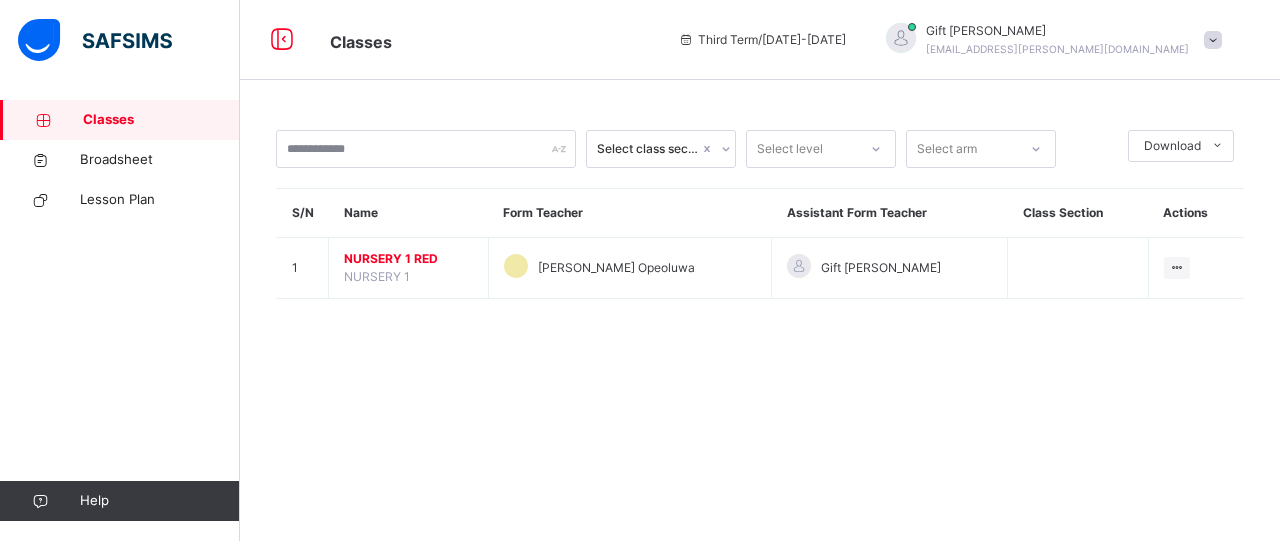 click on "Third Term  /  [DATE]-[DATE]" at bounding box center [762, 40] 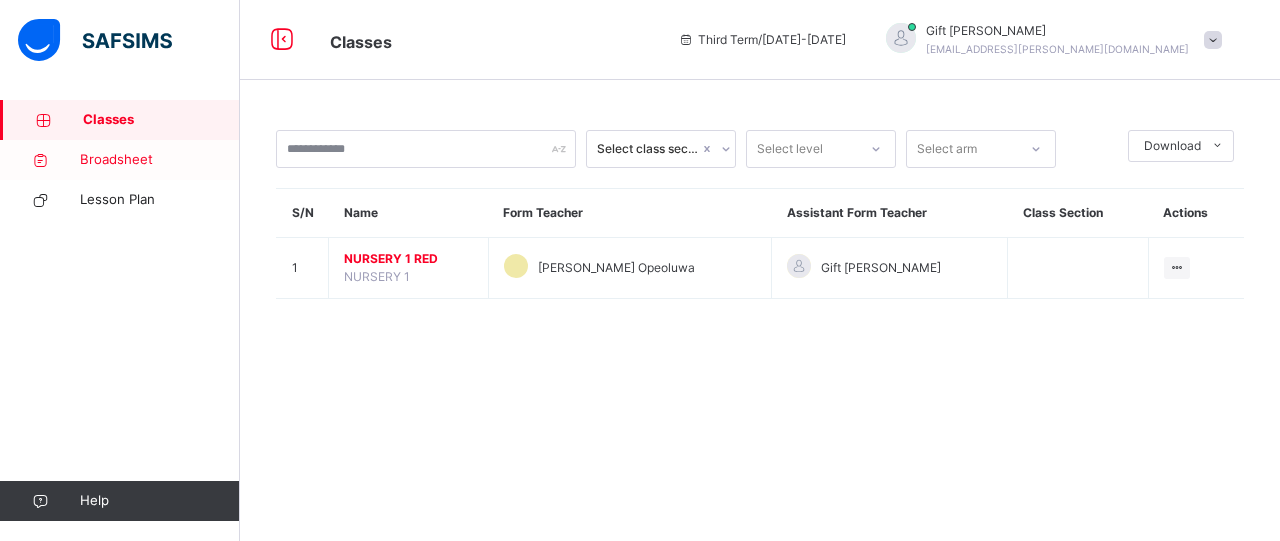 click on "Broadsheet" at bounding box center [120, 160] 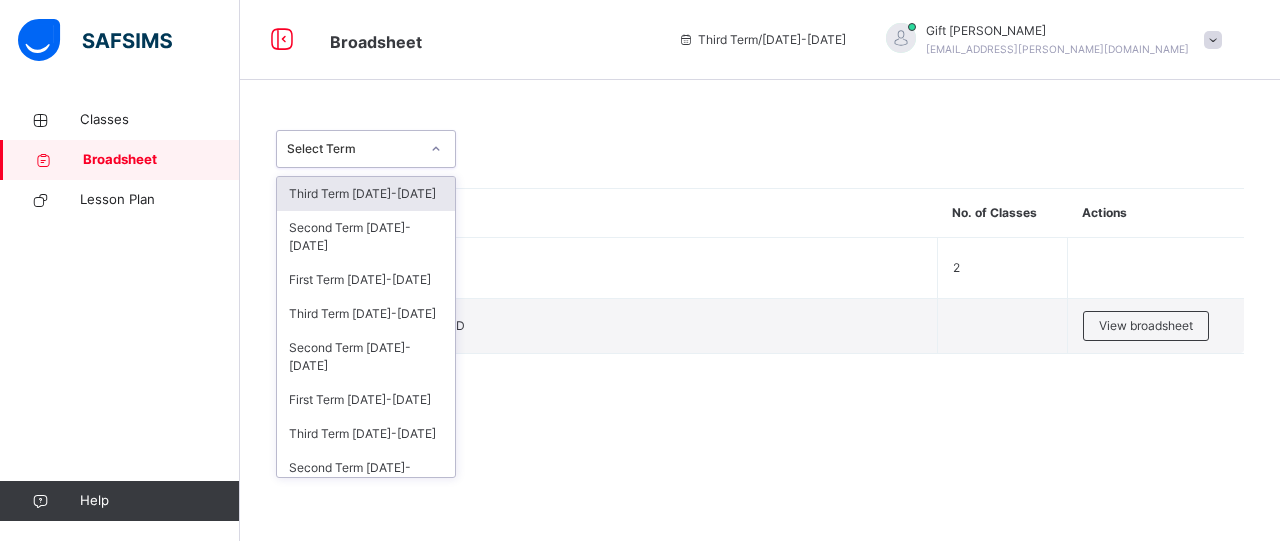 click 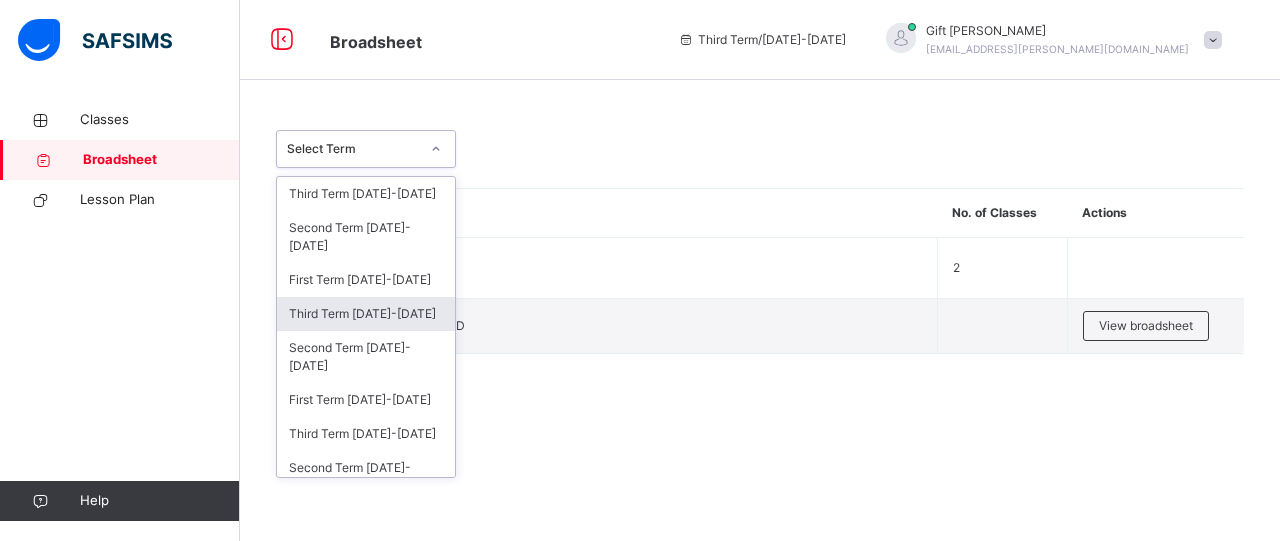 click on "Third Term [DATE]-[DATE]" at bounding box center [366, 314] 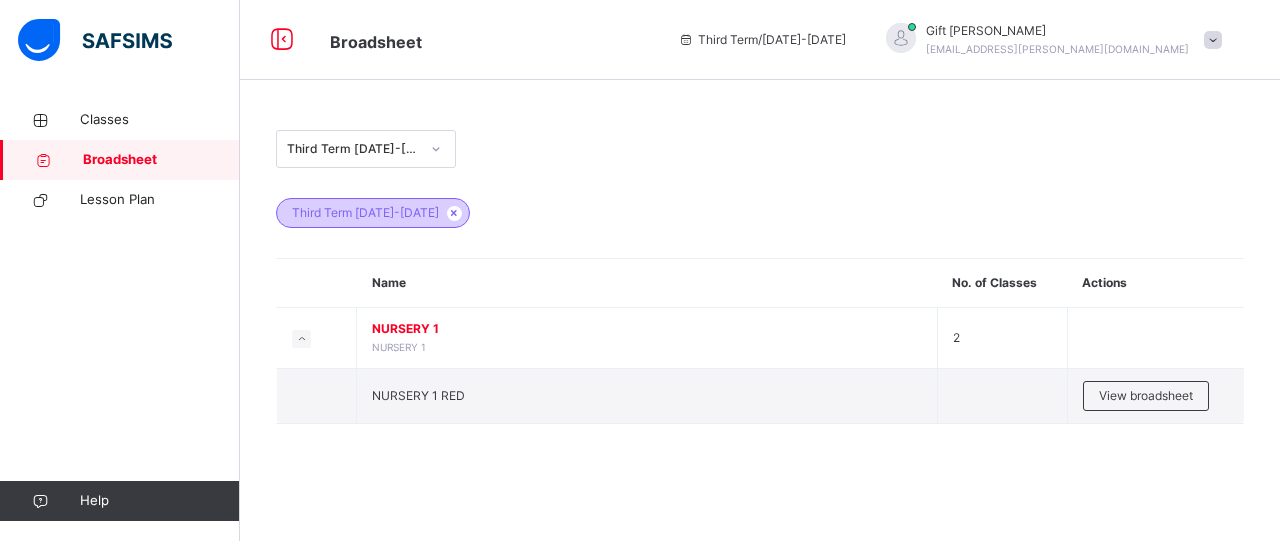 click on "Third Term [DATE]-[DATE]" at bounding box center [365, 213] 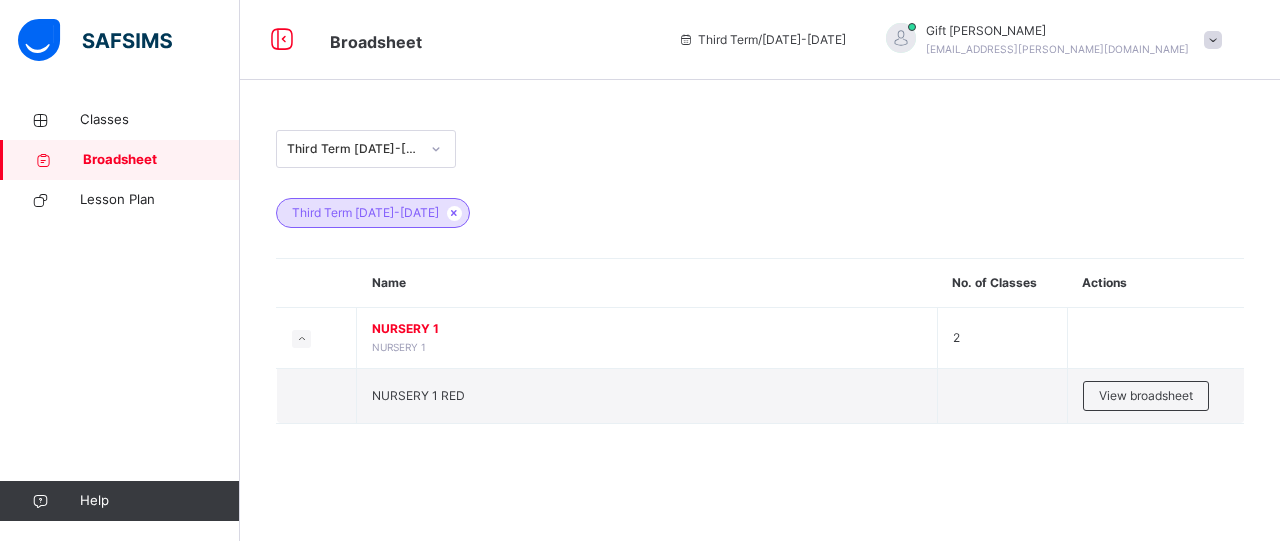 click on "Name" at bounding box center [647, 283] 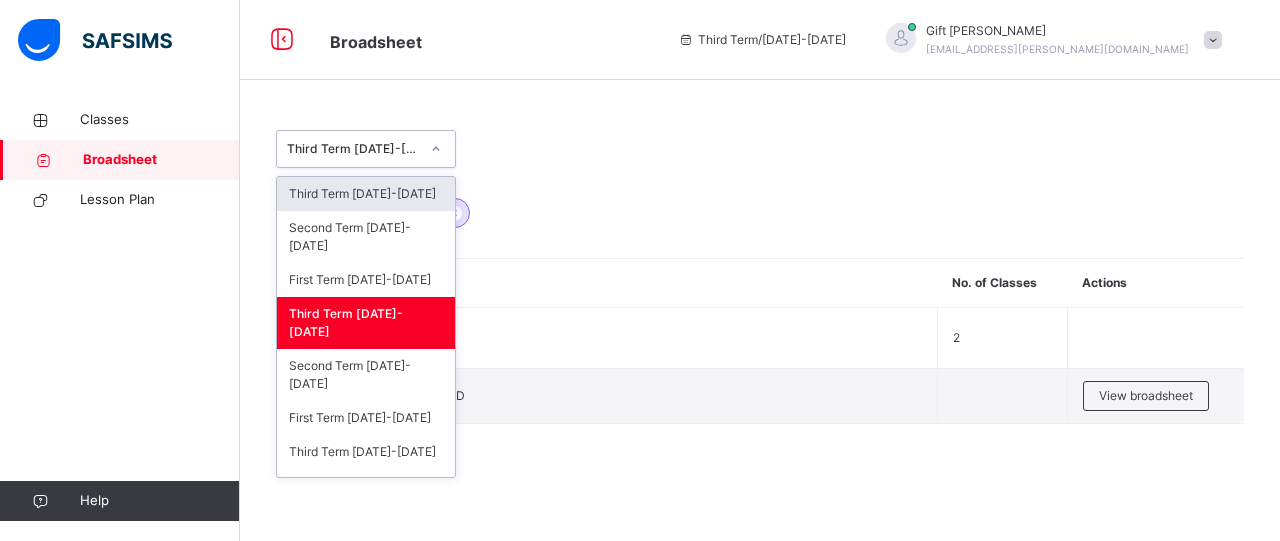 click at bounding box center (436, 149) 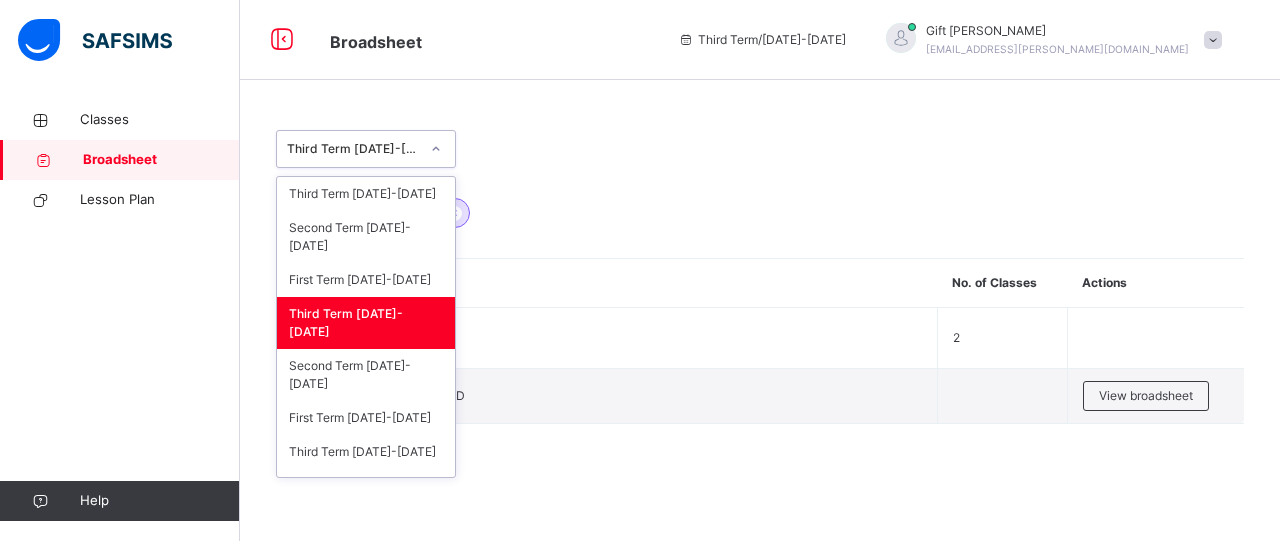 click on "Third Term [DATE]-[DATE]" at bounding box center [366, 323] 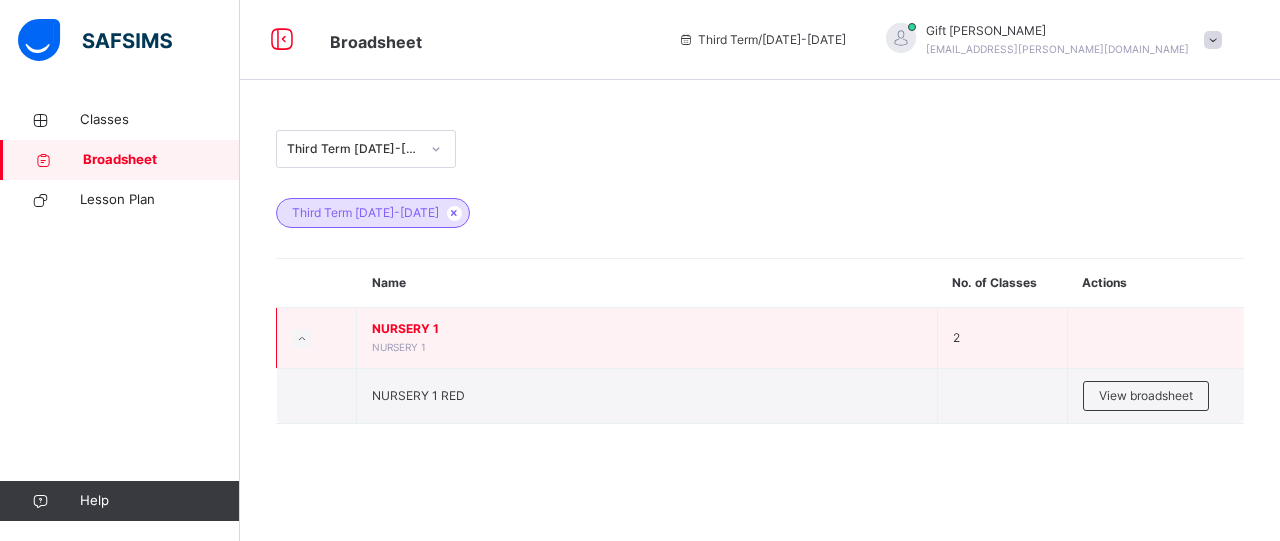 click on "NURSERY 1" at bounding box center (647, 329) 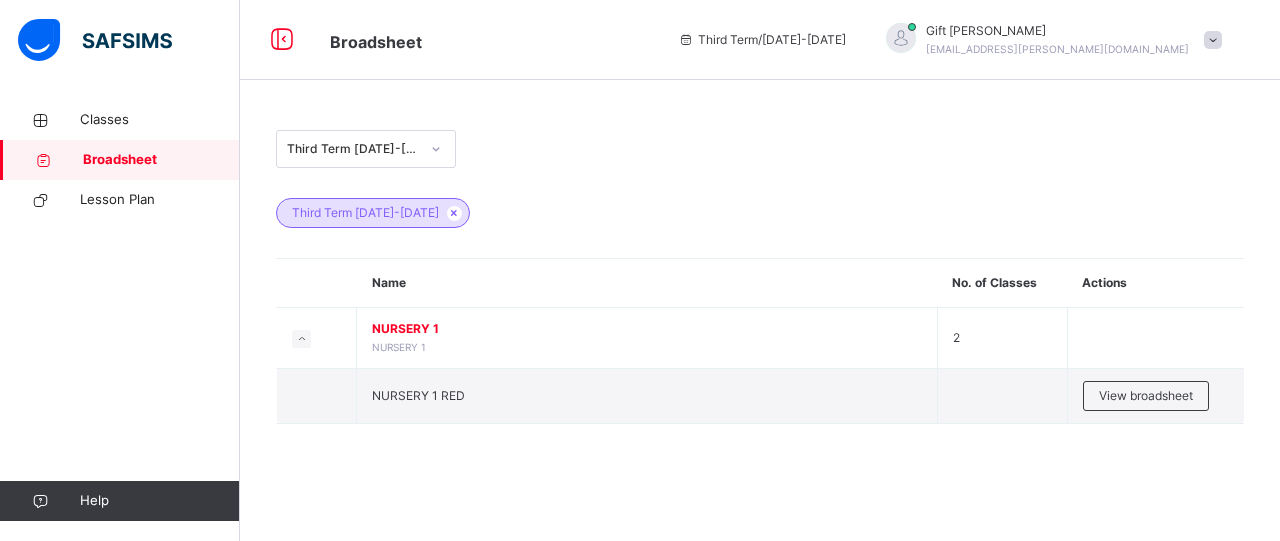 click on "Third Term  /  [DATE]-[DATE]" at bounding box center [762, 40] 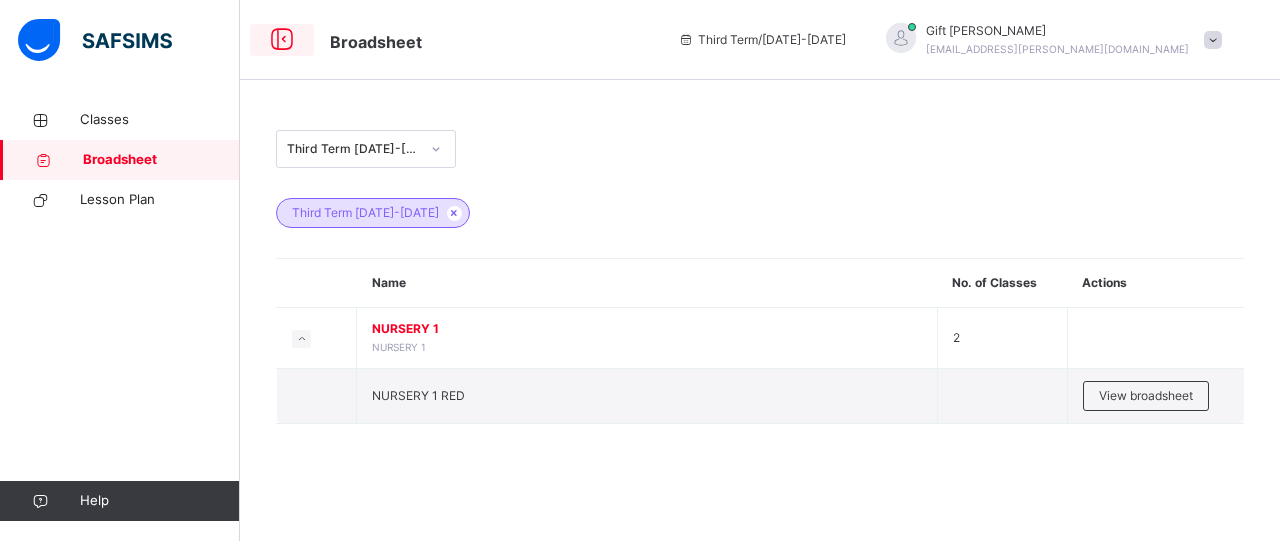 click at bounding box center [282, 40] 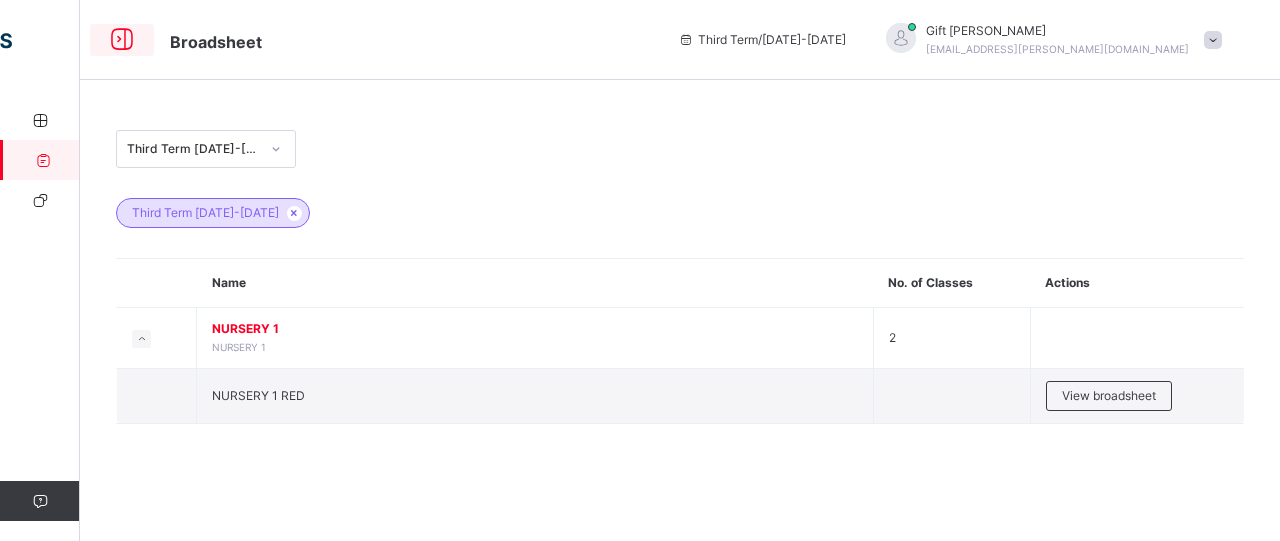 click at bounding box center (122, 40) 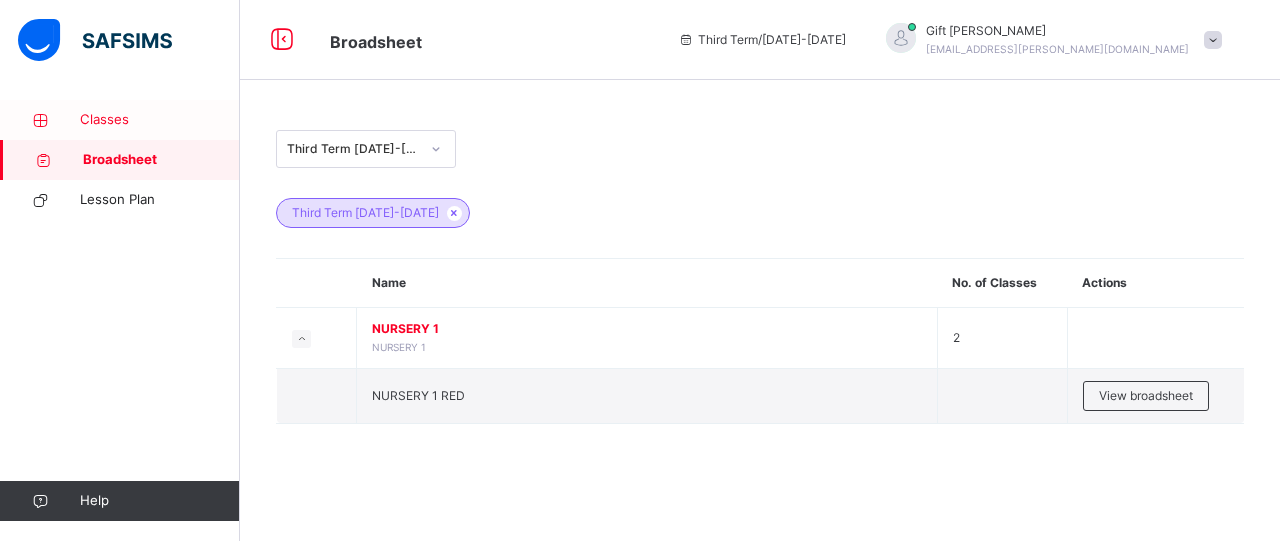 click on "Classes" at bounding box center (160, 120) 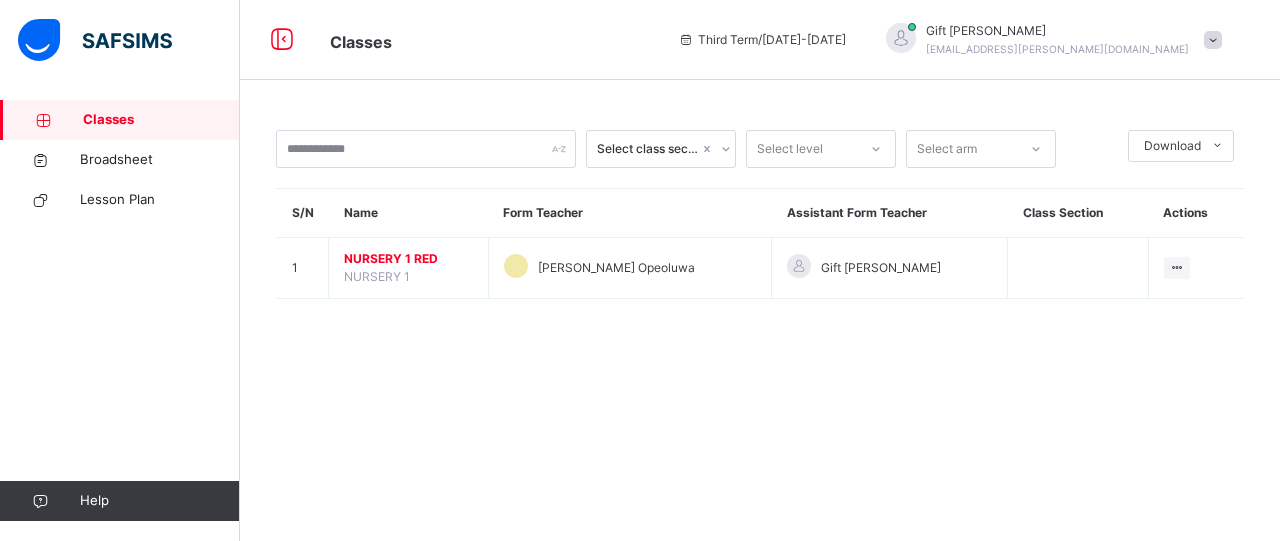 click on "Third Term  /  [DATE]-[DATE]" at bounding box center [762, 40] 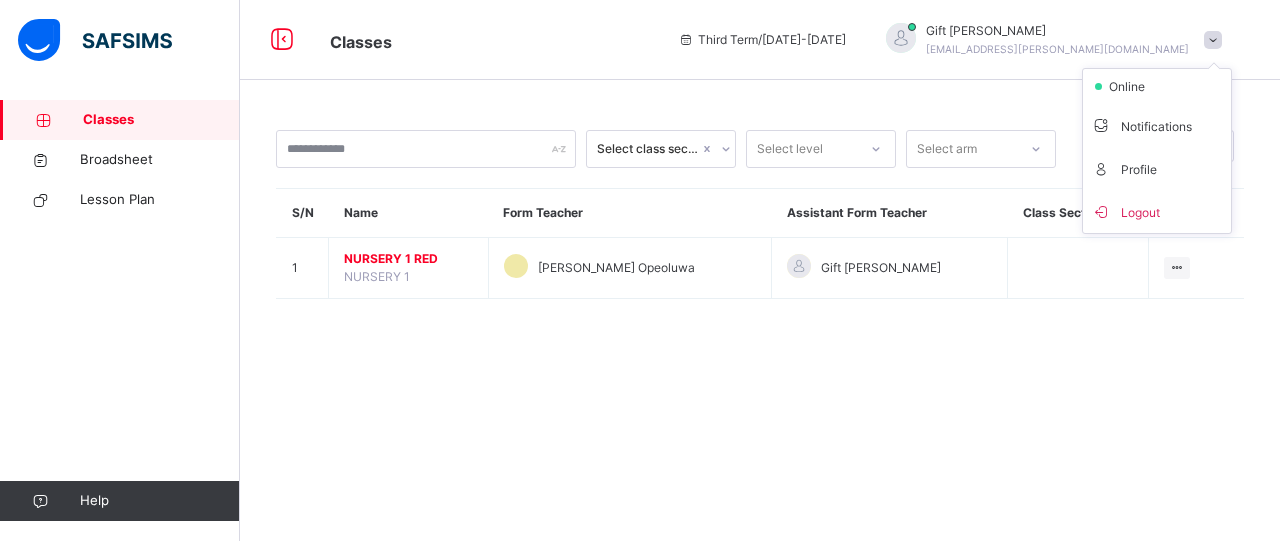click at bounding box center [1213, 40] 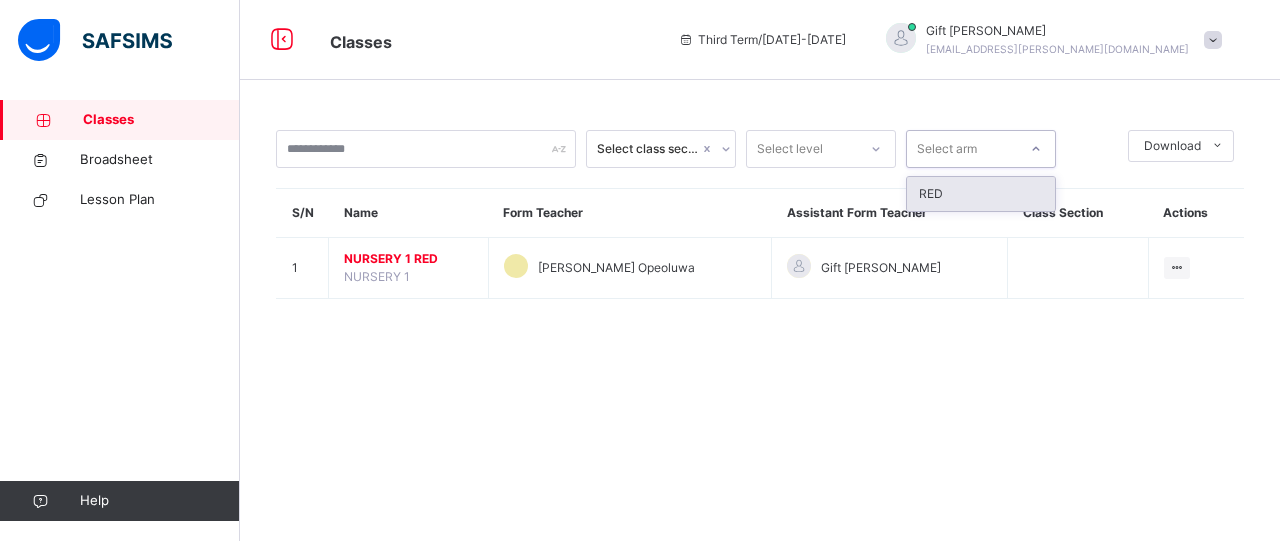 click at bounding box center (1036, 149) 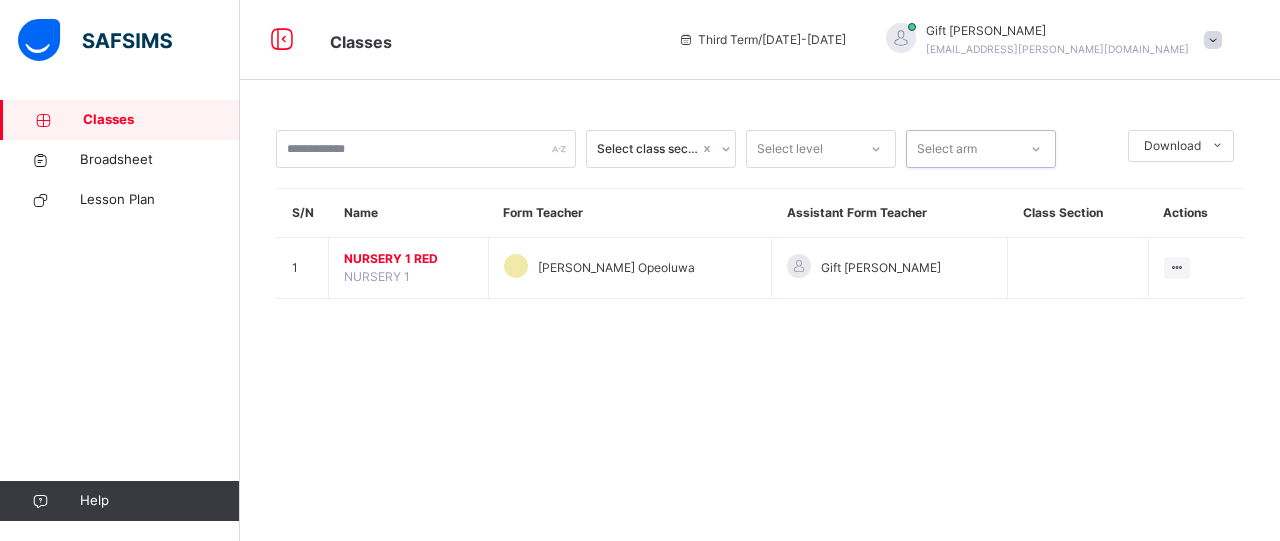 click at bounding box center (1036, 149) 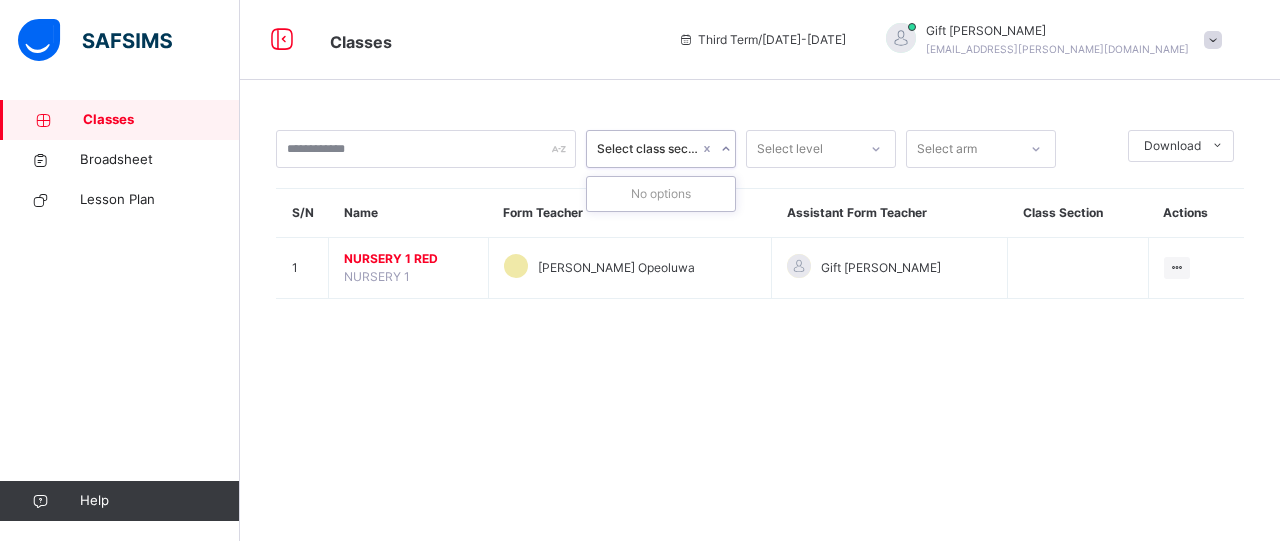 click 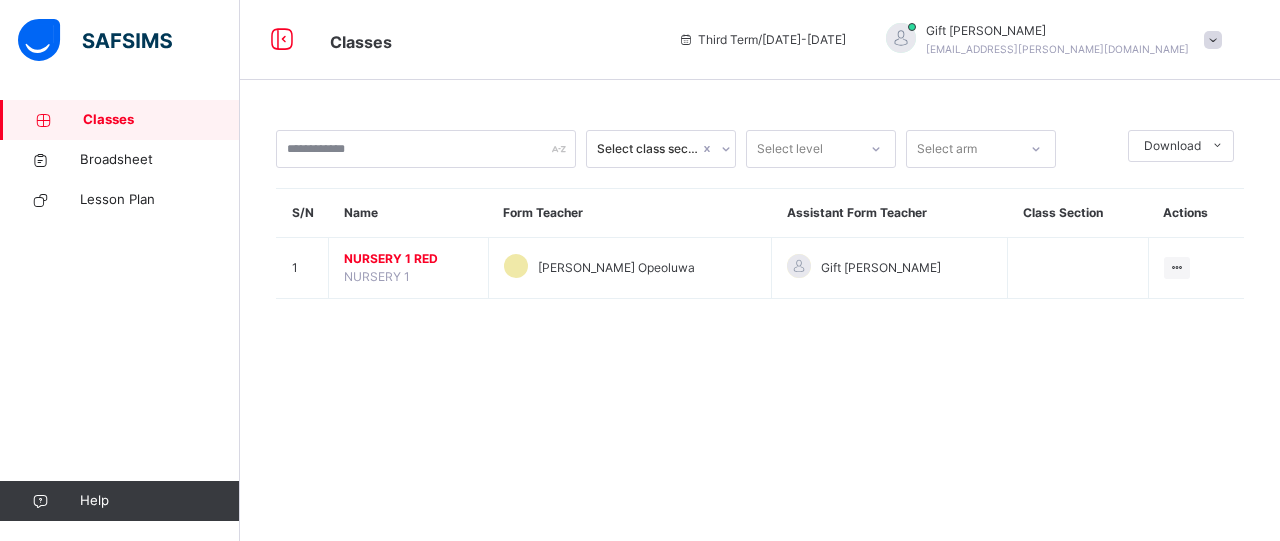 click on "Select class section Select level Select arm Download Pdf Report Excel Report S/N Name Form Teacher Assistant Form Teacher Class Section Actions 1  NURSERY 1   RED    NURSERY 1 [PERSON_NAME] Opeoluwa Gift  [PERSON_NAME]  View Class" at bounding box center [760, 214] 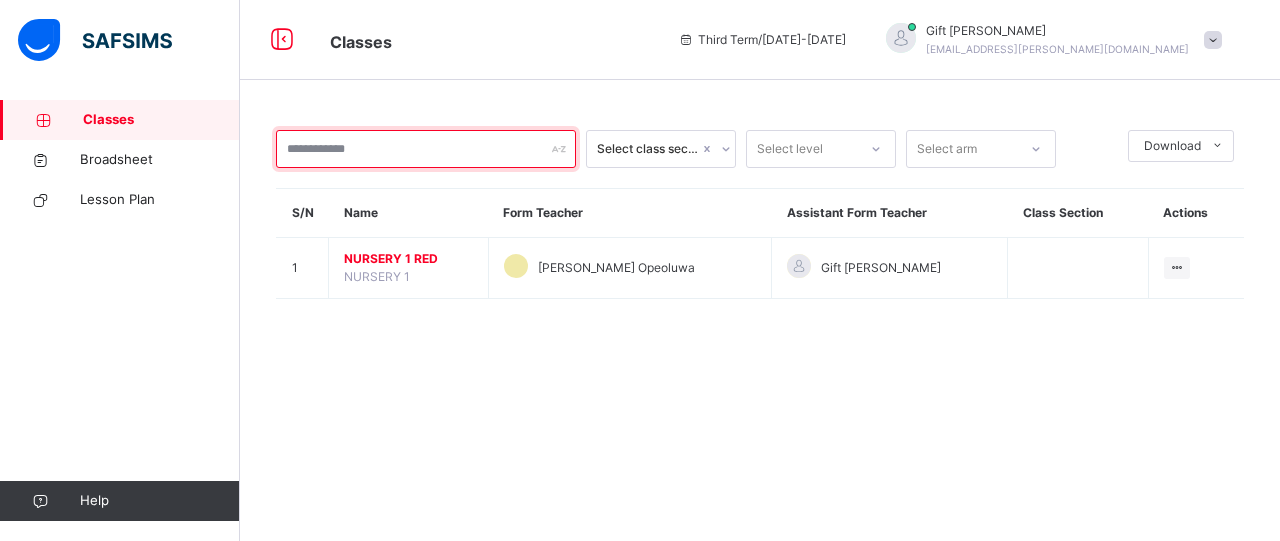 click at bounding box center [426, 149] 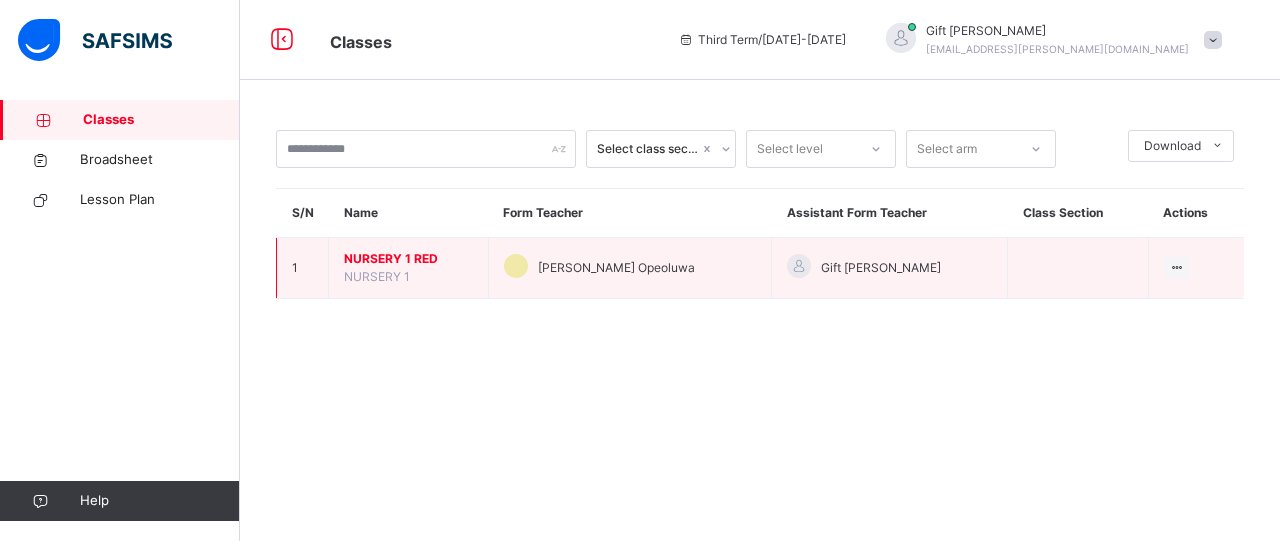 click on "NURSERY 1" at bounding box center (377, 276) 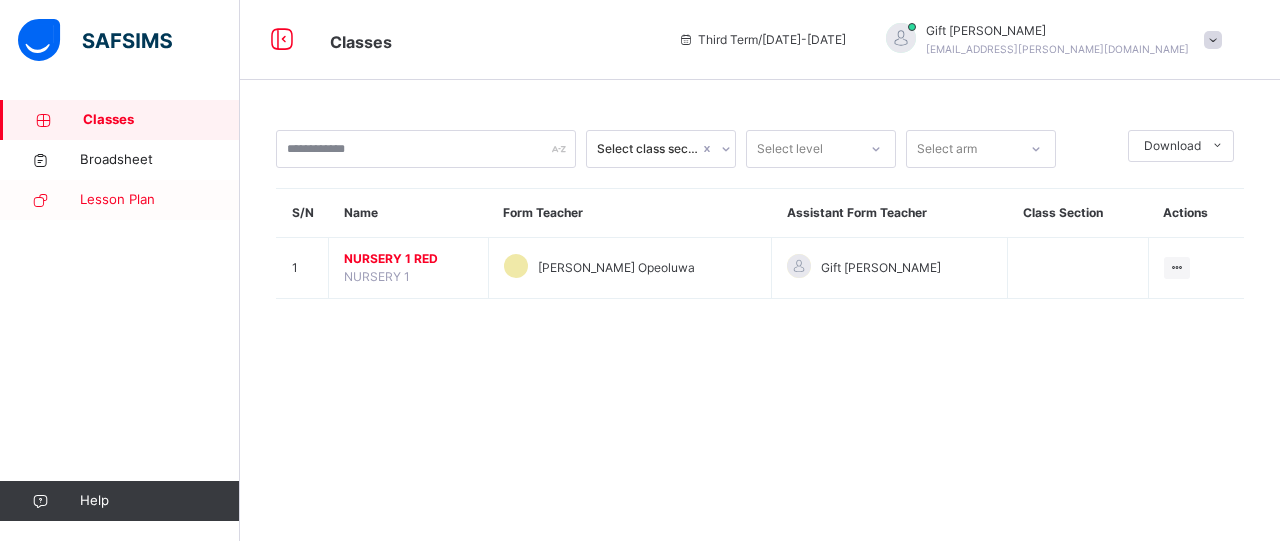 click on "Lesson Plan" at bounding box center (120, 200) 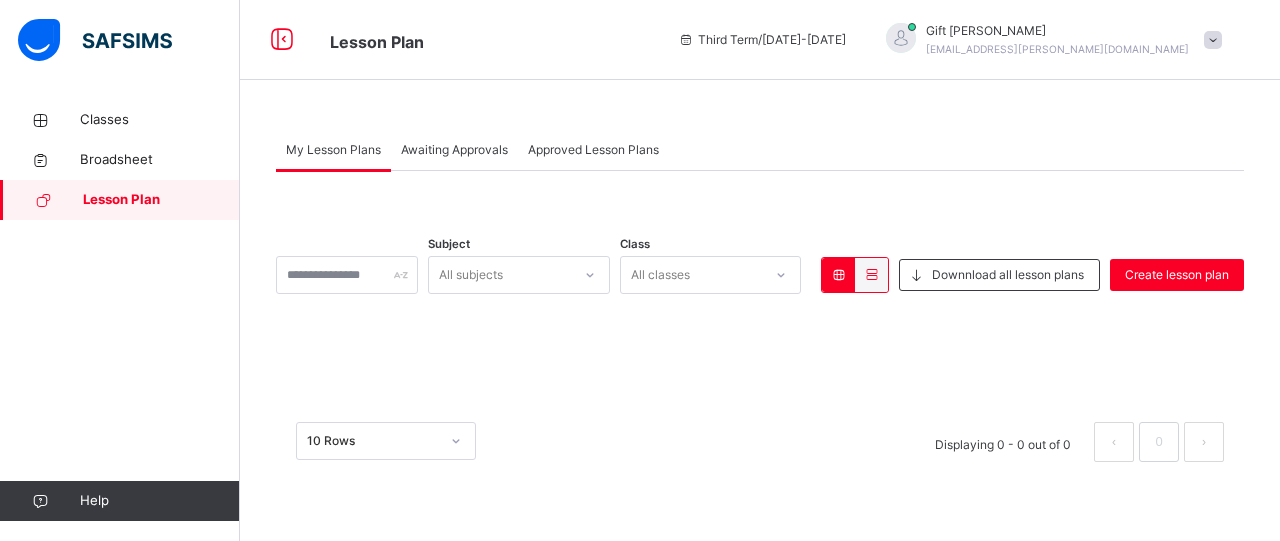 click on "Third Term  /  [DATE]-[DATE]" at bounding box center [762, 40] 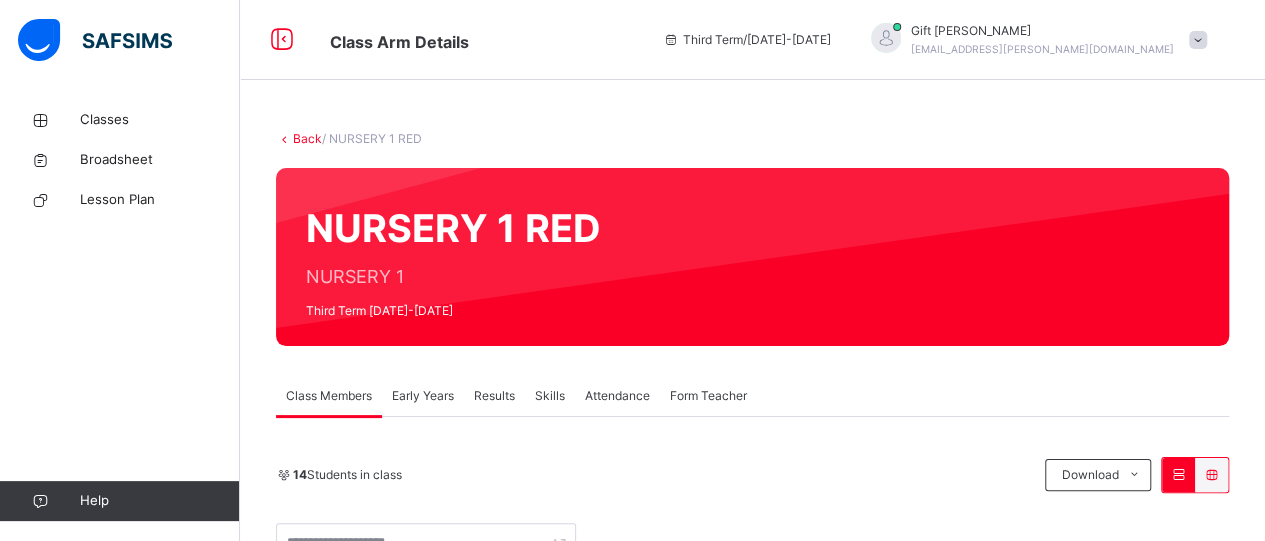 click on "Back  /  NURSERY 1 RED  NURSERY 1 RED  NURSERY 1 Third Term [DATE]-[DATE] Class Members Early Years Results Skills Attendance Form Teacher Class Members More Options   14  Students in class Download Pdf Report Excel Report [GEOGRAPHIC_DATA] [GEOGRAPHIC_DATA]	 Date: [DATE] 7:00:54 am Class Members Class:   NURSERY 1 RED Total no. of Students:  14 Term:  Third Term Session:  [DATE]-[DATE] S/NO Admission No. Last Name First Name Other Name 1 CST07161 [PERSON_NAME] 2 CST7568 [PERSON_NAME] 3 CST08685 [PERSON_NAME] 4 CST08658 ATERE ERIIFEOLUWA 5 CST07982 [PERSON_NAME] 6 CST08728 NWUBA KOSISOCHUKWU 7 CST07246 [PERSON_NAME] [PERSON_NAME] 8 01999 Ajayi Mansa 9 CST07495 [PERSON_NAME] 10 CST07263 [PERSON_NAME] 11 CST07262 [PERSON_NAME] 12 CST07436 Abiye Sophia 13 CST099911 [PERSON_NAME] Tiwalolu  14 CST08846 [PERSON_NAME] Students Actions [PERSON_NAME] CST07161 [PERSON_NAME] CST7568 [PERSON_NAME] CST08685 Eriifeoluwa  Atere CST08658 [PERSON_NAME] CST07982 Kosisochukwu  Nwuba CST08728 CST07246 01999 ×" at bounding box center [752, 901] 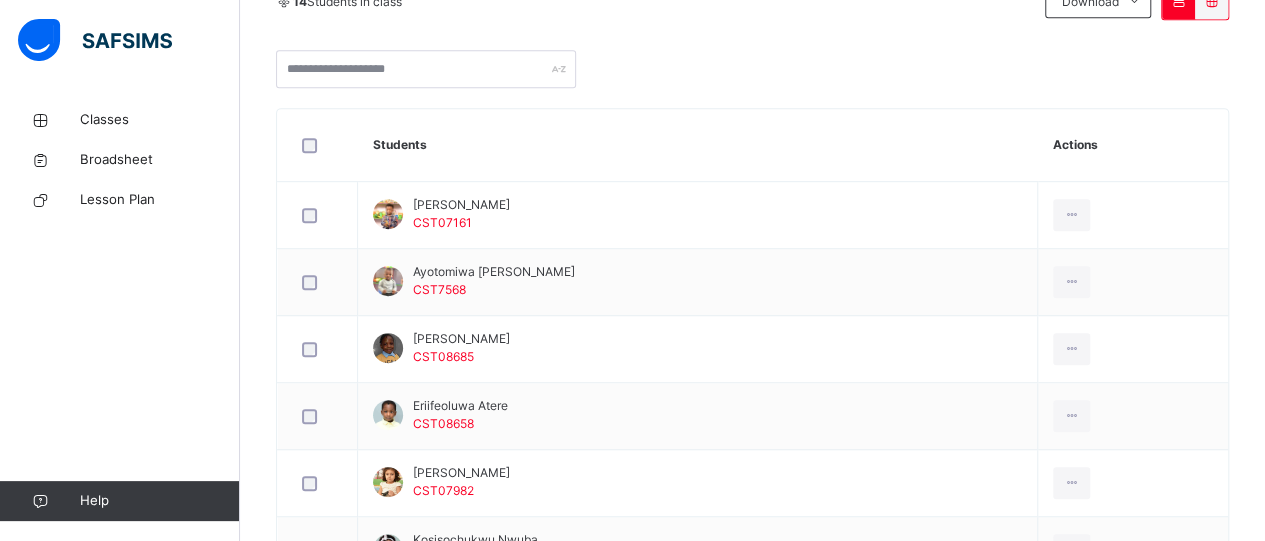 scroll, scrollTop: 0, scrollLeft: 0, axis: both 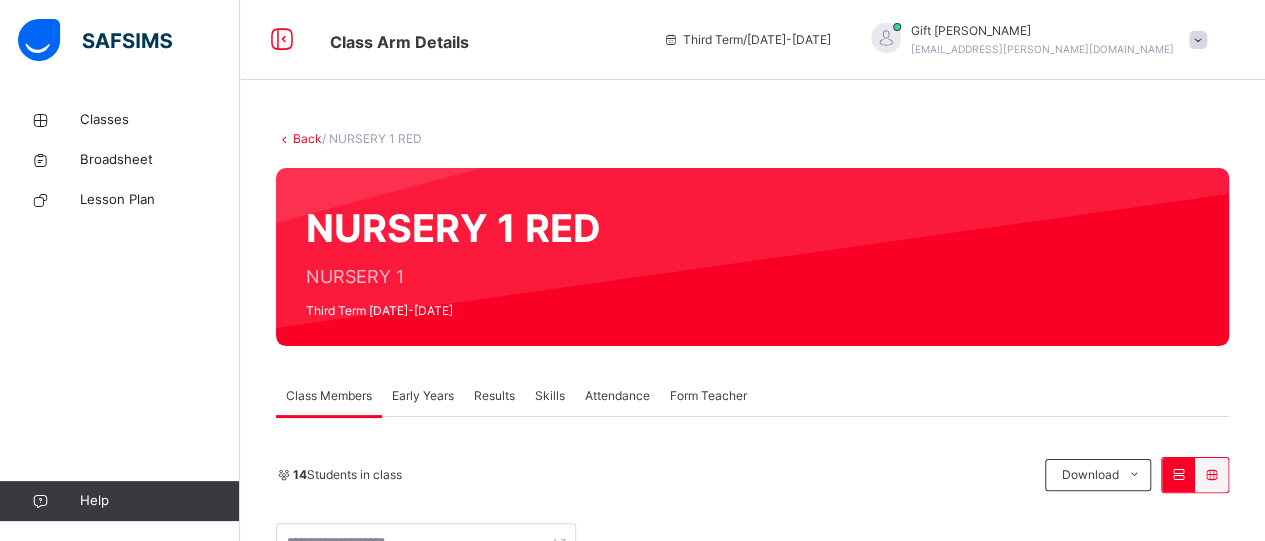 click on "Third Term  /  [DATE]-[DATE]" at bounding box center (747, 40) 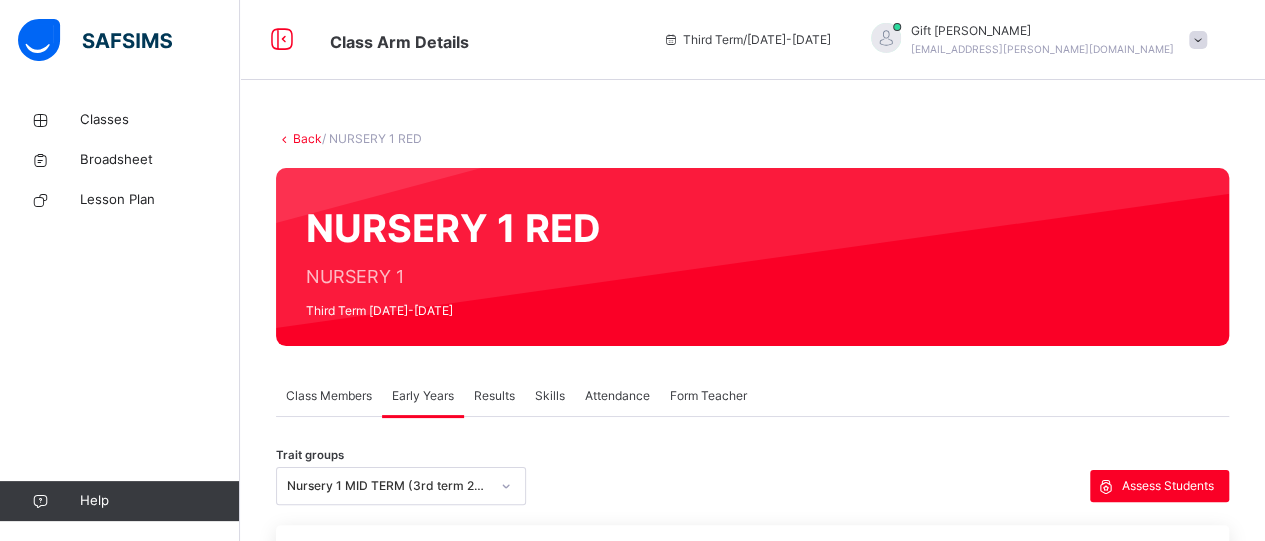 click on "Early Years" at bounding box center [423, 396] 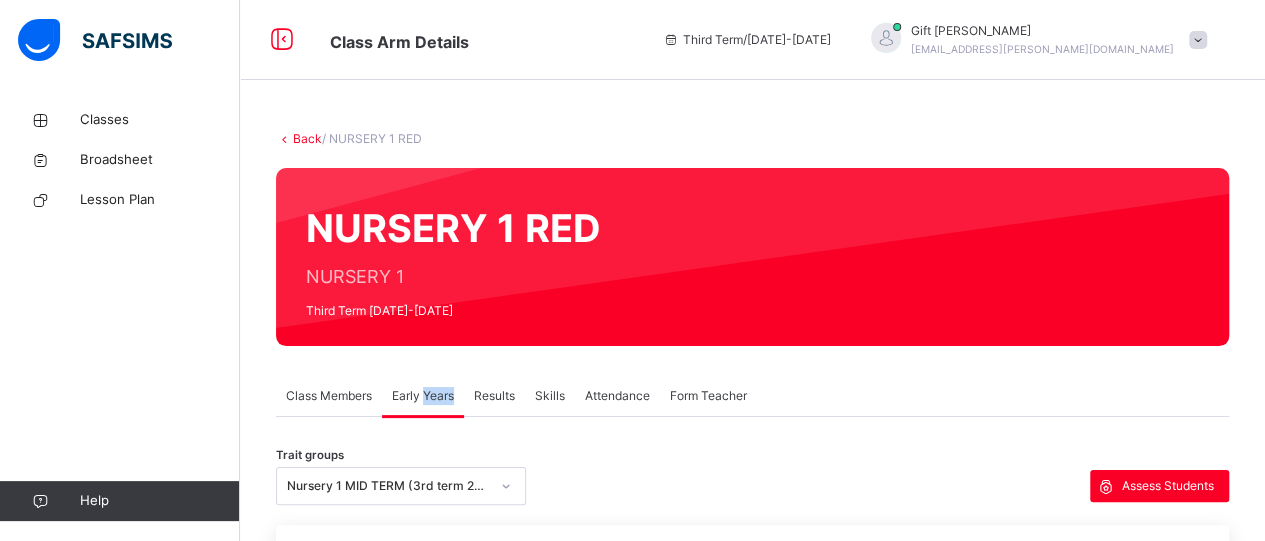 click on "Early Years" at bounding box center (423, 396) 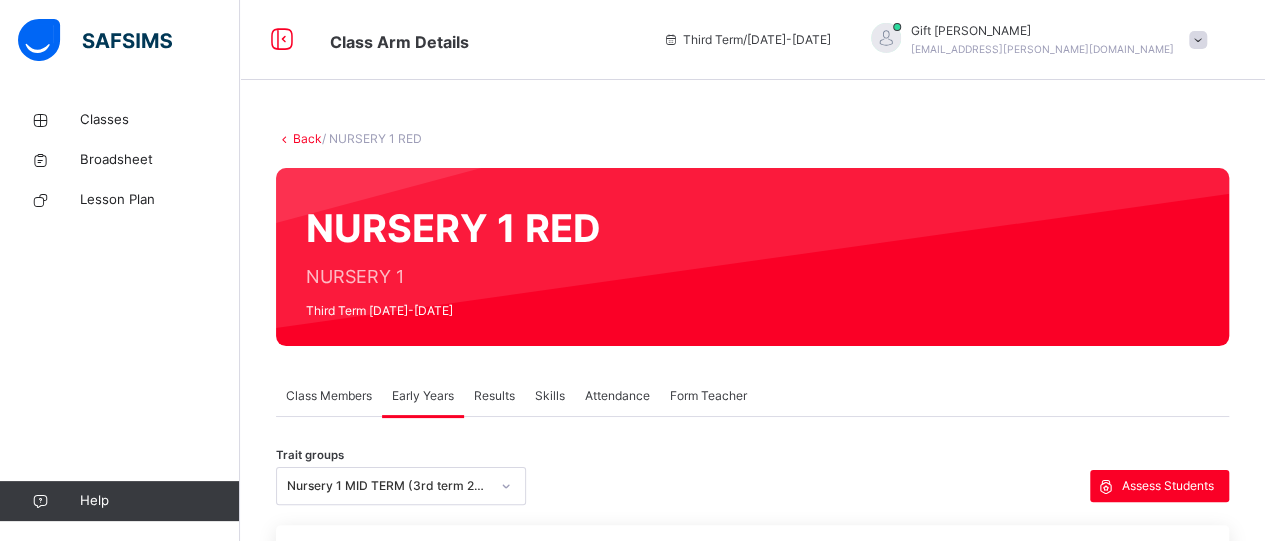 click on "Early Years" at bounding box center (423, 396) 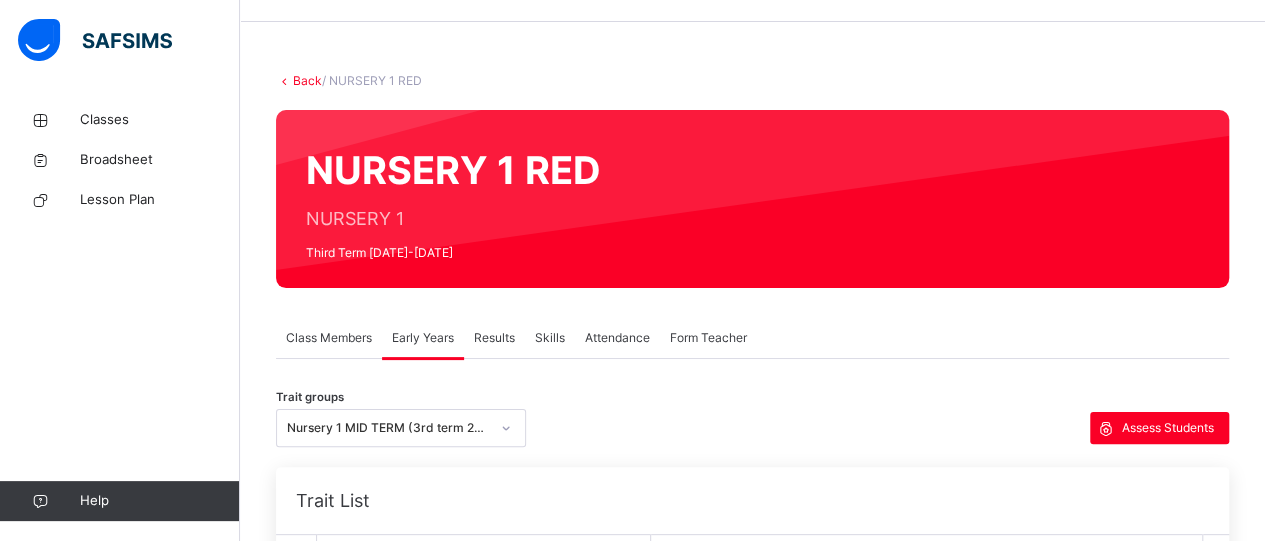 click on "Nursery 1 MID TERM (3rd term 2024-25)" at bounding box center (401, 428) 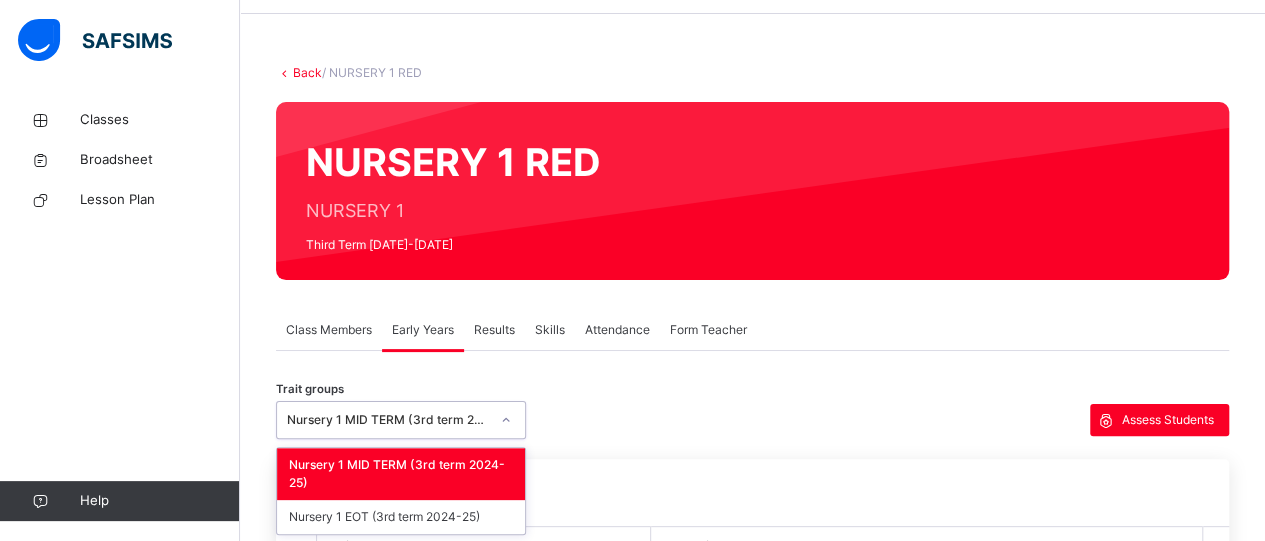 scroll, scrollTop: 67, scrollLeft: 0, axis: vertical 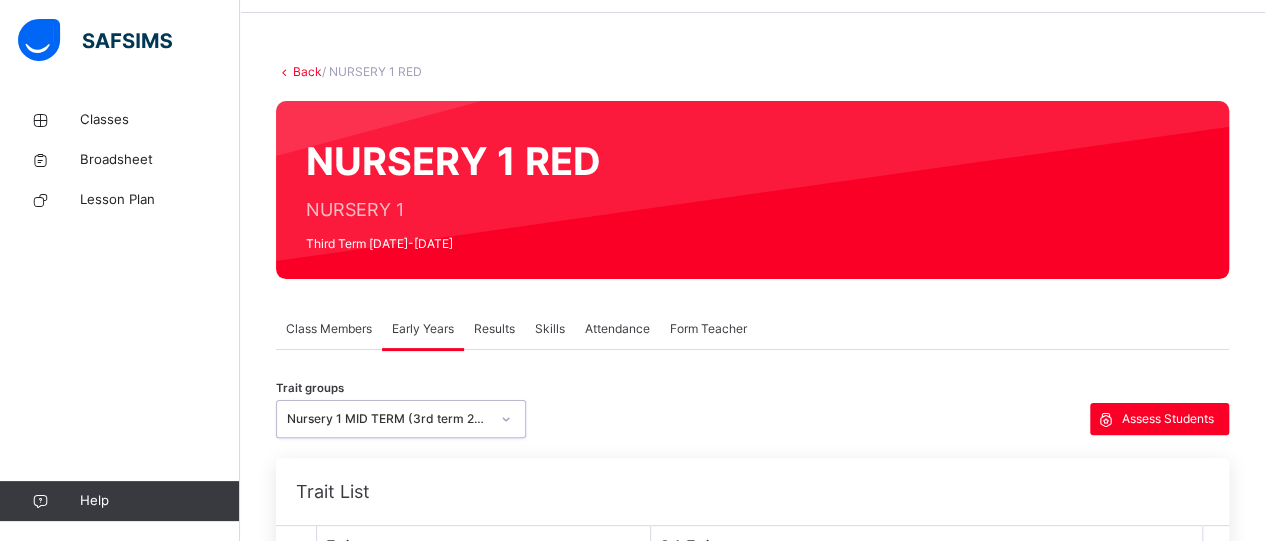 click 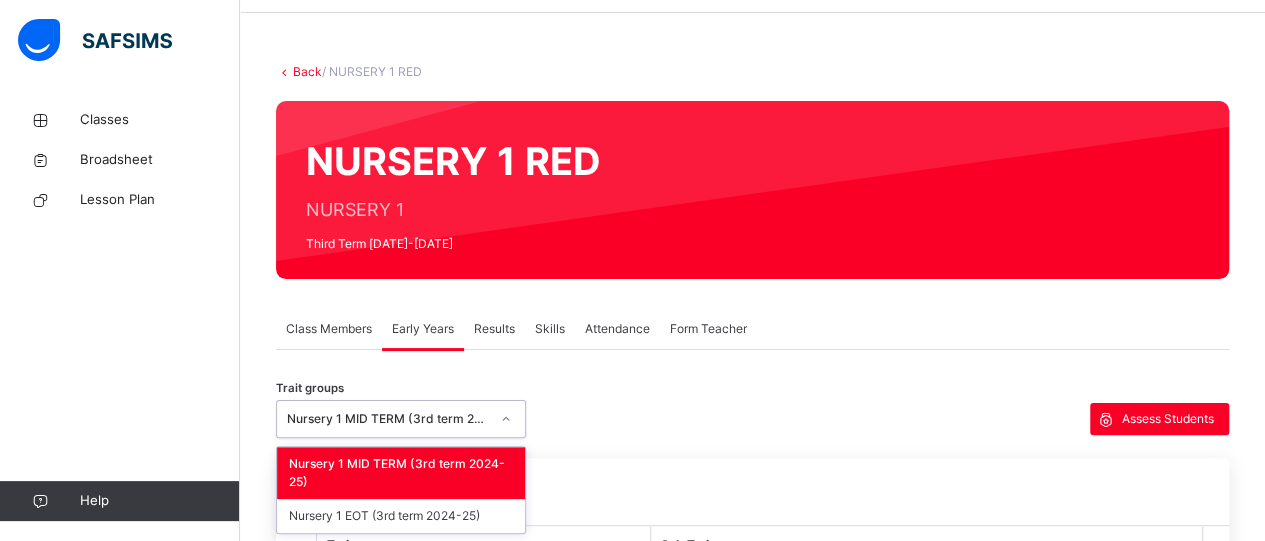 click 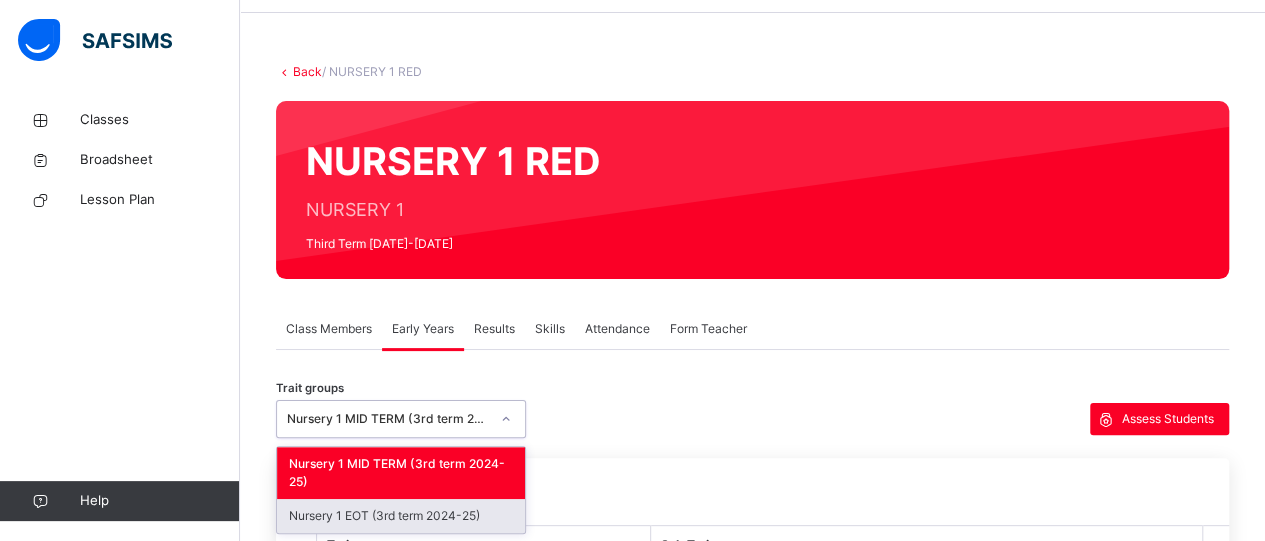 click on "Nursery 1 EOT (3rd term 2024-25)" at bounding box center (401, 516) 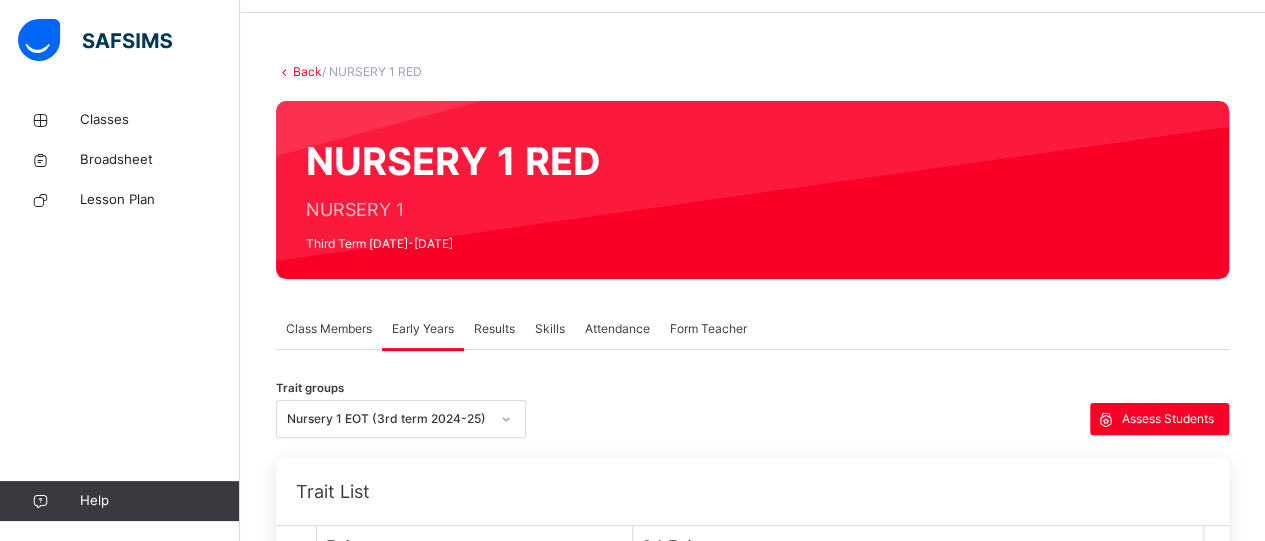 click on "Early Years" at bounding box center (423, 329) 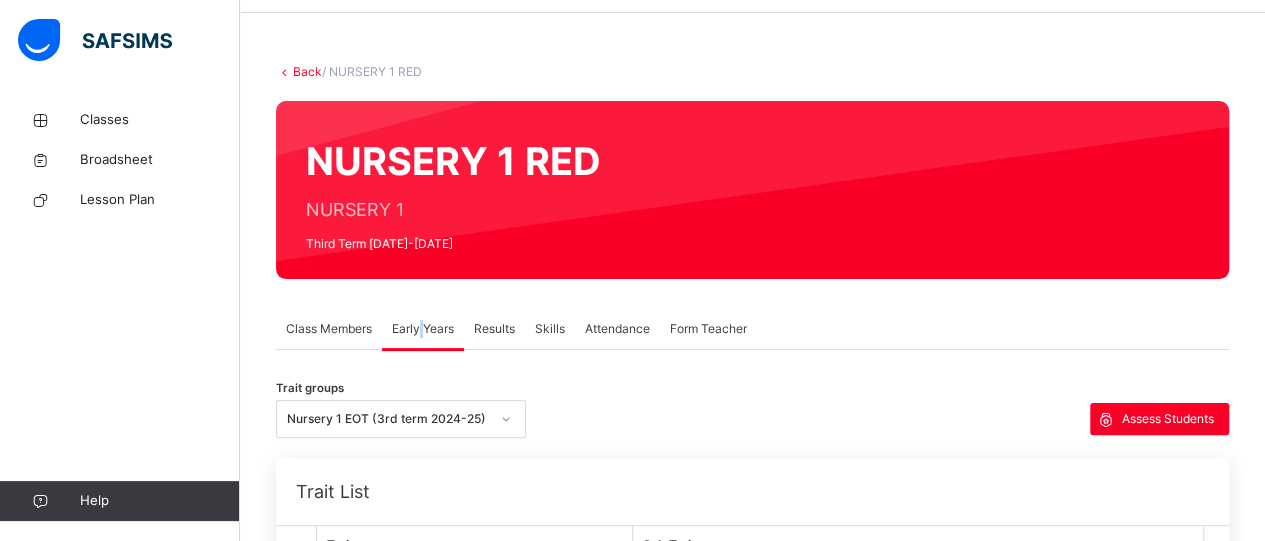 click on "Early Years" at bounding box center (423, 329) 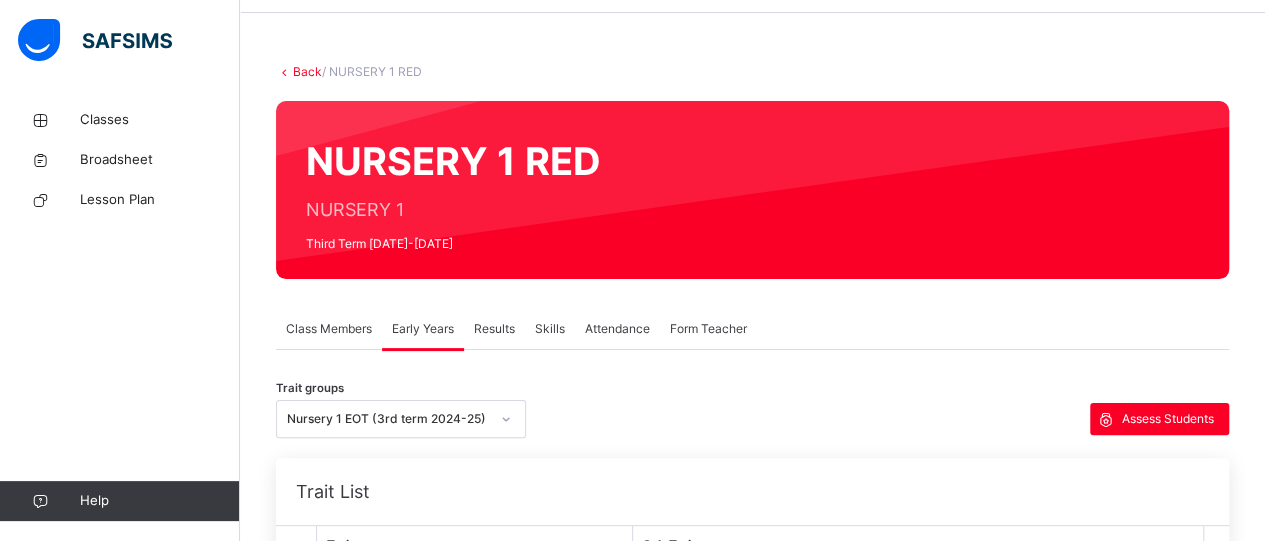 click on "Early Years" at bounding box center [423, 329] 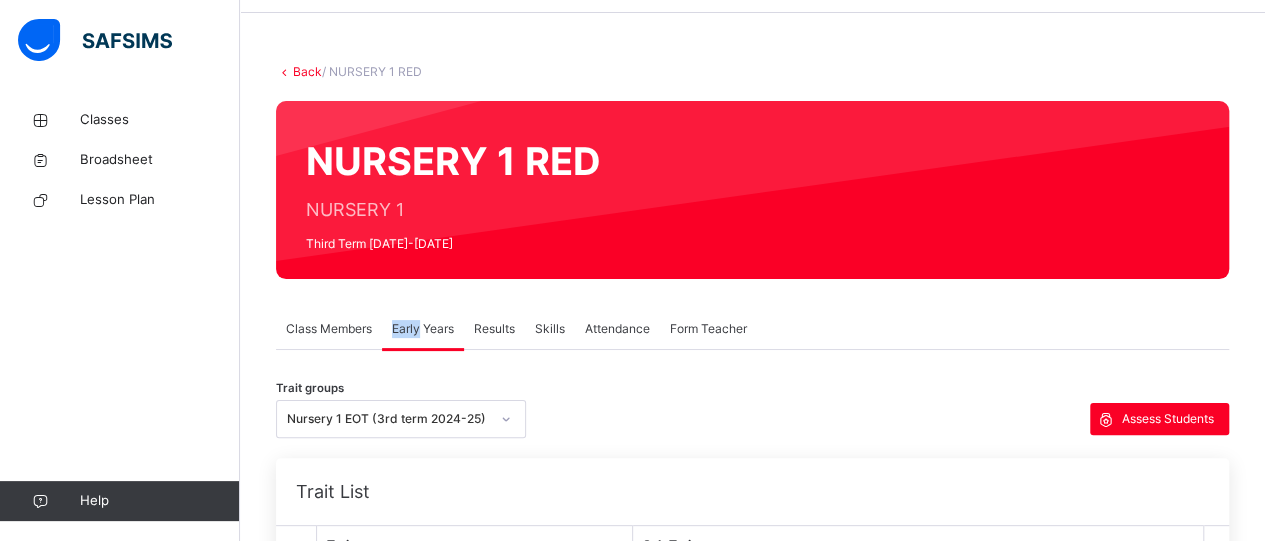 click on "Early Years" at bounding box center (423, 329) 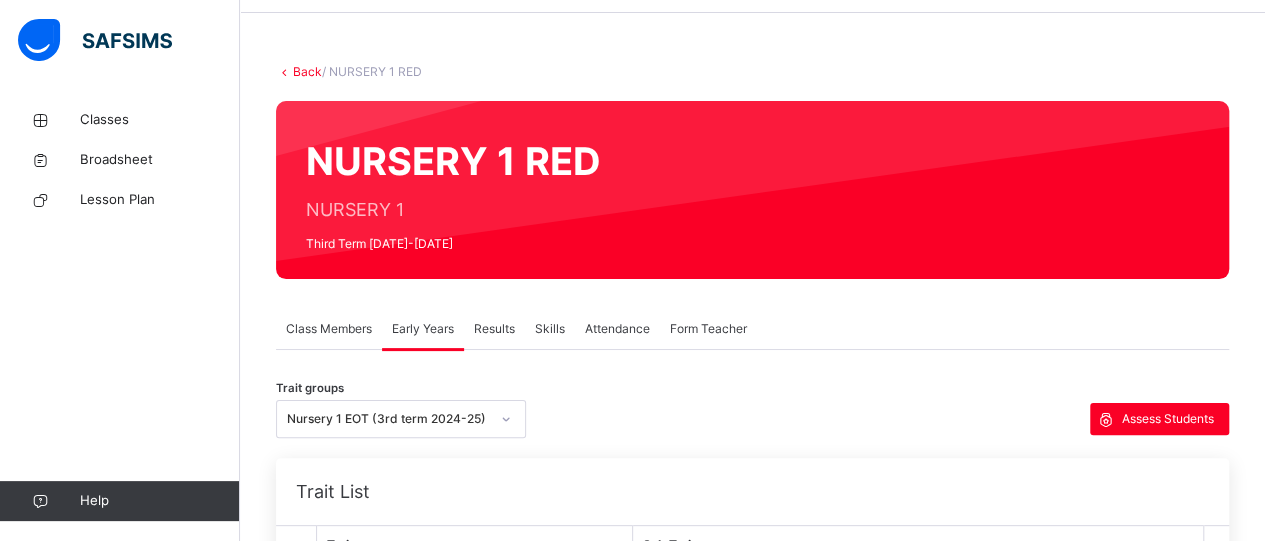 click on "Class Members" at bounding box center [329, 329] 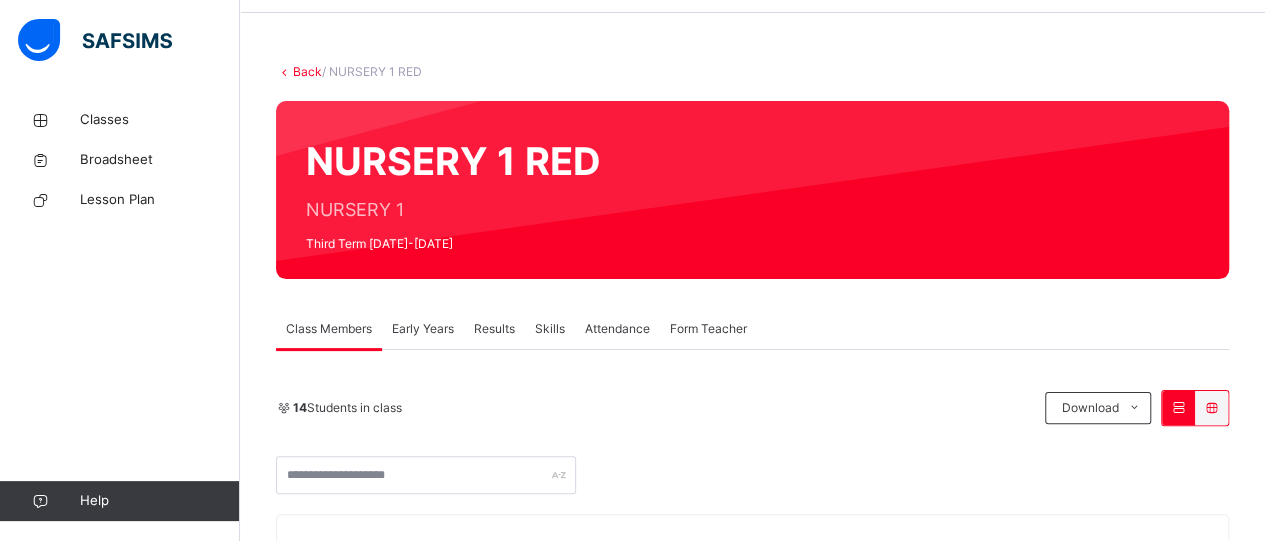 click on "Early Years" at bounding box center (423, 329) 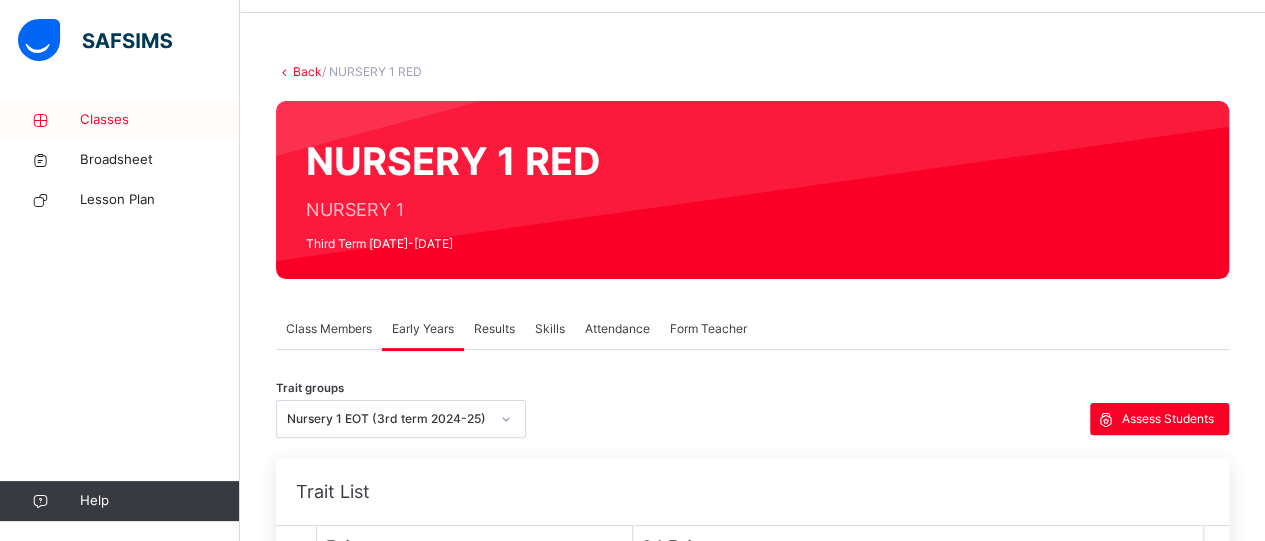 click on "Classes" at bounding box center [160, 120] 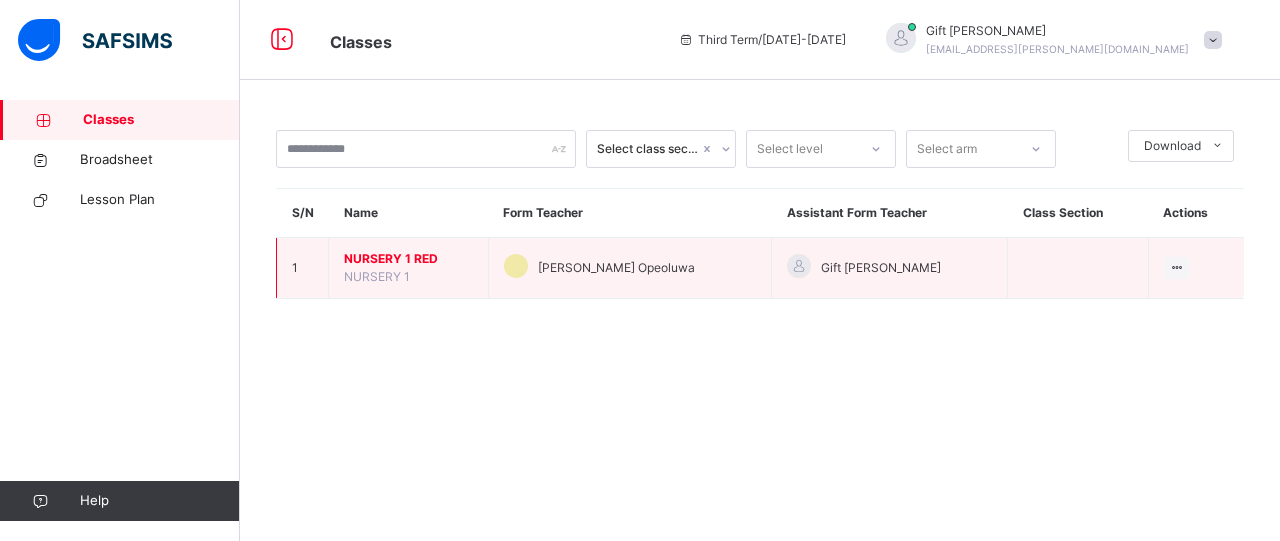 click on "NURSERY 1   RED" at bounding box center (408, 259) 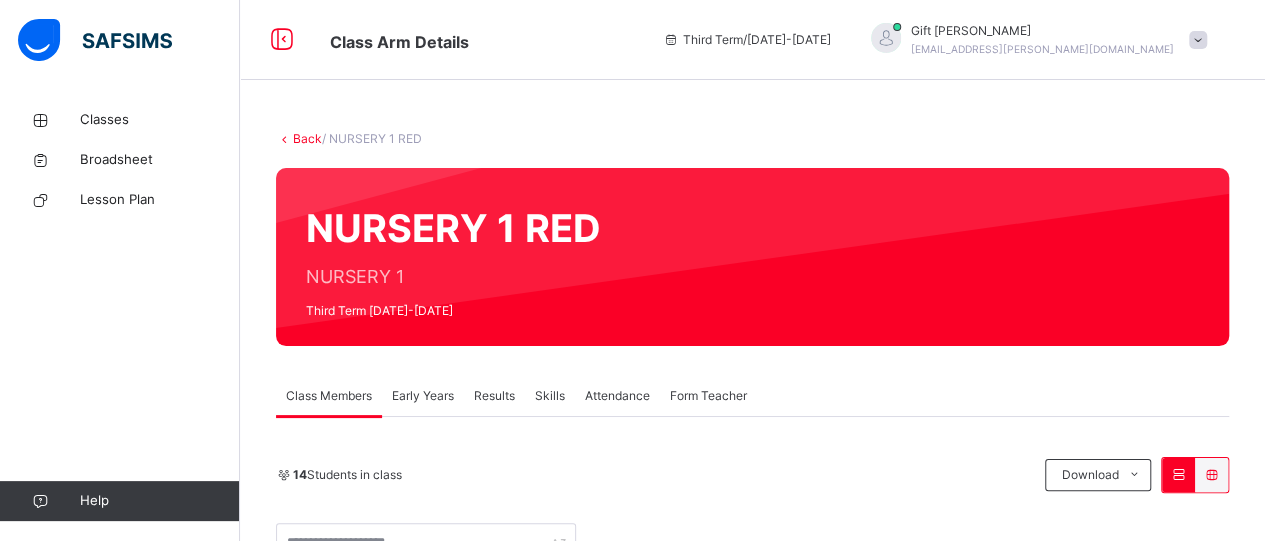 click on "Early Years" at bounding box center [423, 396] 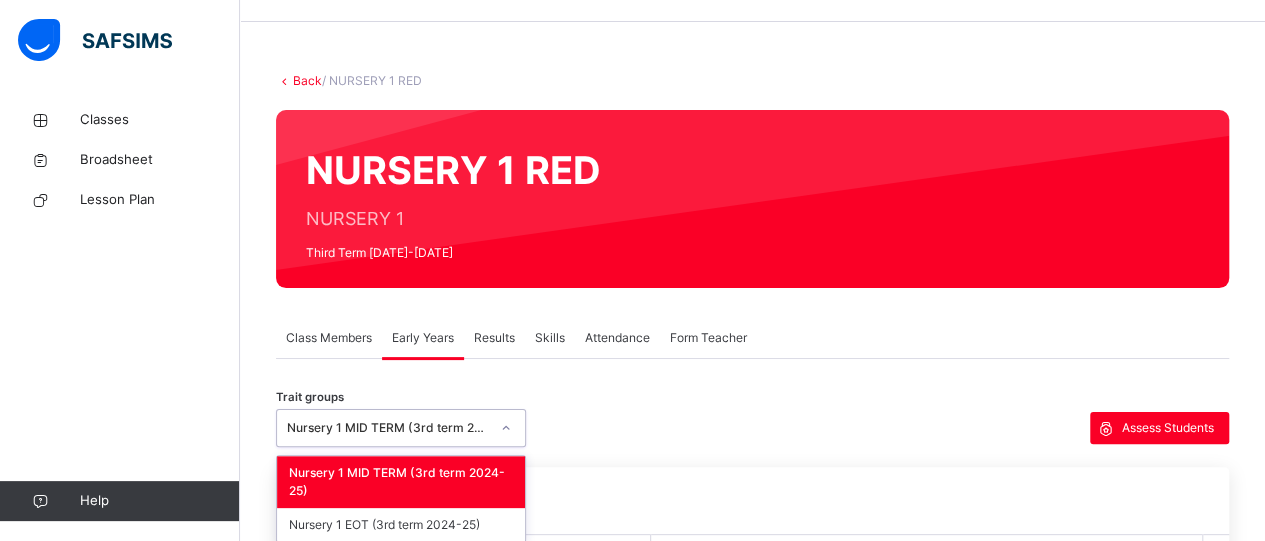 click on "option Nursery 1 MID TERM (3rd term 2024-25) focused, 1 of 2. 2 results available. Use Up and Down to choose options, press Enter to select the currently focused option, press Escape to exit the menu, press Tab to select the option and exit the menu. Nursery 1 MID TERM (3rd term 2024-25) Nursery 1 MID TERM (3rd term 2024-25) Nursery 1 EOT (3rd term 2024-25)" at bounding box center (401, 428) 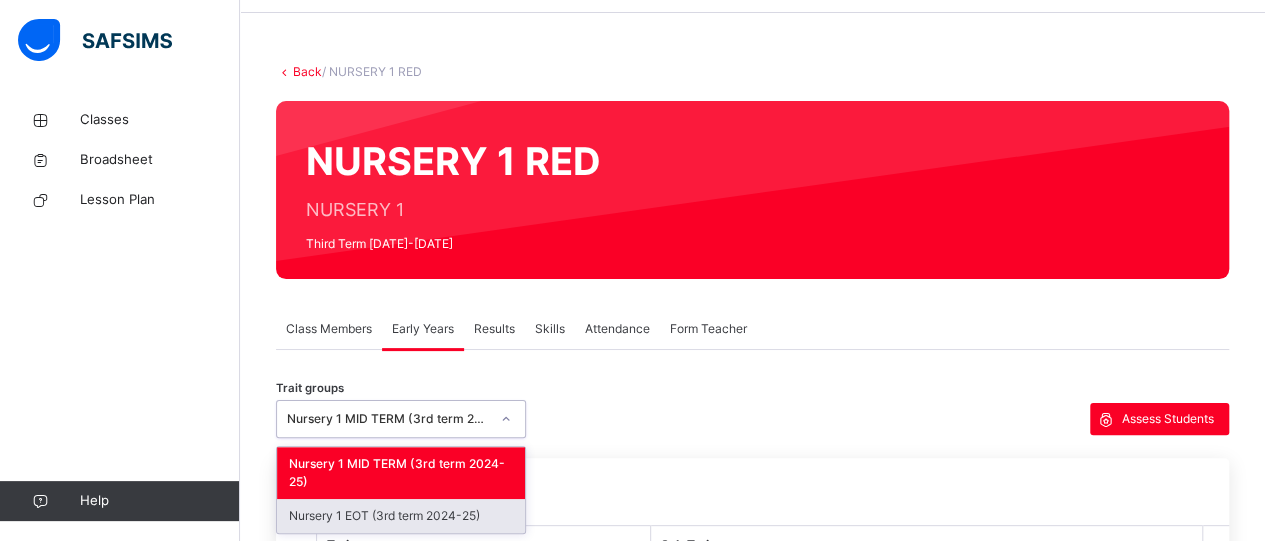 click on "Nursery 1 EOT (3rd term 2024-25)" at bounding box center [401, 516] 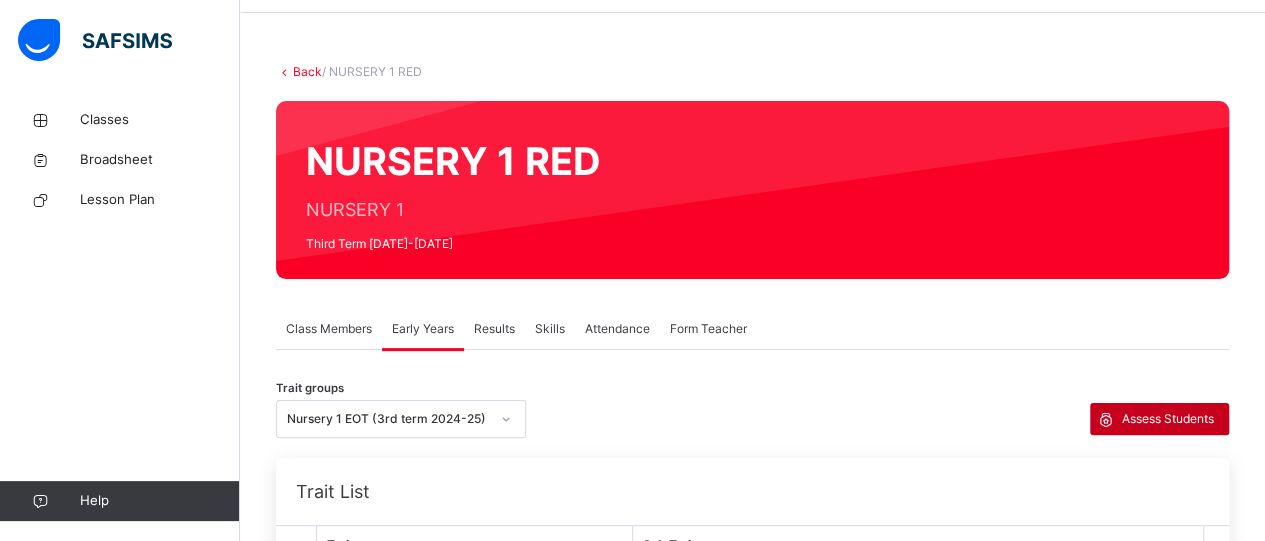 click on "Assess Students" at bounding box center [1168, 419] 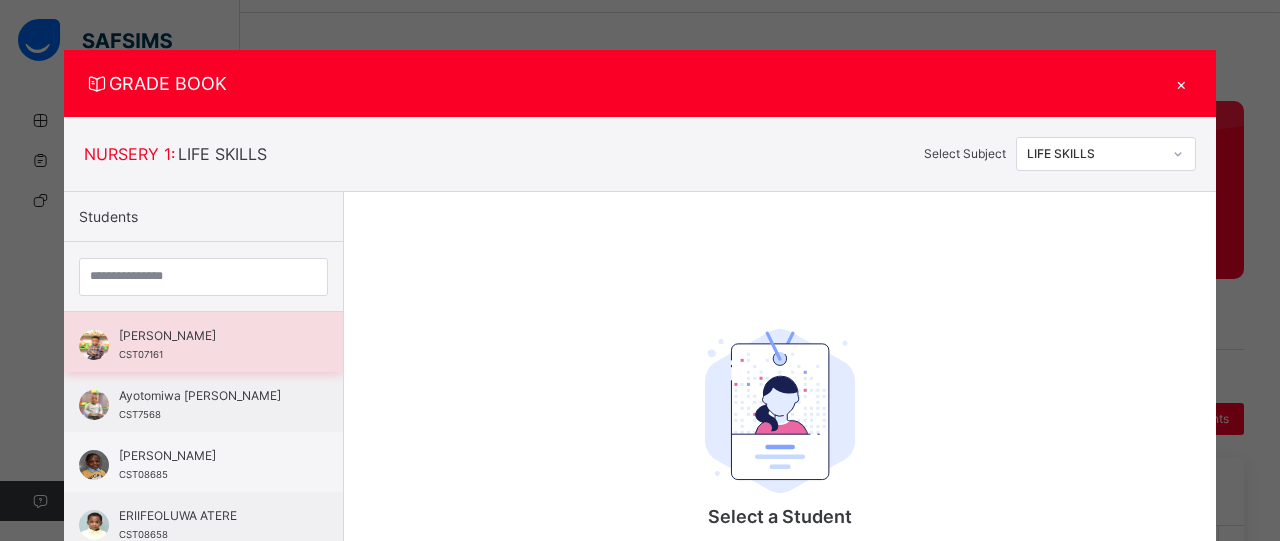 click on "[PERSON_NAME]" at bounding box center [208, 336] 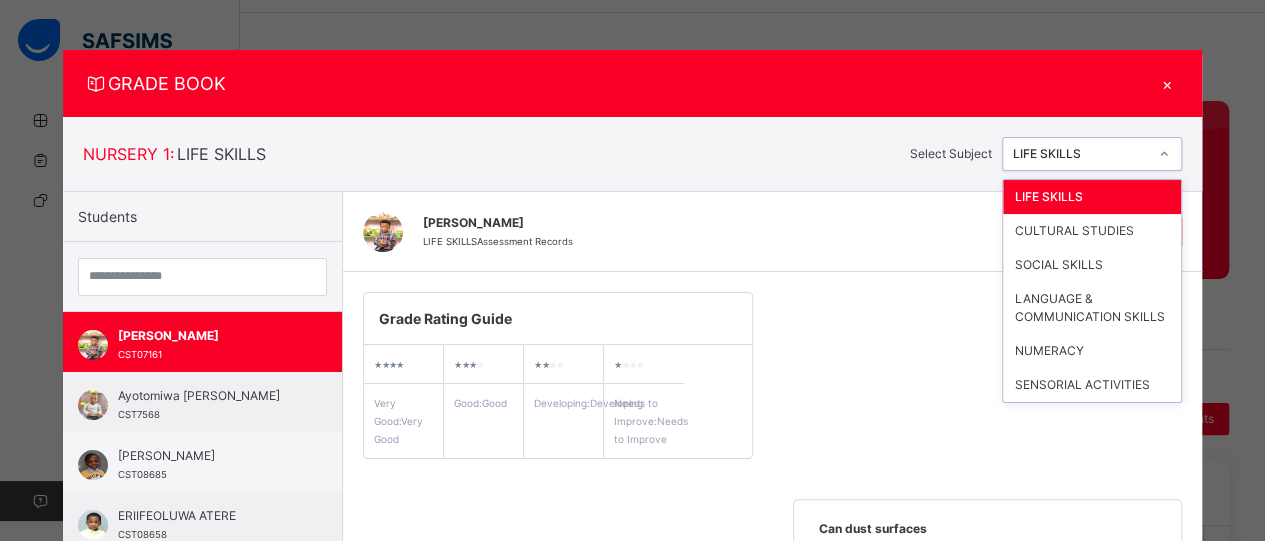 click 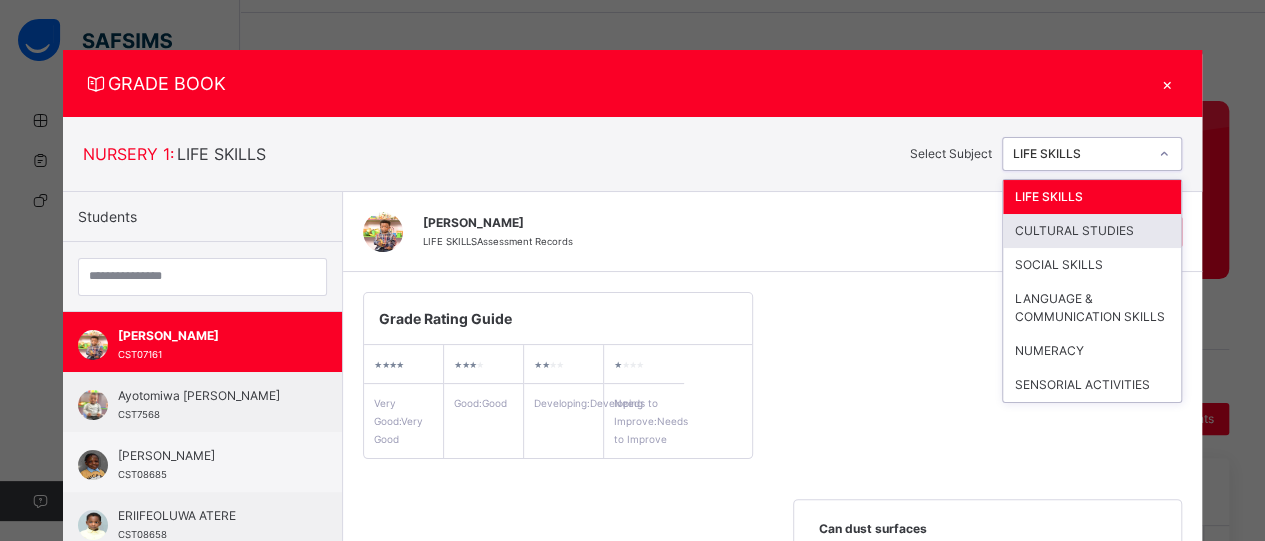 click on "CULTURAL STUDIES" at bounding box center [1092, 231] 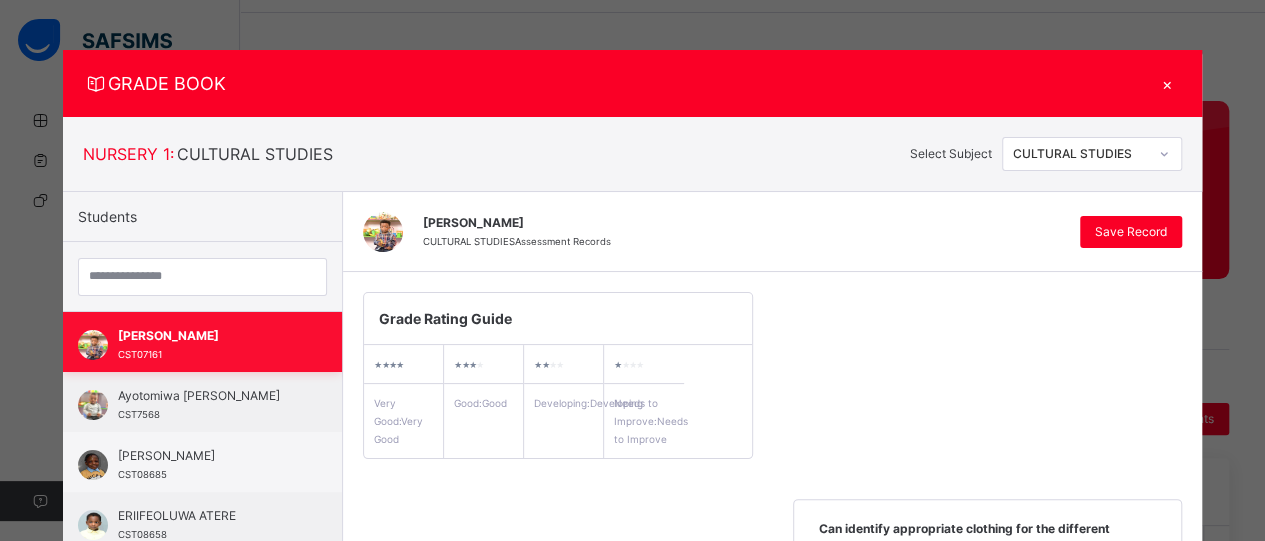 click on "[PERSON_NAME] CST07161" at bounding box center (207, 345) 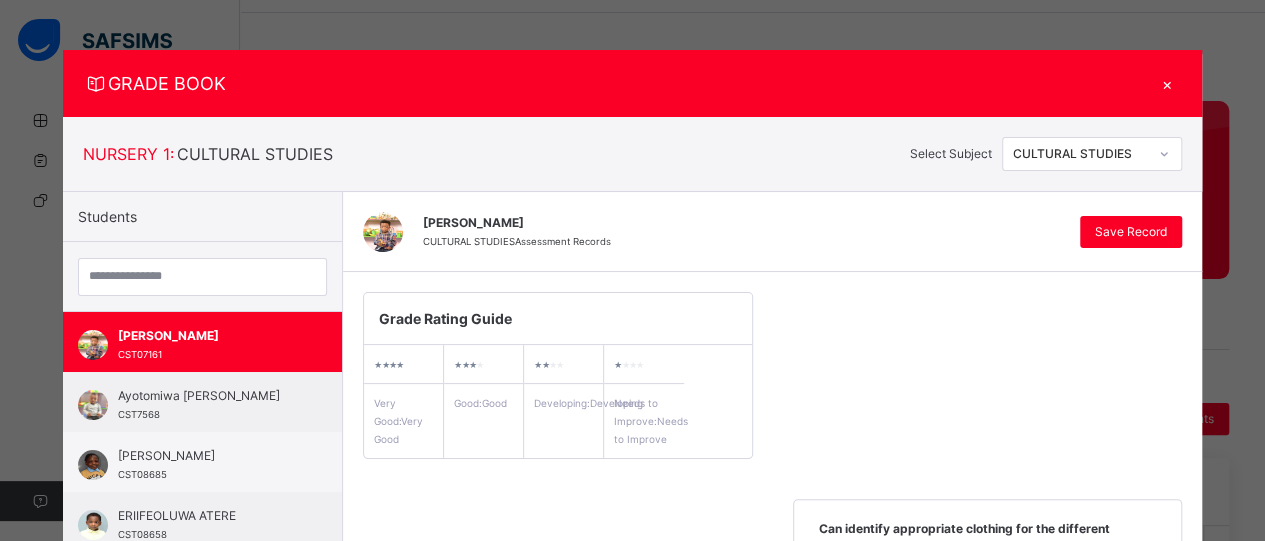 scroll, scrollTop: 40, scrollLeft: 0, axis: vertical 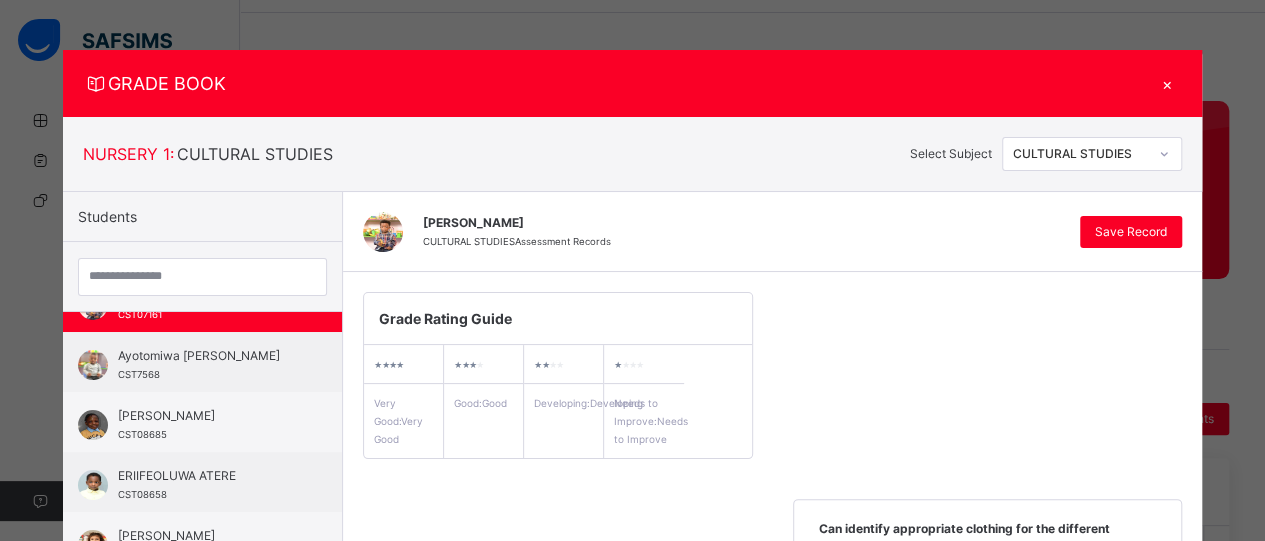 click on "Grade Rating Guide   ★ ★ ★ ★ Very Good  :  Very Good ★ ★ ★ ★ Good  :  Good ★ ★ ★ ★ Developing  :  Developing ★ ★ ★ ★ Needs to Improve  :  Needs to Improve Can identify appropriate clothing for the different weather   Very Good Good Developing Needs to Improve  Add Comment Can identify parts of a leaf   Very Good Good Developing Needs to Improve  Add Comment Can identify parts of a flower   Very Good Good Developing Needs to Improve  Add Comment Can identify some domestic animals and their homes   Very Good Good Developing Needs to Improve  Add Comment Can identify some wild animals and their homes   Very Good Good Developing Needs to Improve  Add Comment" at bounding box center [772, 819] 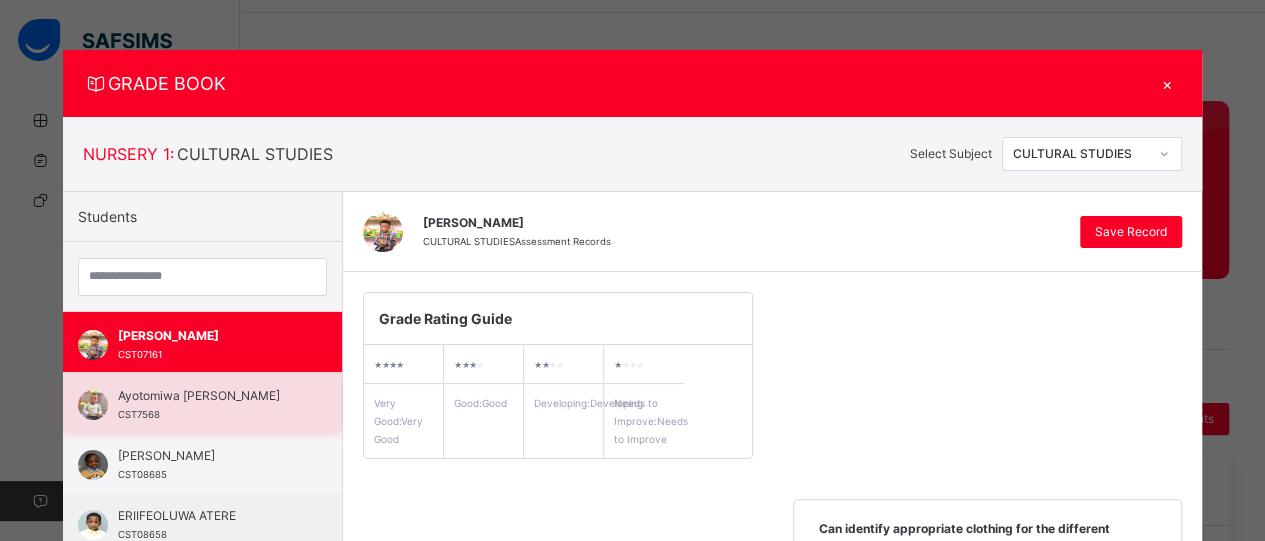 click on "[PERSON_NAME] CST7568" at bounding box center (207, 405) 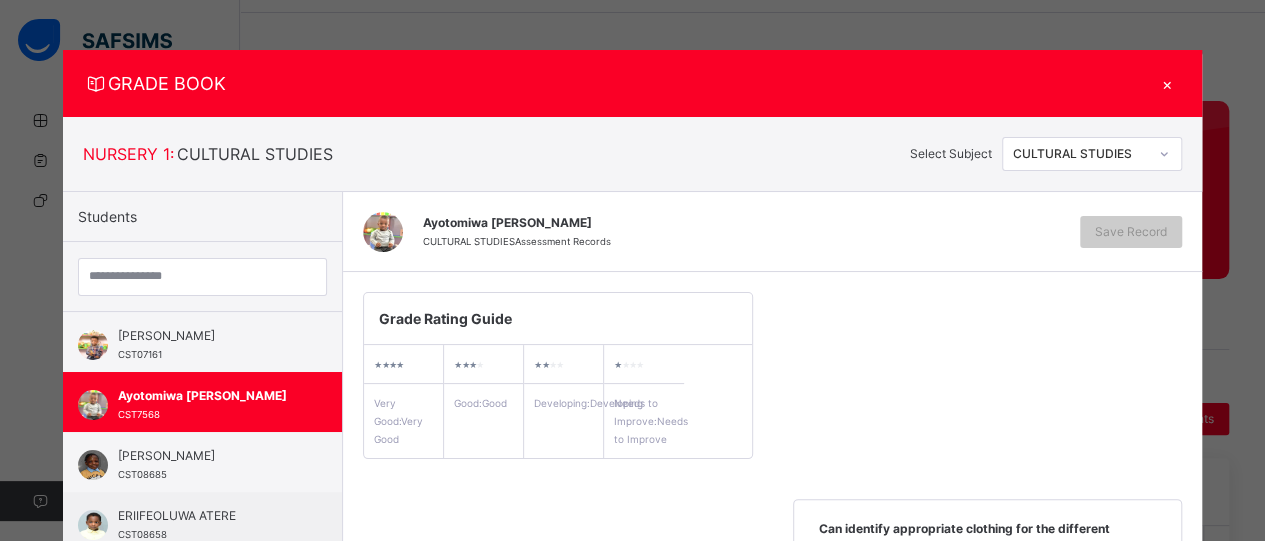 scroll, scrollTop: 474, scrollLeft: 0, axis: vertical 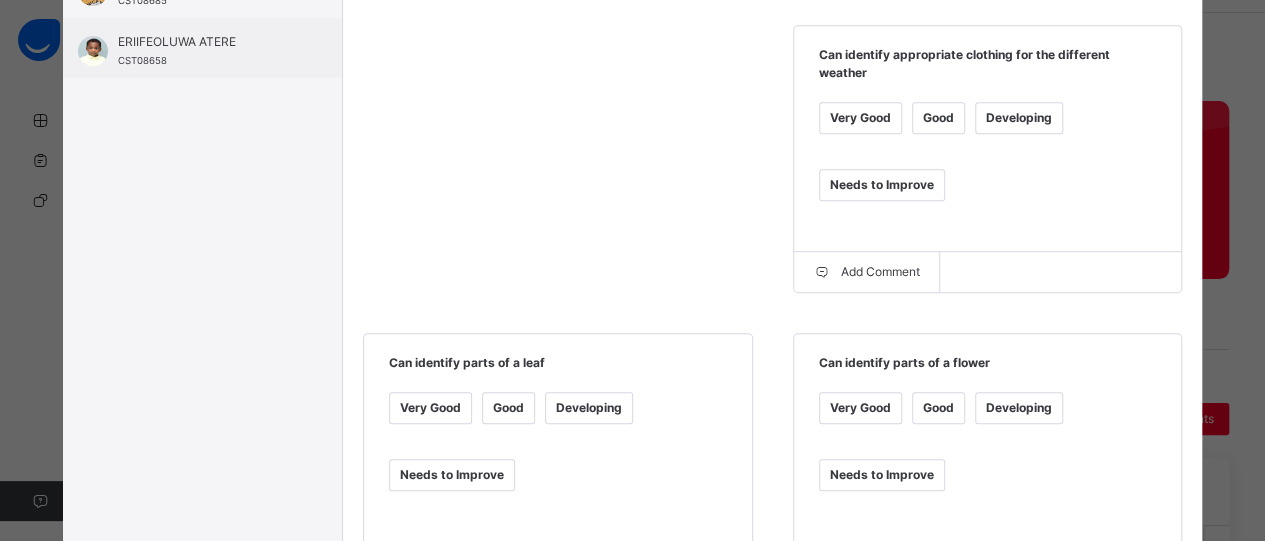 click on "Very Good" at bounding box center [860, 118] 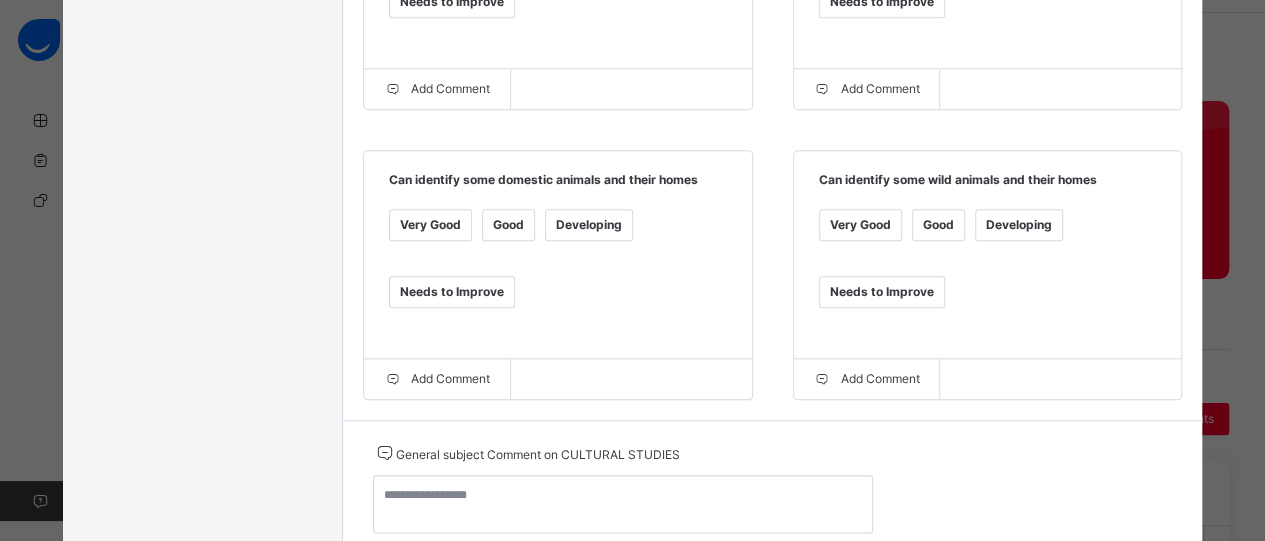 click on "Good" at bounding box center (938, 225) 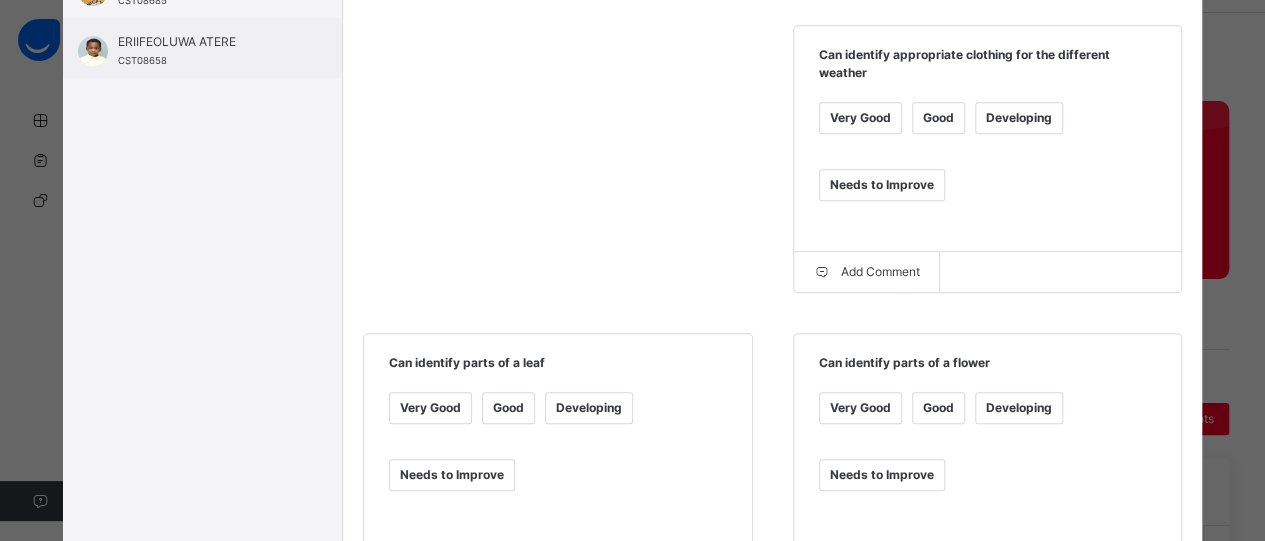 scroll, scrollTop: 0, scrollLeft: 0, axis: both 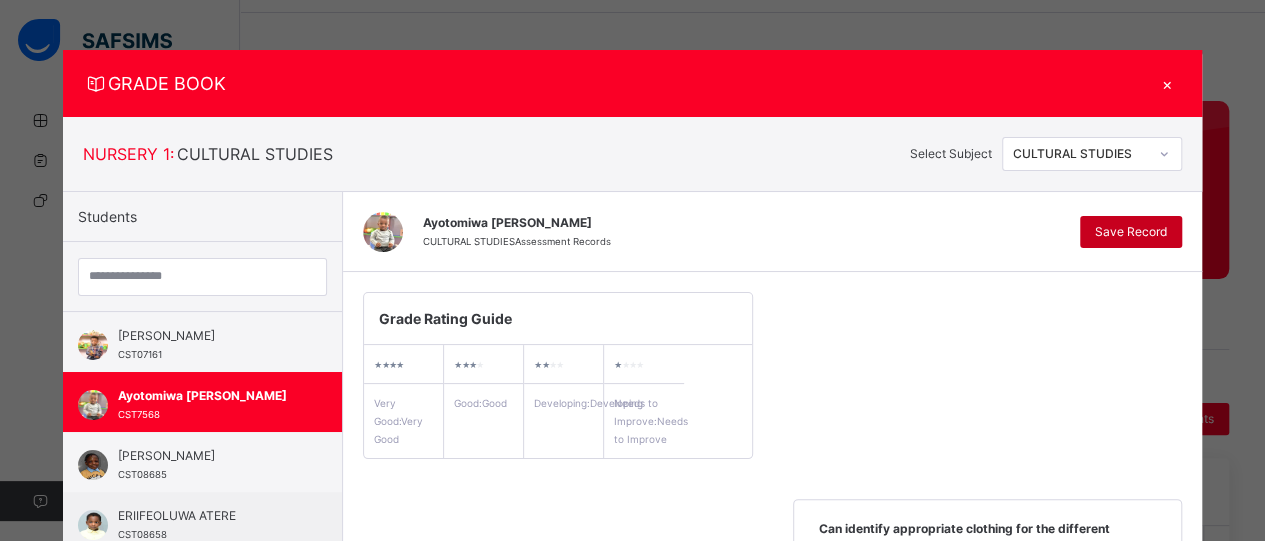 click on "Save Record" at bounding box center (1131, 232) 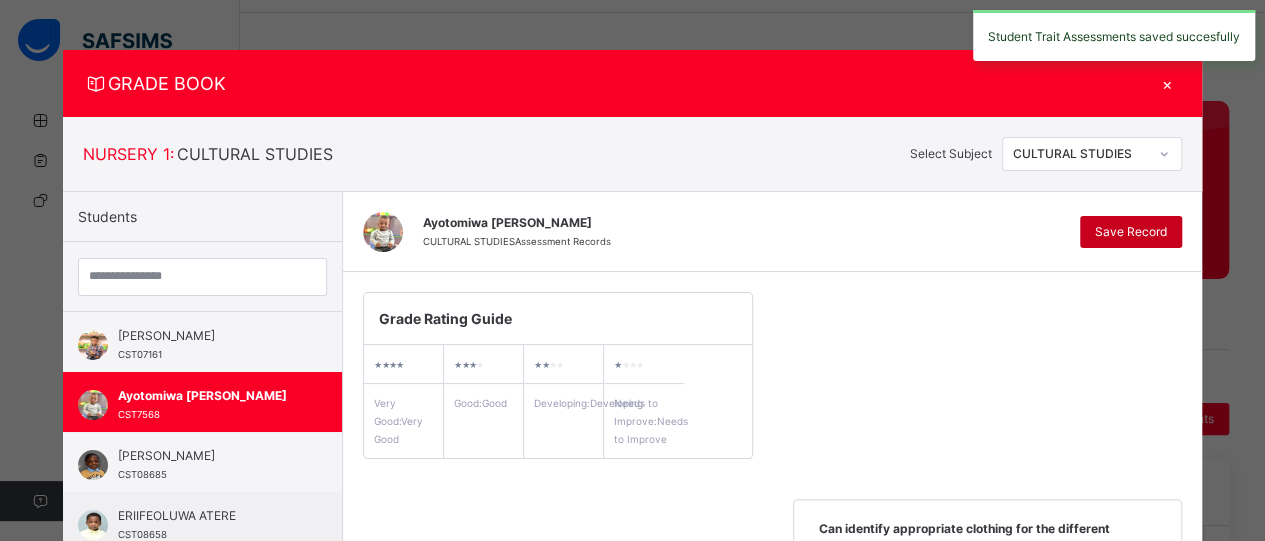 click on "Save Record" at bounding box center [1131, 232] 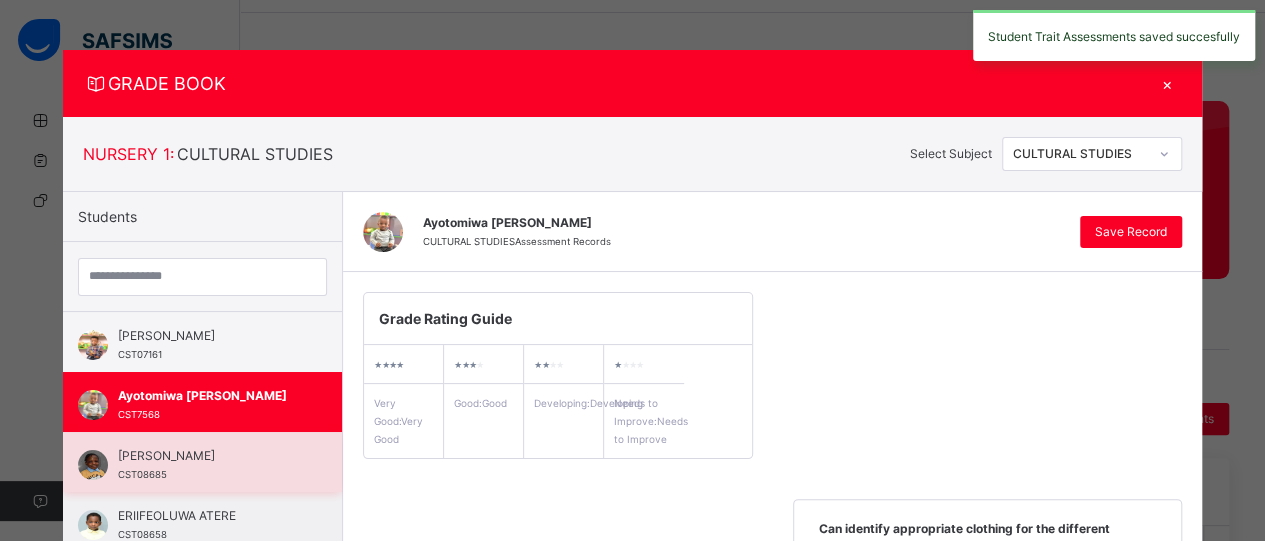 click on "[PERSON_NAME]" at bounding box center (207, 456) 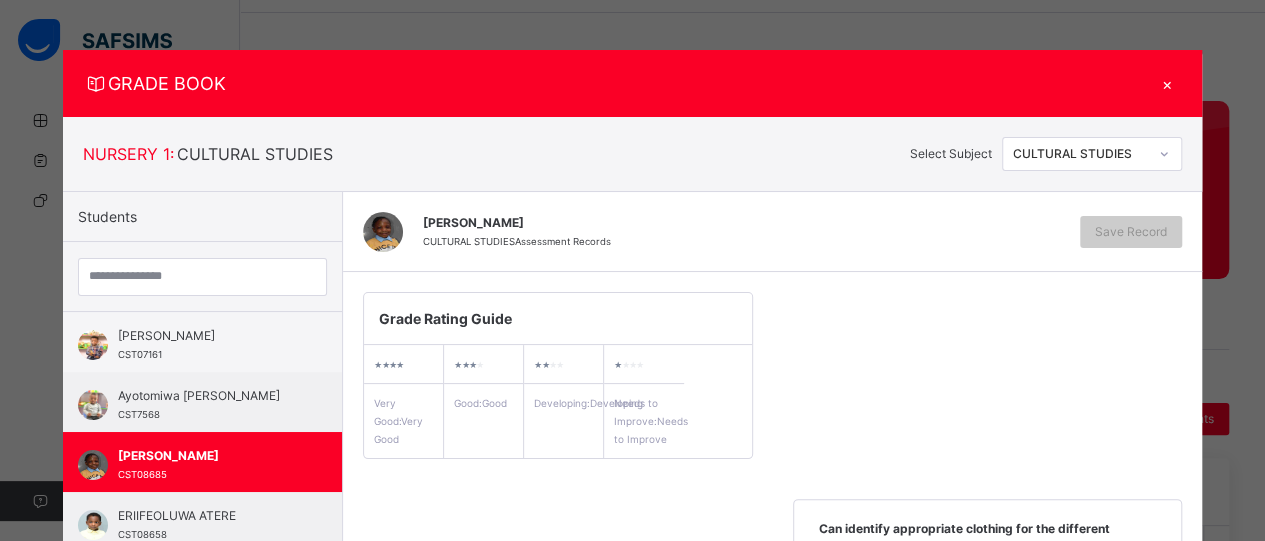 scroll, scrollTop: 474, scrollLeft: 0, axis: vertical 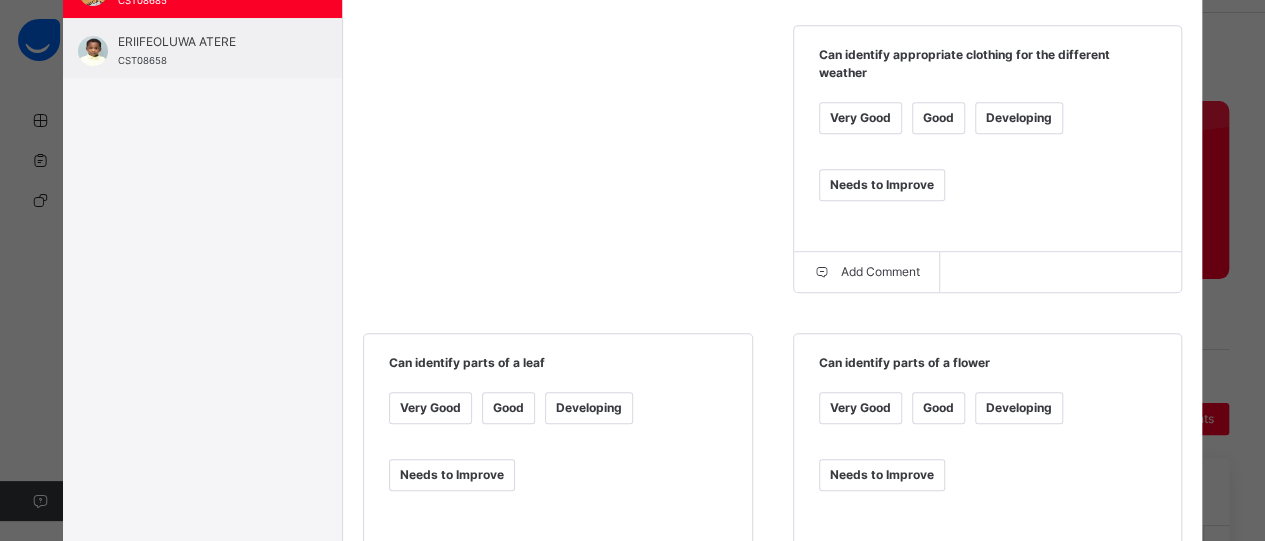 click on "Very Good" at bounding box center (860, 118) 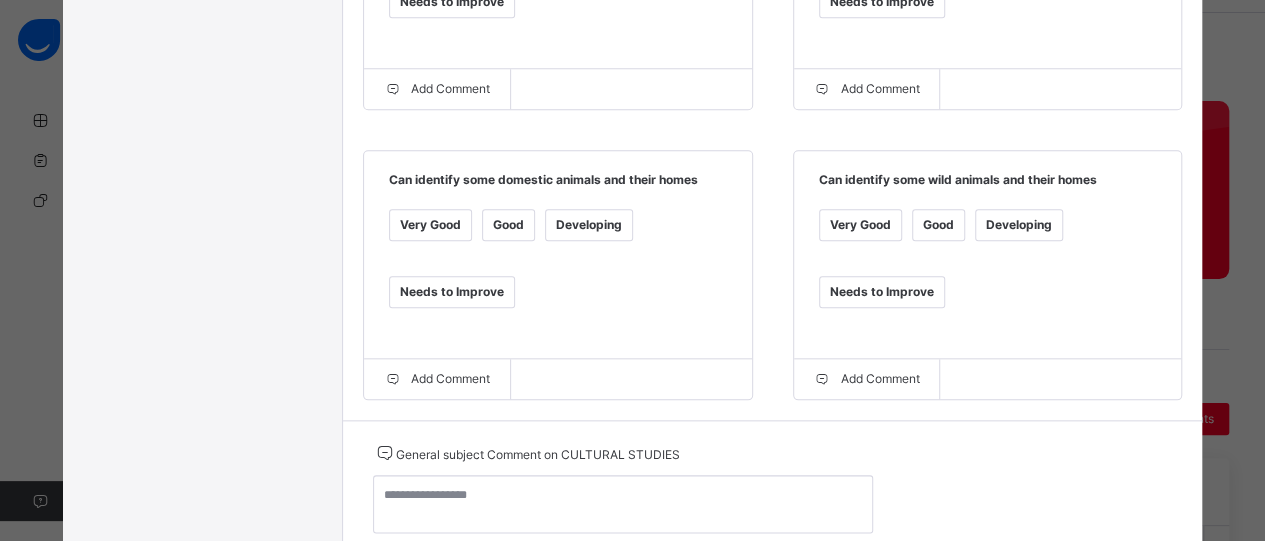 scroll, scrollTop: 474, scrollLeft: 0, axis: vertical 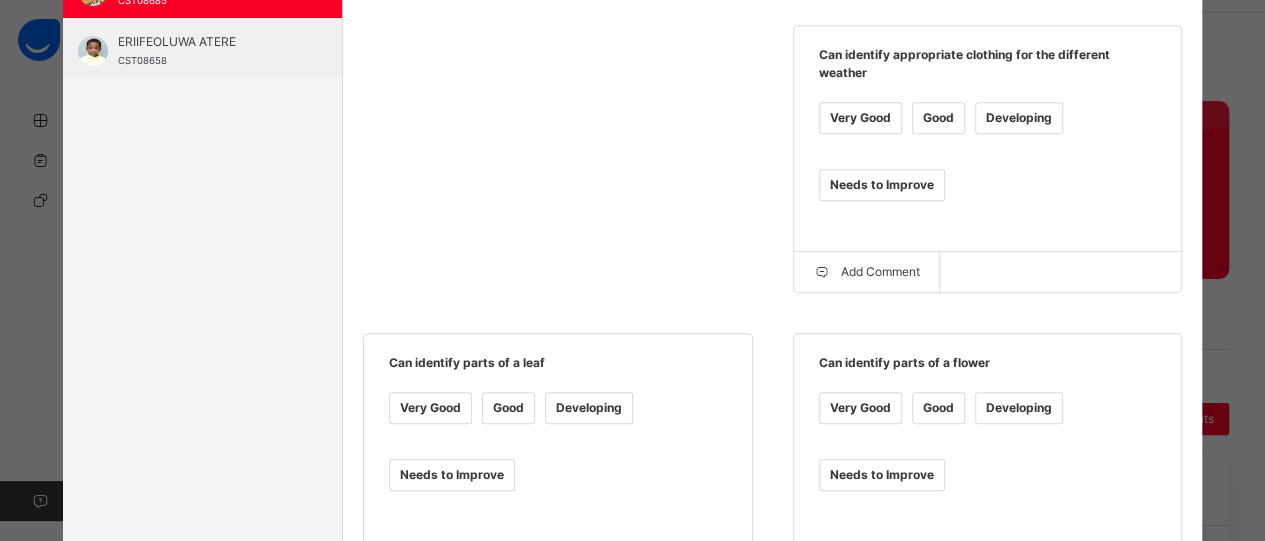 click on "Very Good" at bounding box center [430, 408] 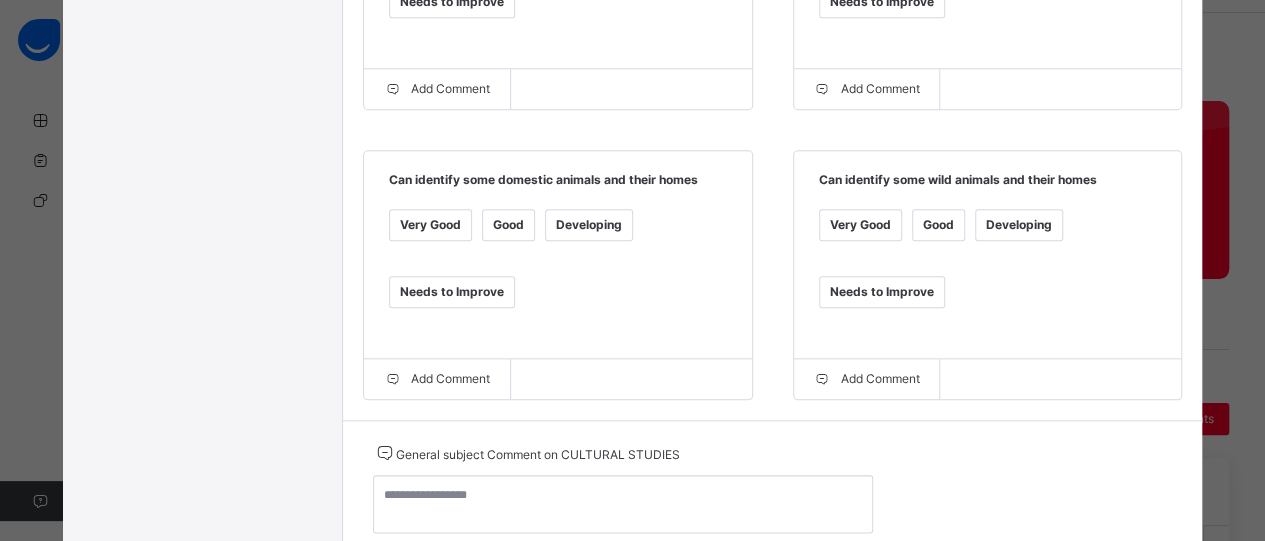 click on "Very Good" at bounding box center [860, 225] 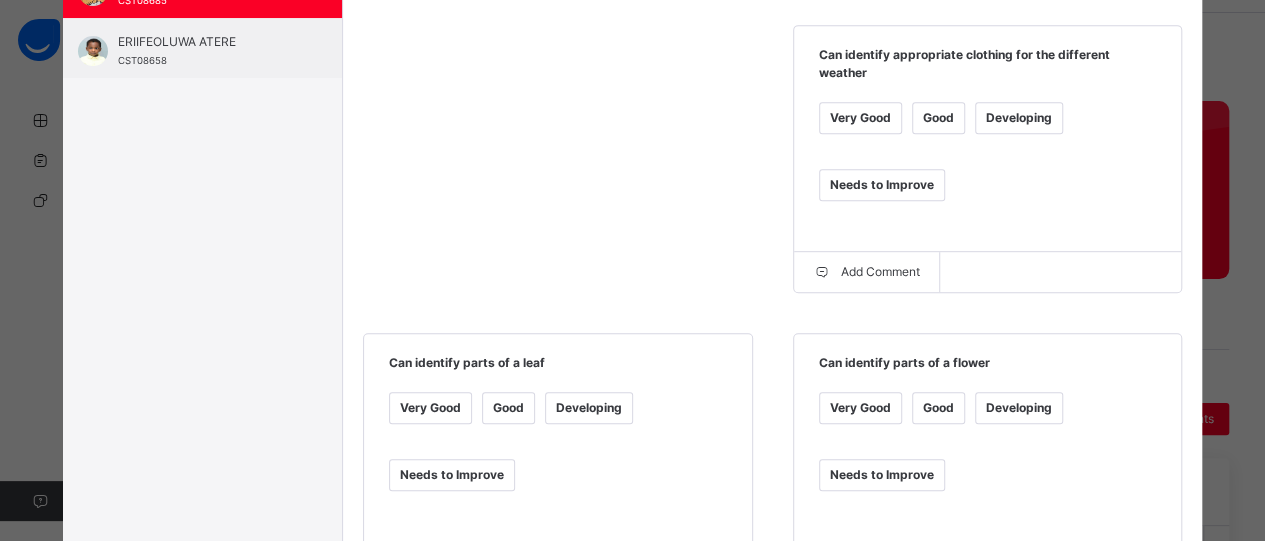 click on "Good" at bounding box center (508, 408) 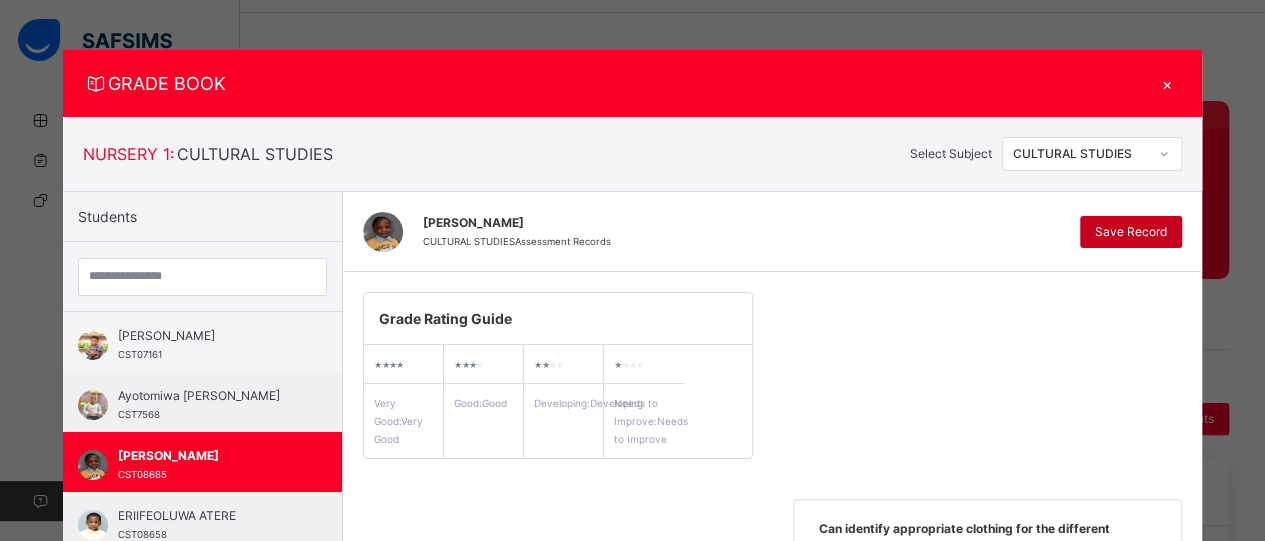 click on "Save Record" at bounding box center (1131, 232) 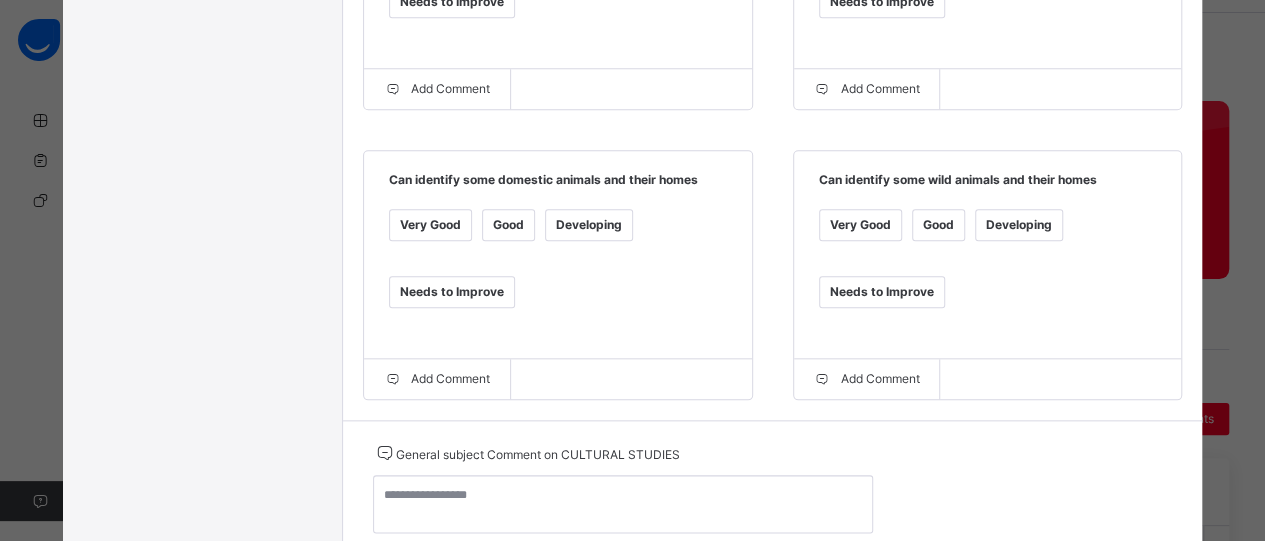 scroll, scrollTop: 474, scrollLeft: 0, axis: vertical 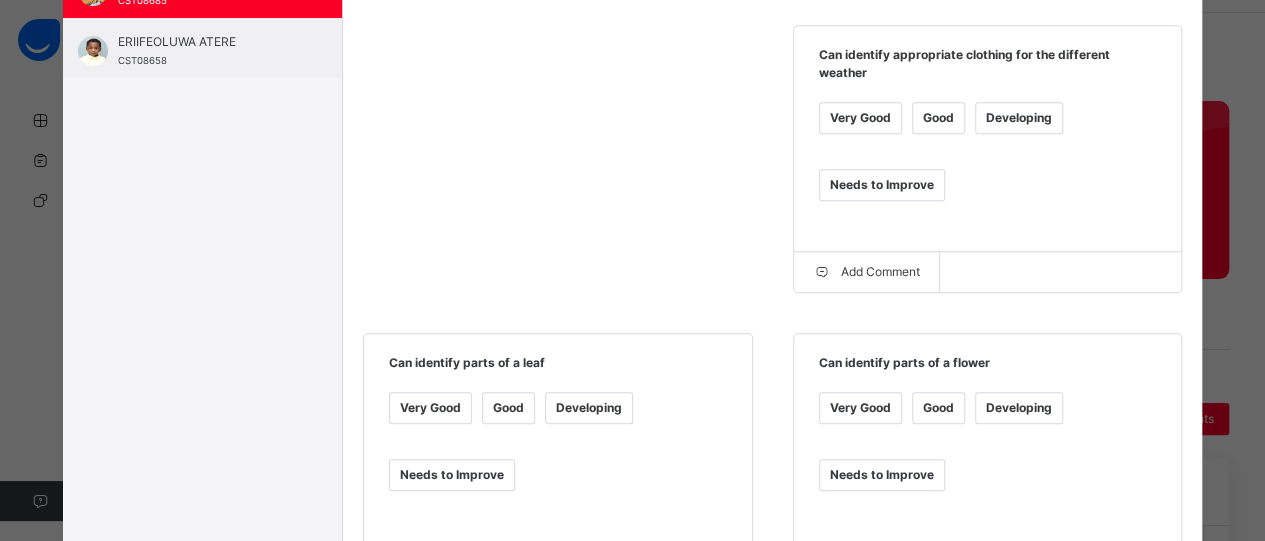 click on "Very Good" at bounding box center [430, 408] 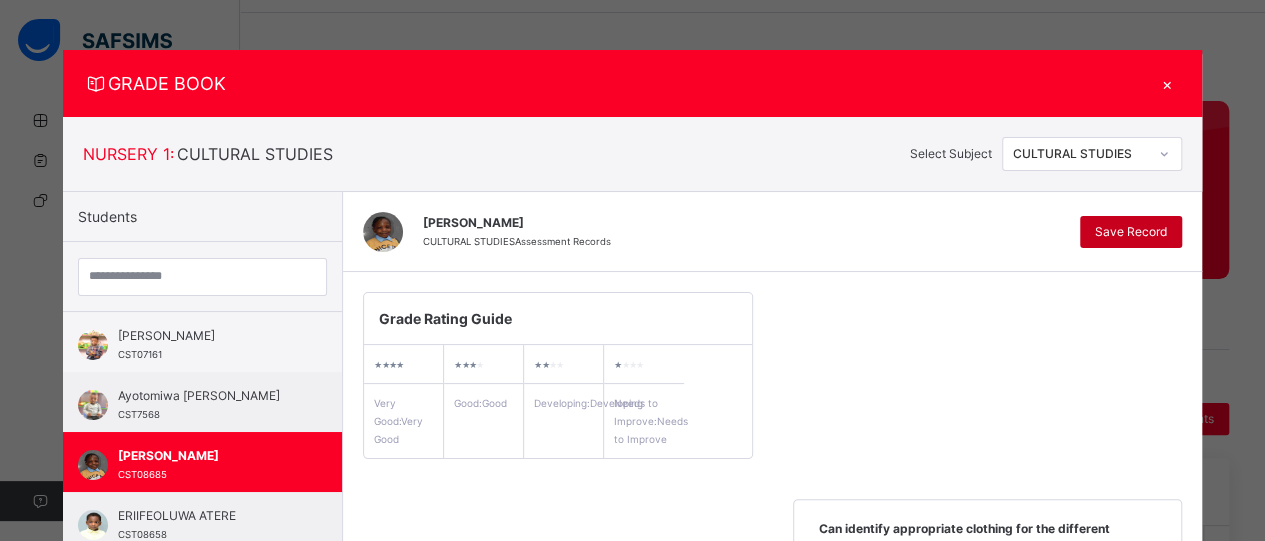 click on "Save Record" at bounding box center [1131, 232] 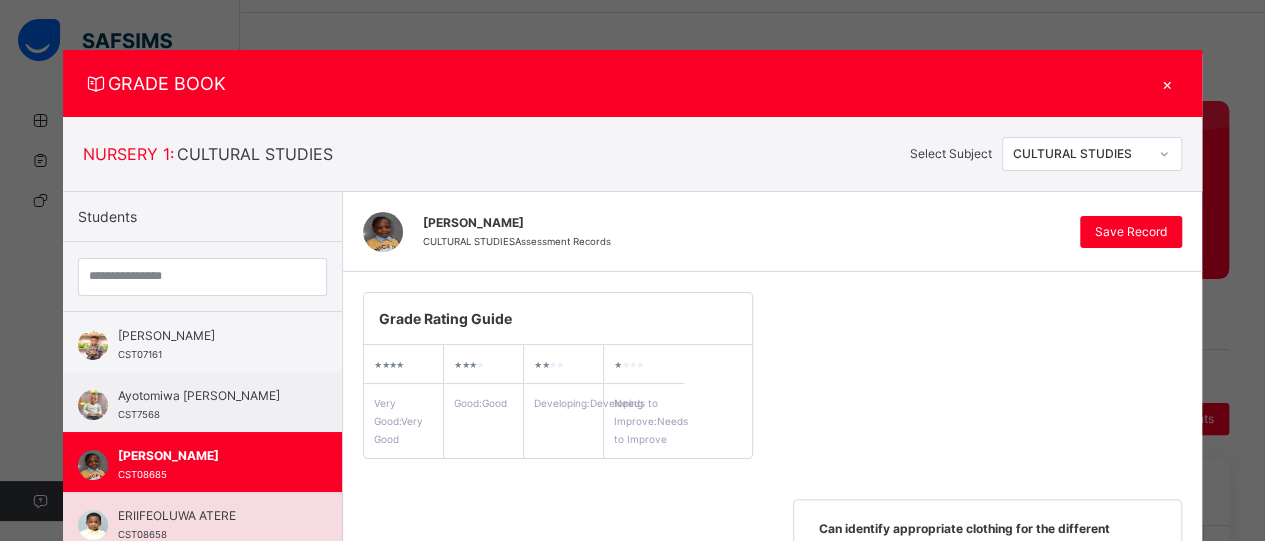 click on "ERIIFEOLUWA  ATERE" at bounding box center [207, 516] 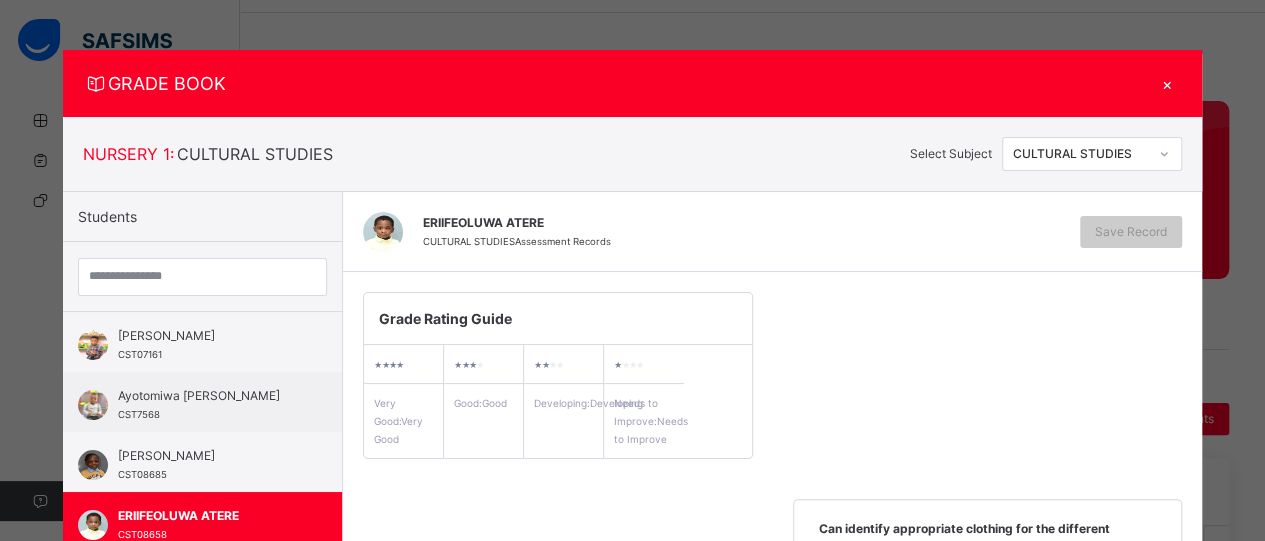 scroll, scrollTop: 474, scrollLeft: 0, axis: vertical 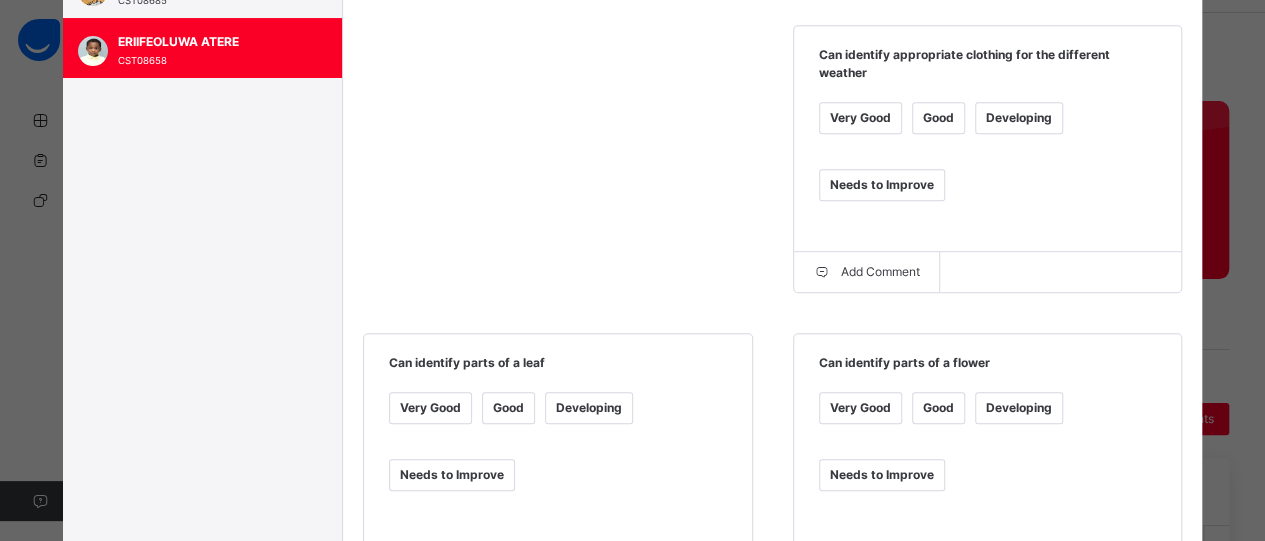 click on "Very Good" at bounding box center (860, 118) 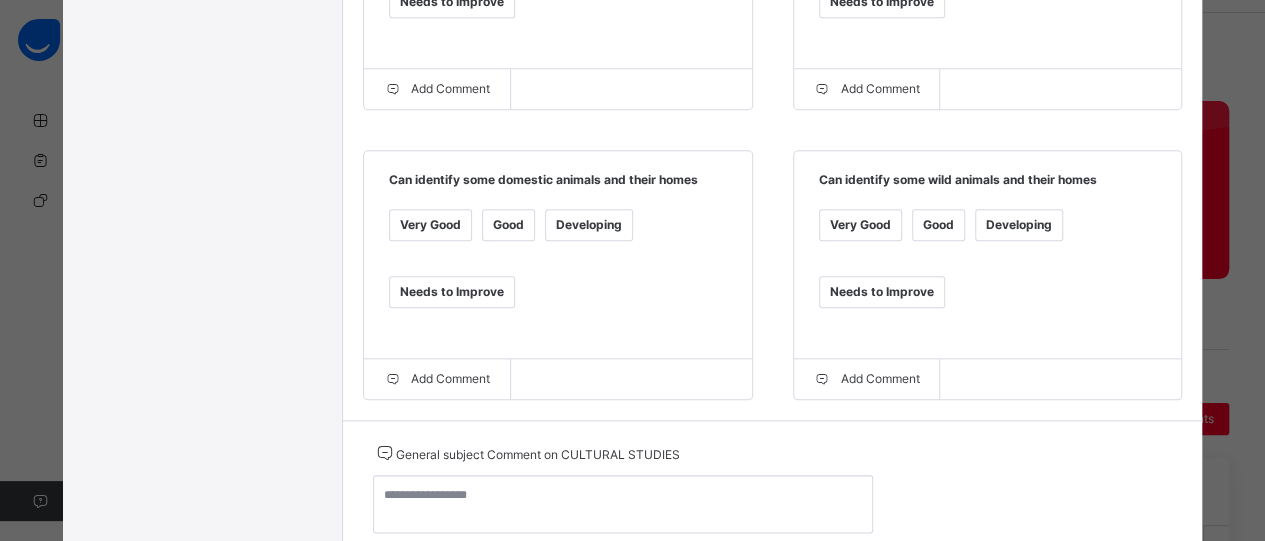 click on "Very Good" at bounding box center [430, 225] 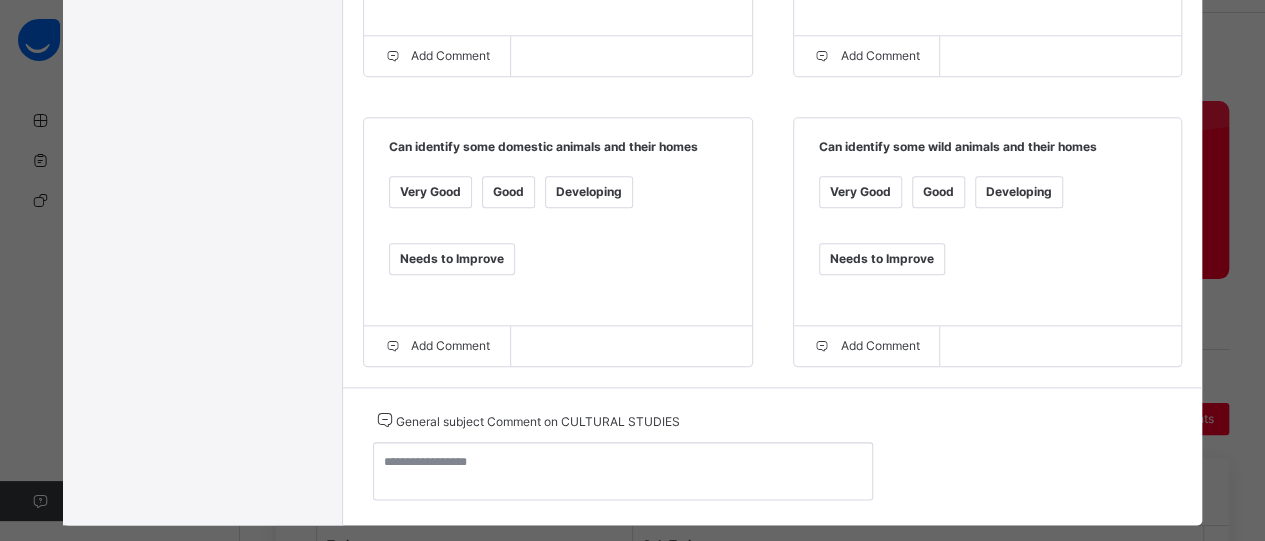 scroll, scrollTop: 1012, scrollLeft: 0, axis: vertical 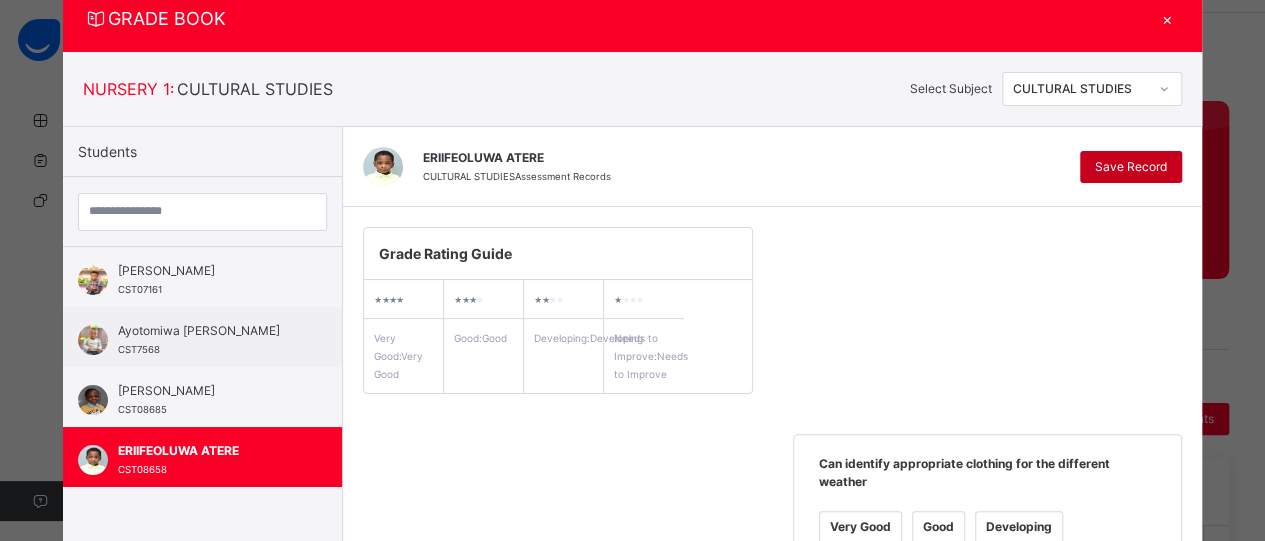 click on "Save Record" at bounding box center (1131, 167) 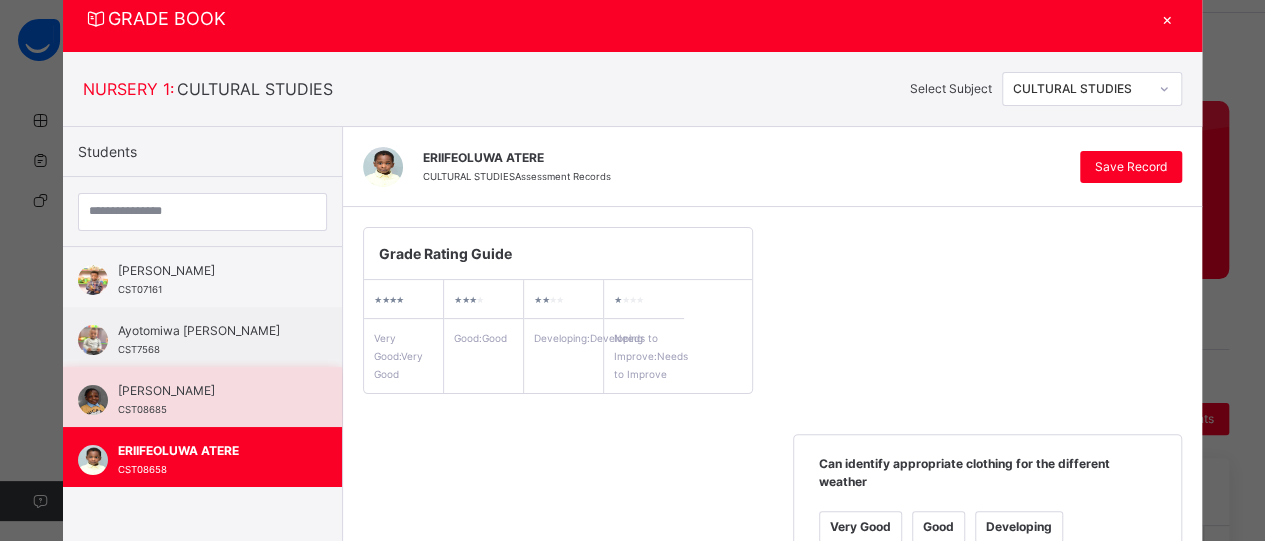 click on "[PERSON_NAME]" at bounding box center [207, 391] 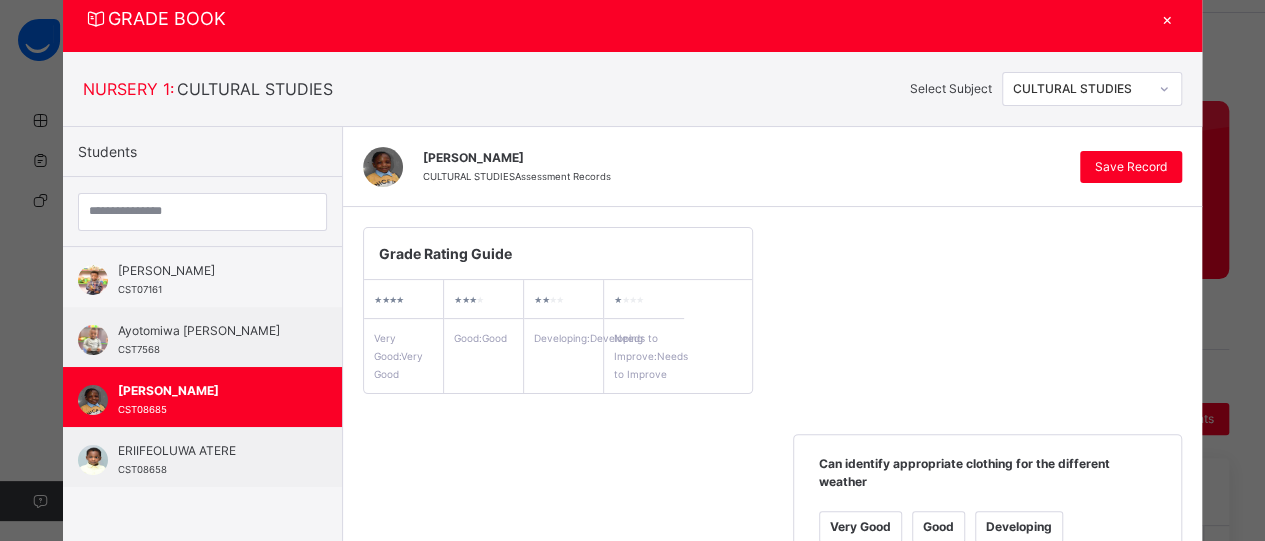scroll, scrollTop: 539, scrollLeft: 0, axis: vertical 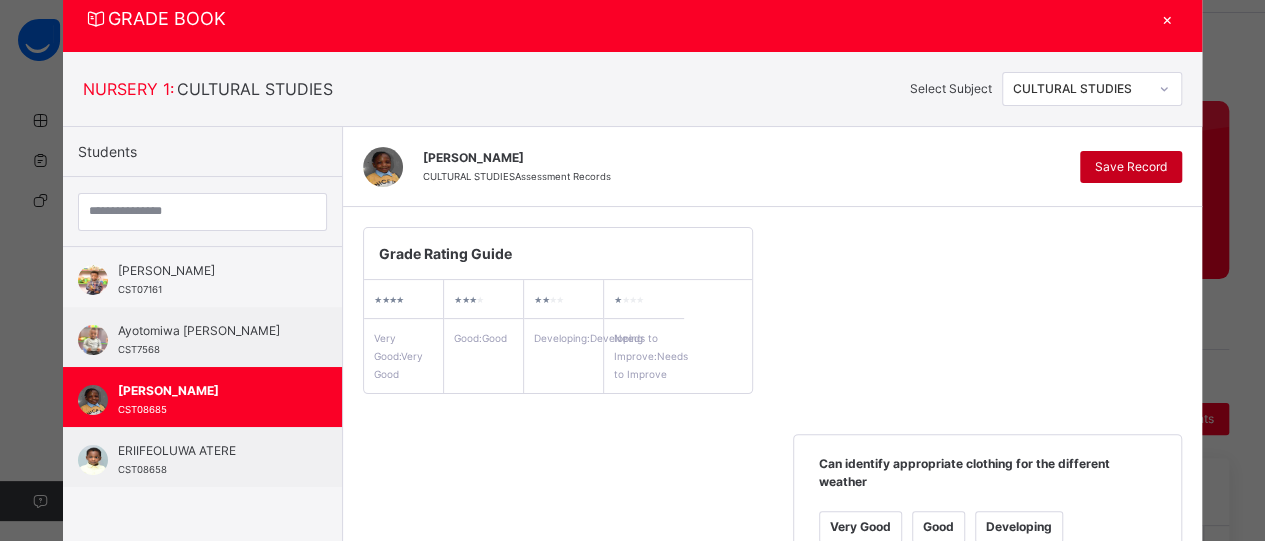 click on "Save Record" at bounding box center [1131, 167] 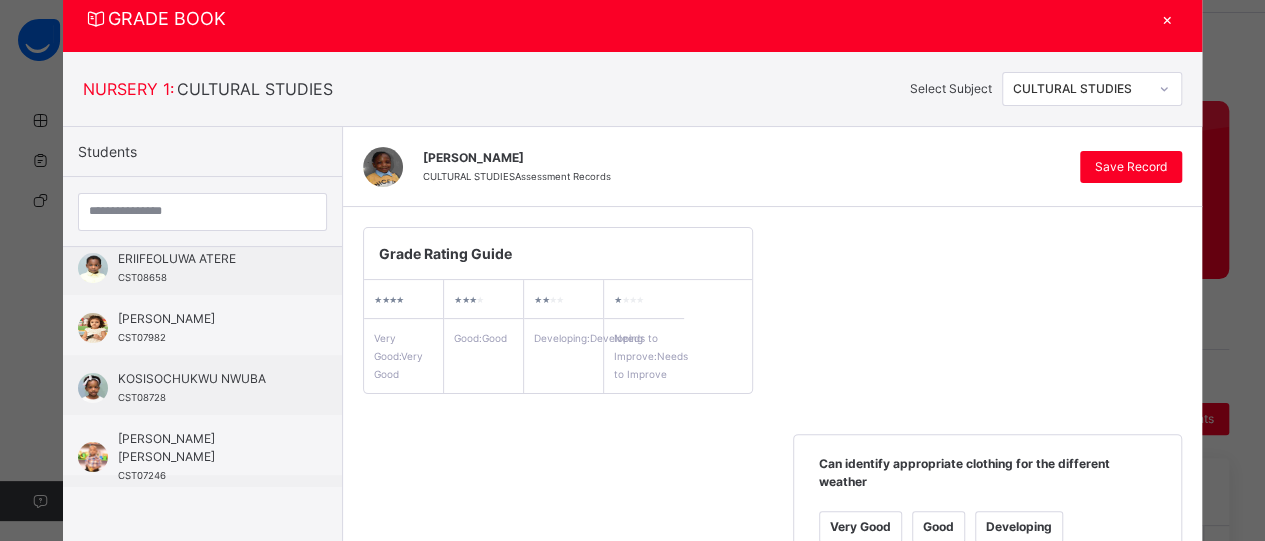 scroll, scrollTop: 209, scrollLeft: 0, axis: vertical 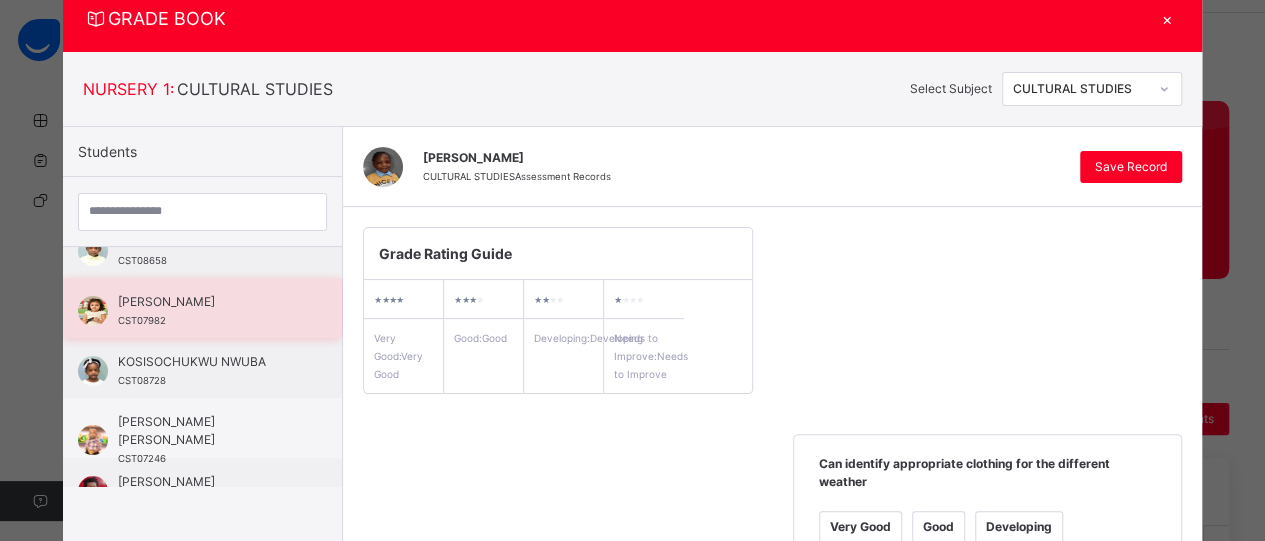 click on "[PERSON_NAME]" at bounding box center [207, 302] 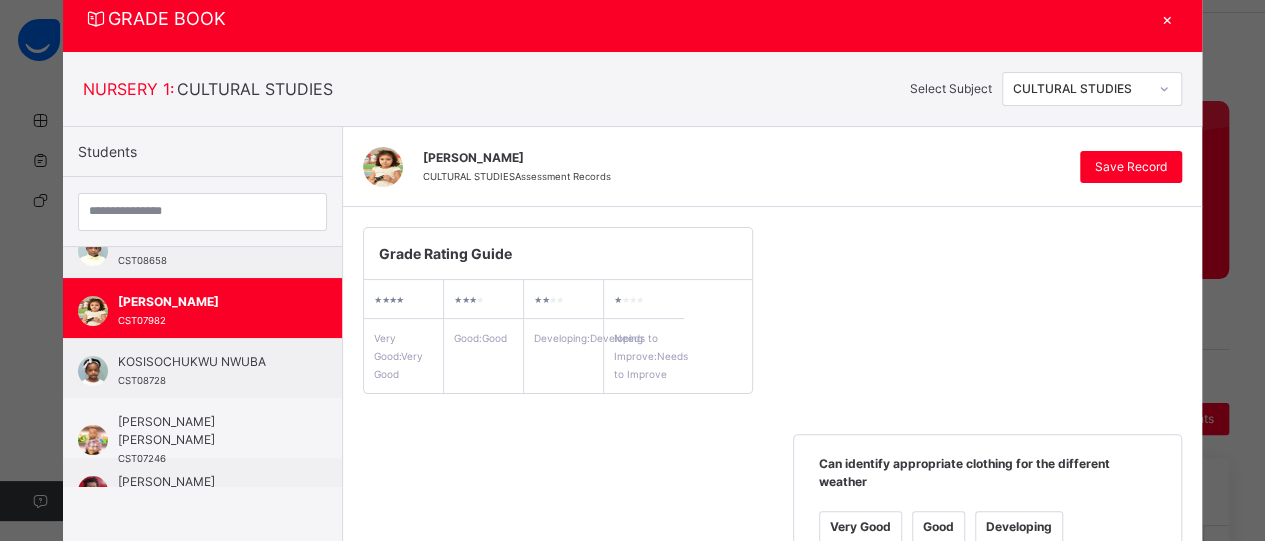 scroll, scrollTop: 539, scrollLeft: 0, axis: vertical 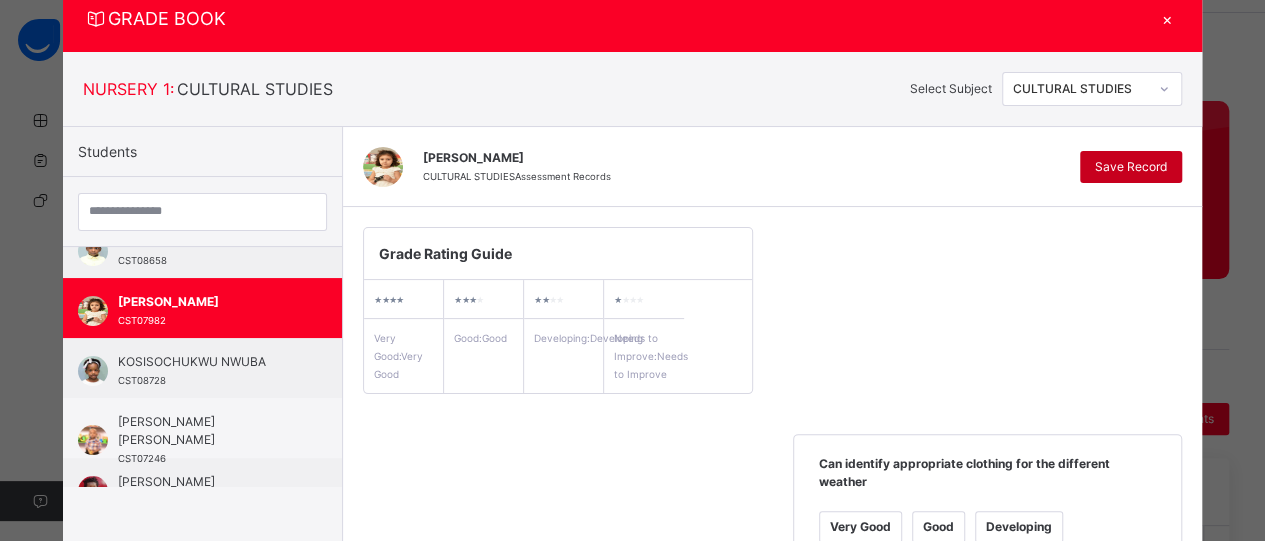 click on "Save Record" at bounding box center (1131, 167) 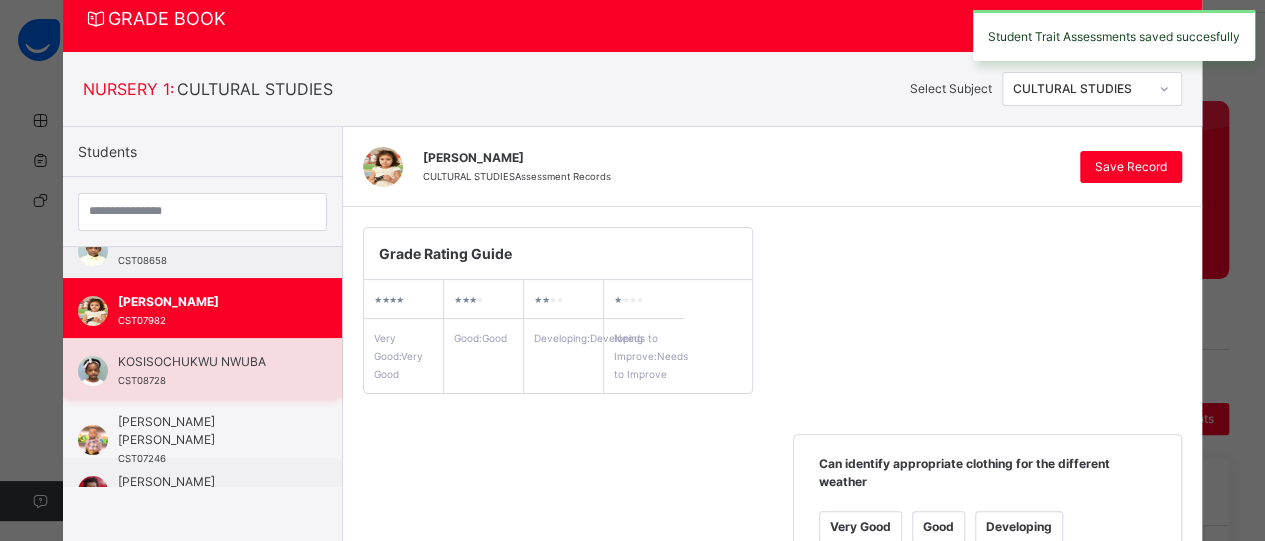click on "KOSISOCHUKWU  NWUBA" at bounding box center (207, 362) 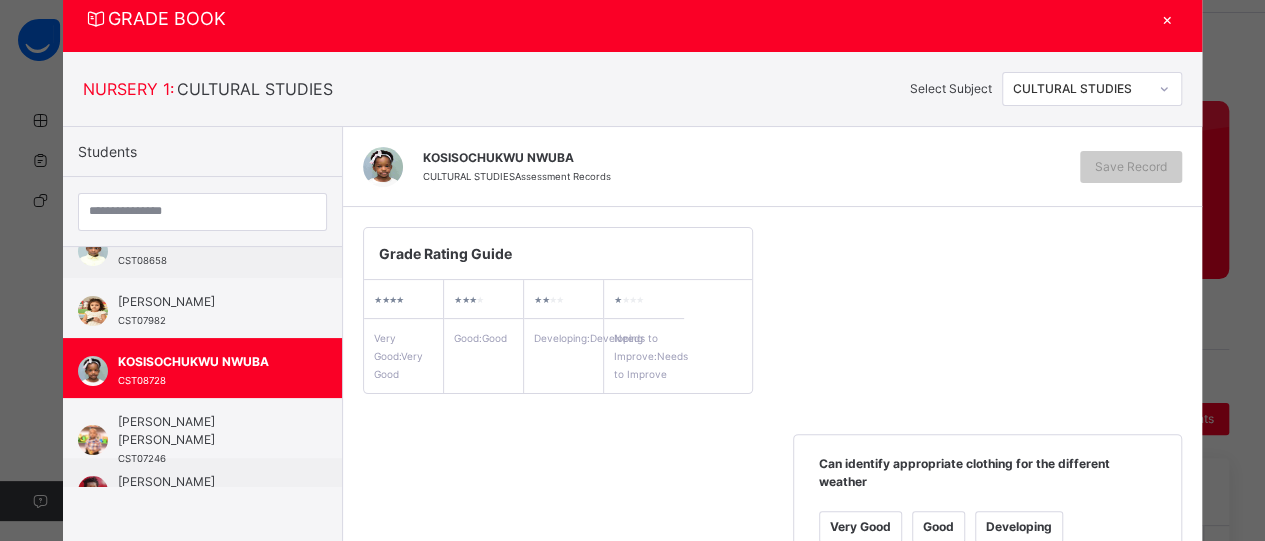 scroll, scrollTop: 539, scrollLeft: 0, axis: vertical 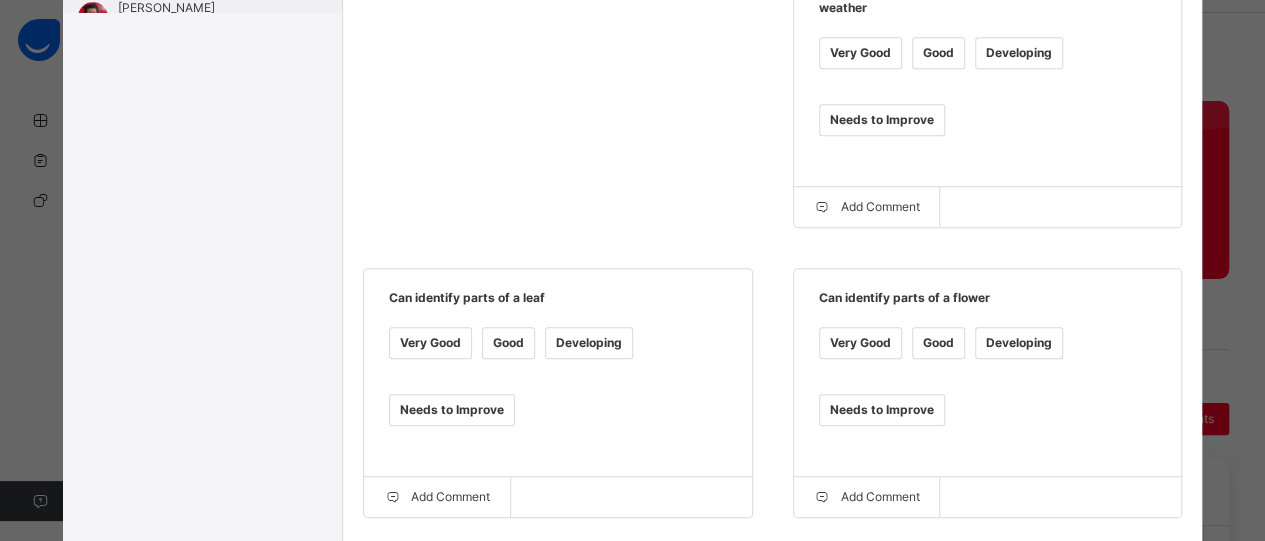 click on "Very Good" at bounding box center [860, 53] 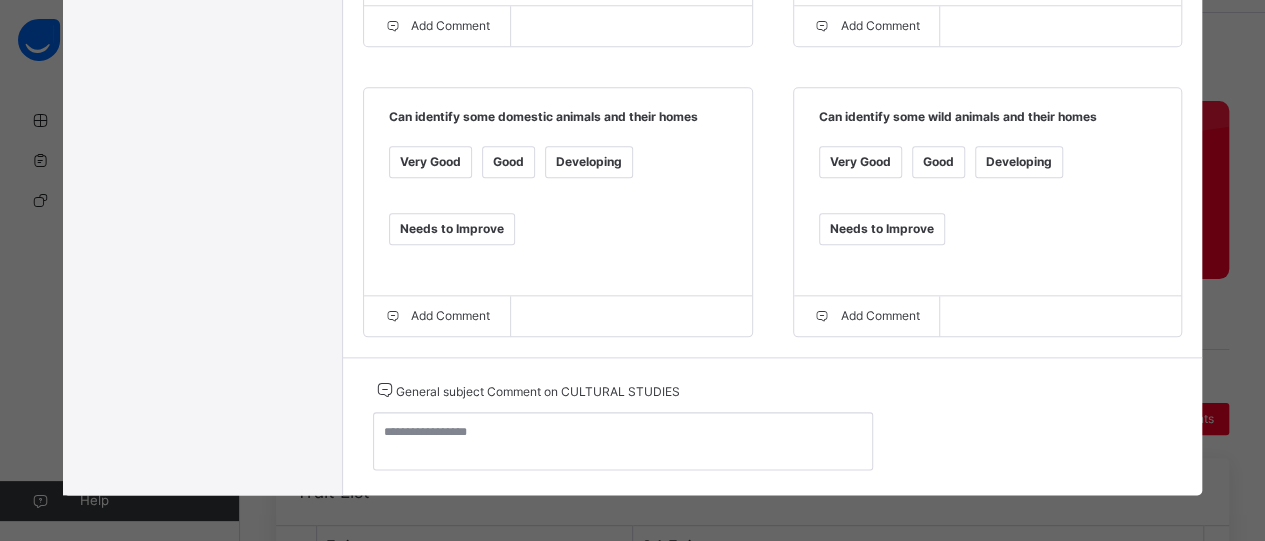 click on "Very Good" at bounding box center [430, 162] 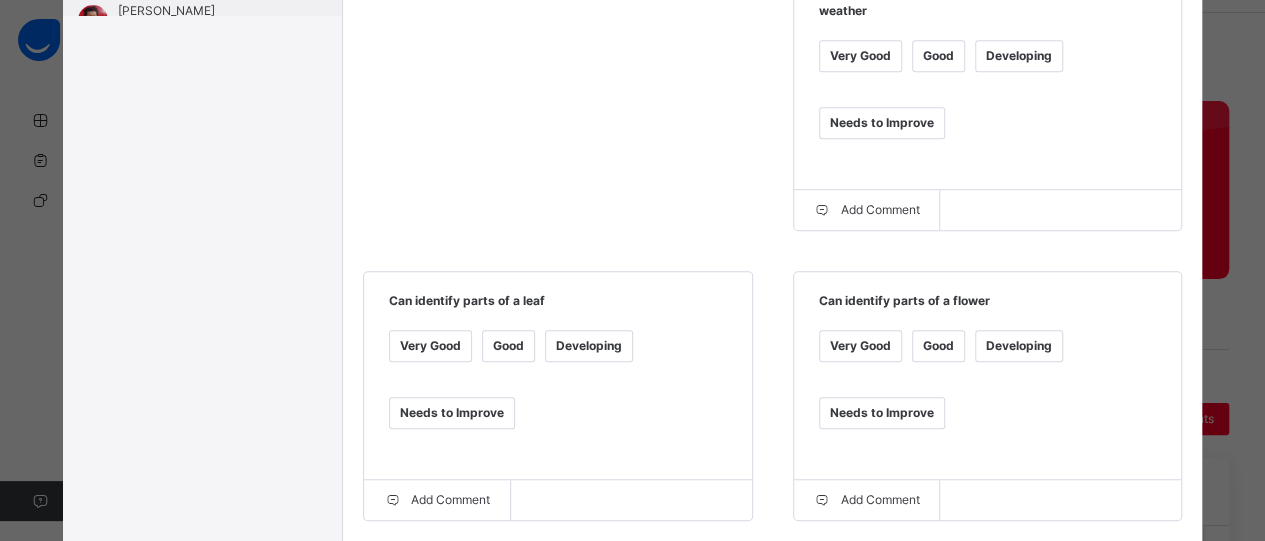 scroll, scrollTop: 62, scrollLeft: 0, axis: vertical 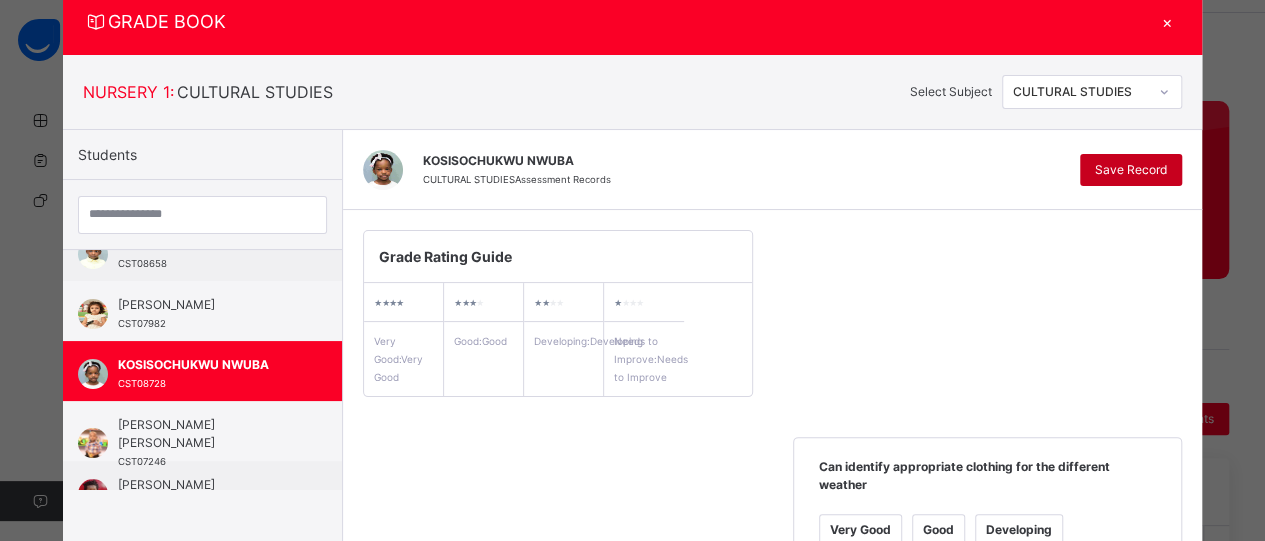 click on "Save Record" at bounding box center [1131, 170] 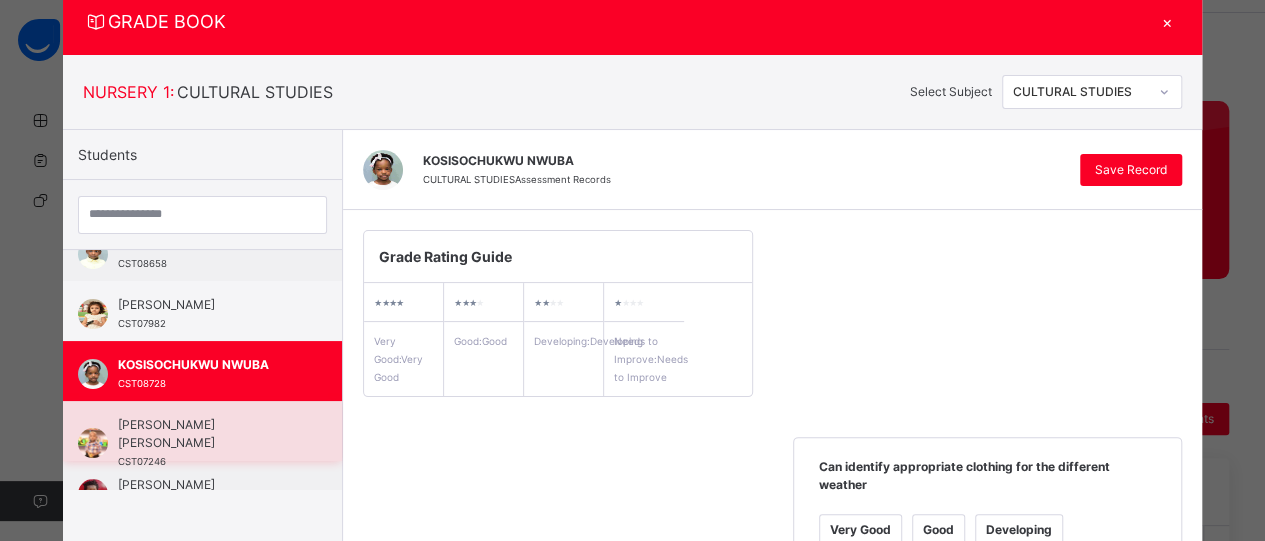 click on "[PERSON_NAME] [PERSON_NAME]" at bounding box center [207, 434] 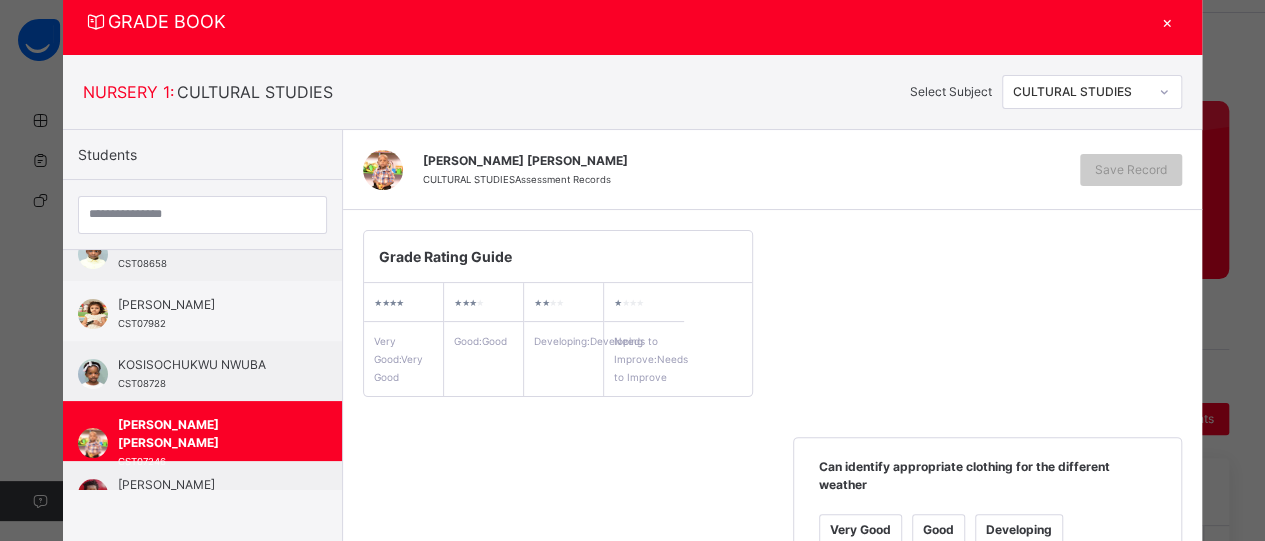 scroll, scrollTop: 536, scrollLeft: 0, axis: vertical 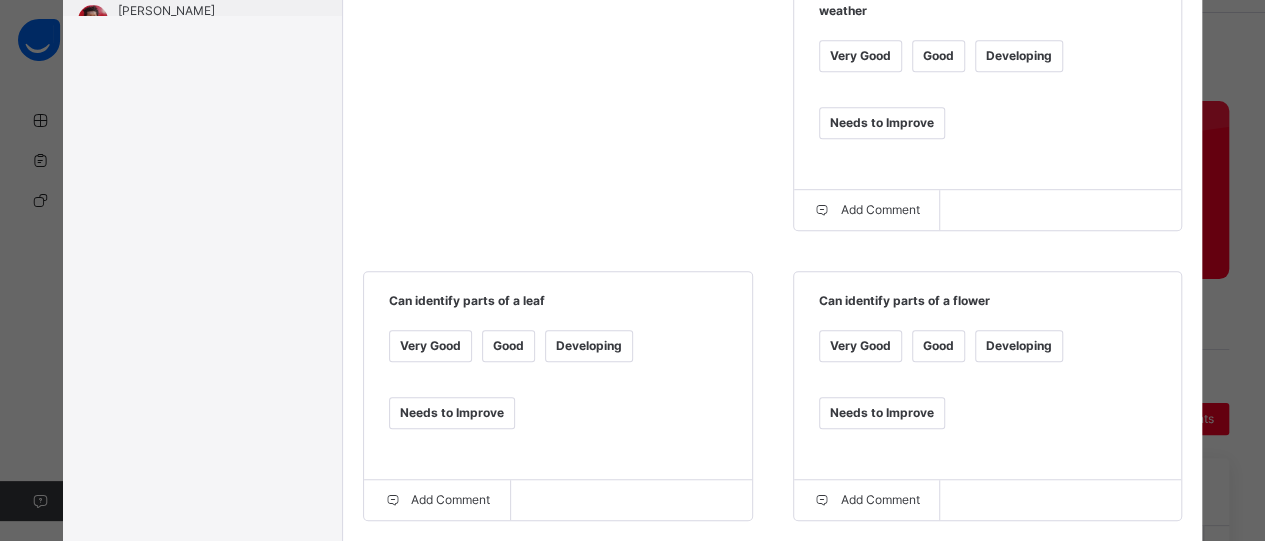 click on "Very Good" at bounding box center (860, 56) 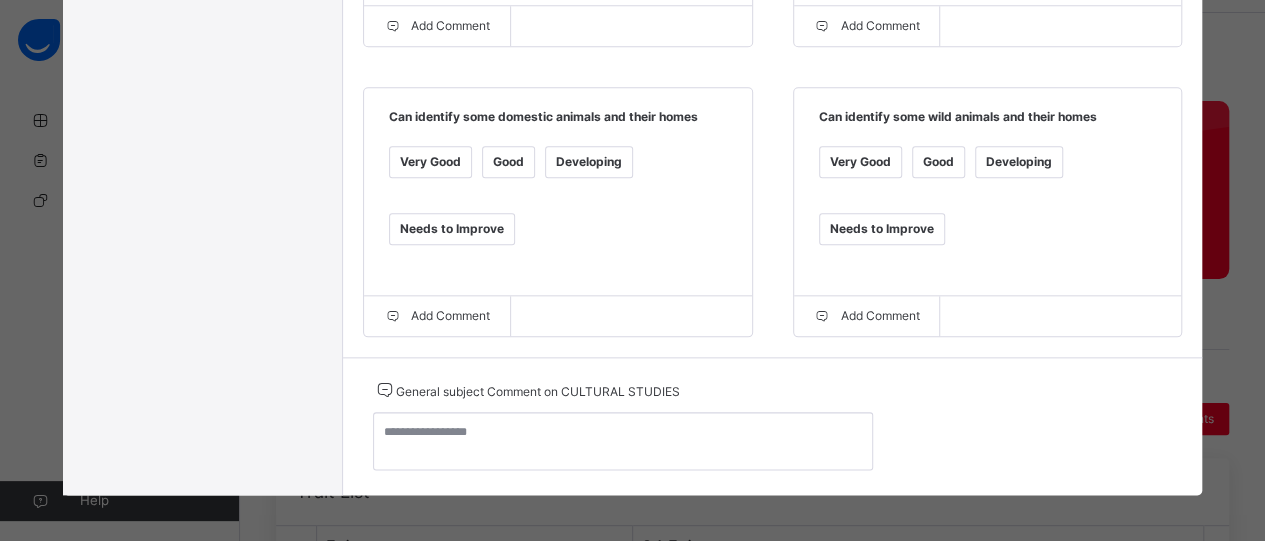 click on "Very Good" at bounding box center [430, 162] 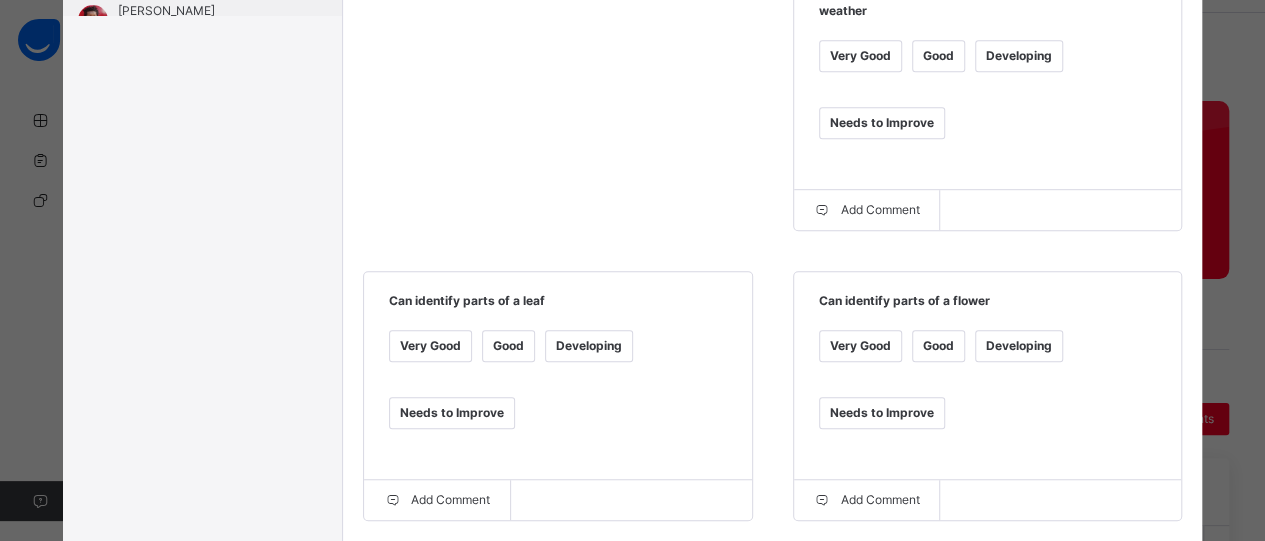scroll, scrollTop: 62, scrollLeft: 0, axis: vertical 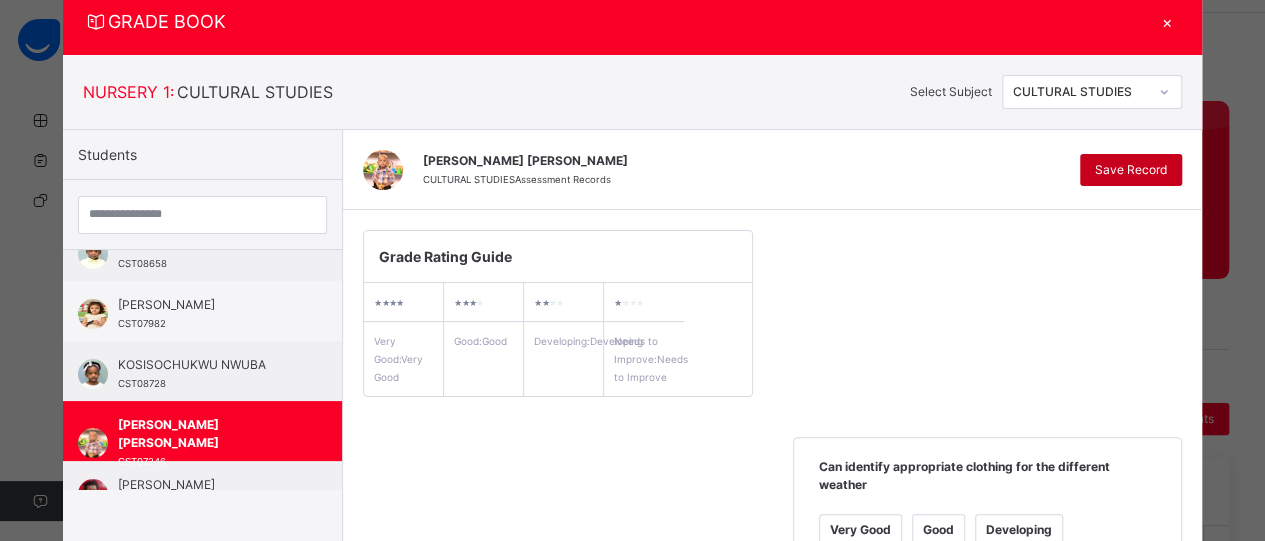 click on "Save Record" at bounding box center [1131, 170] 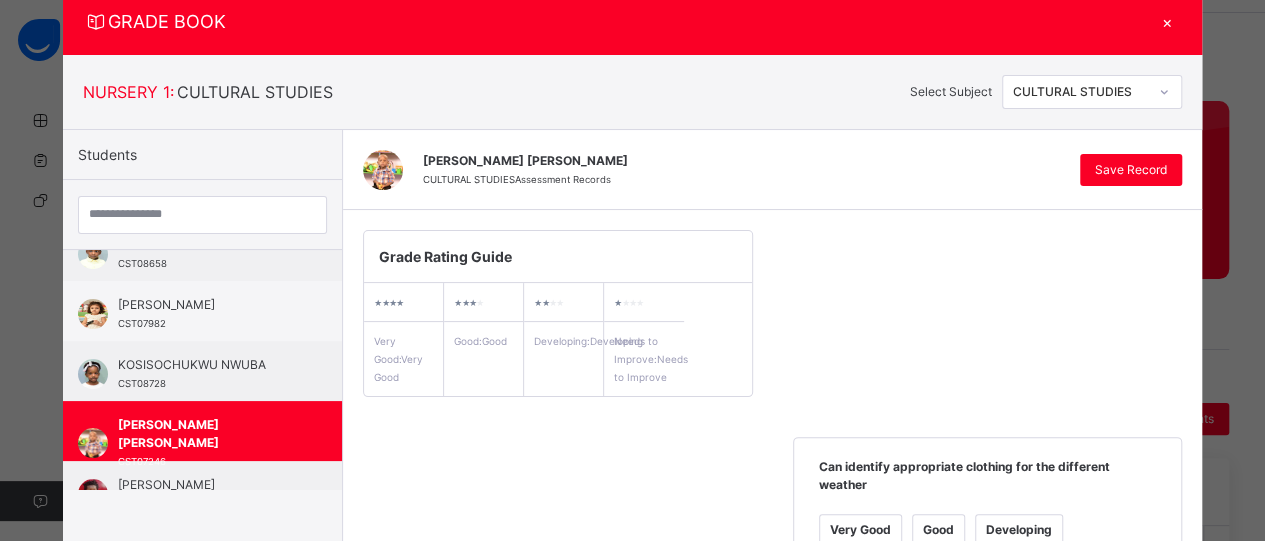 scroll, scrollTop: 418, scrollLeft: 0, axis: vertical 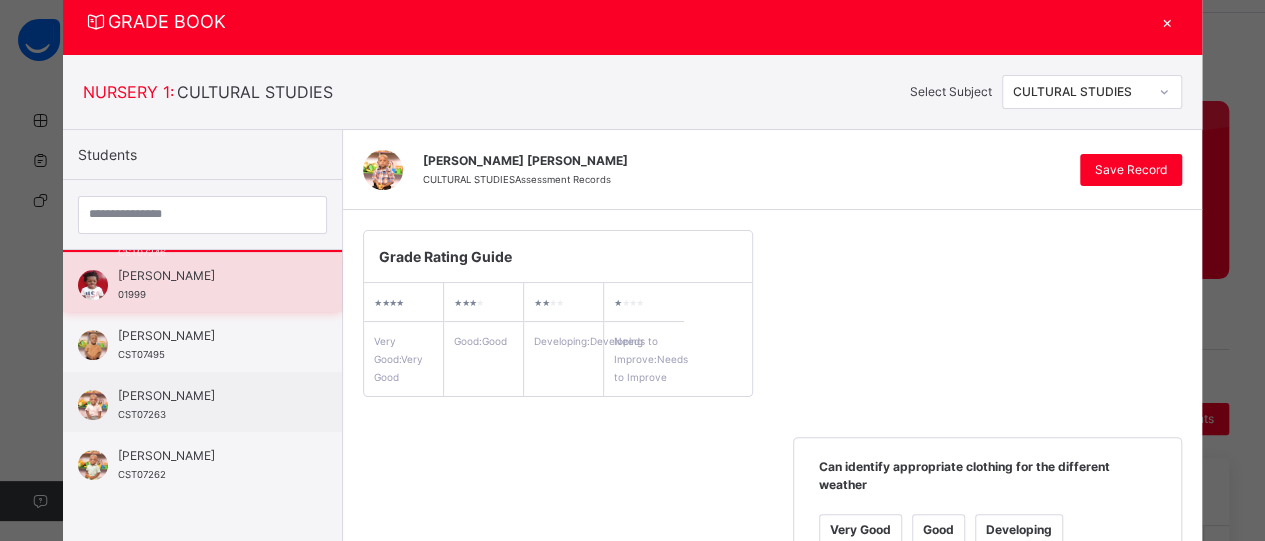 click on "[PERSON_NAME]" at bounding box center [207, 276] 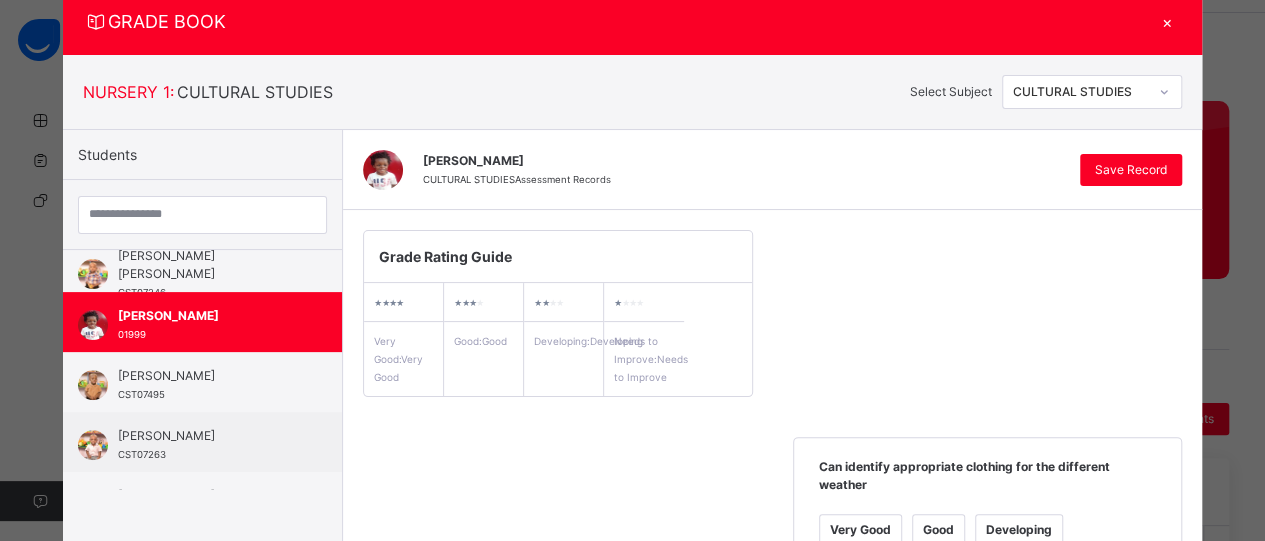 scroll, scrollTop: 338, scrollLeft: 0, axis: vertical 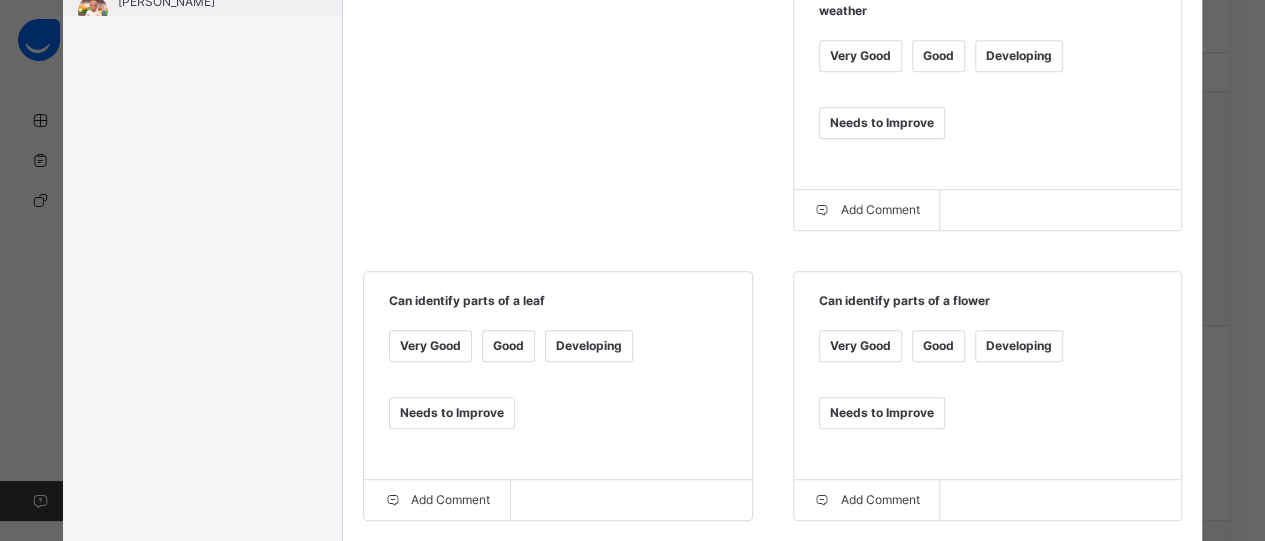 click on "Very Good" at bounding box center [860, 56] 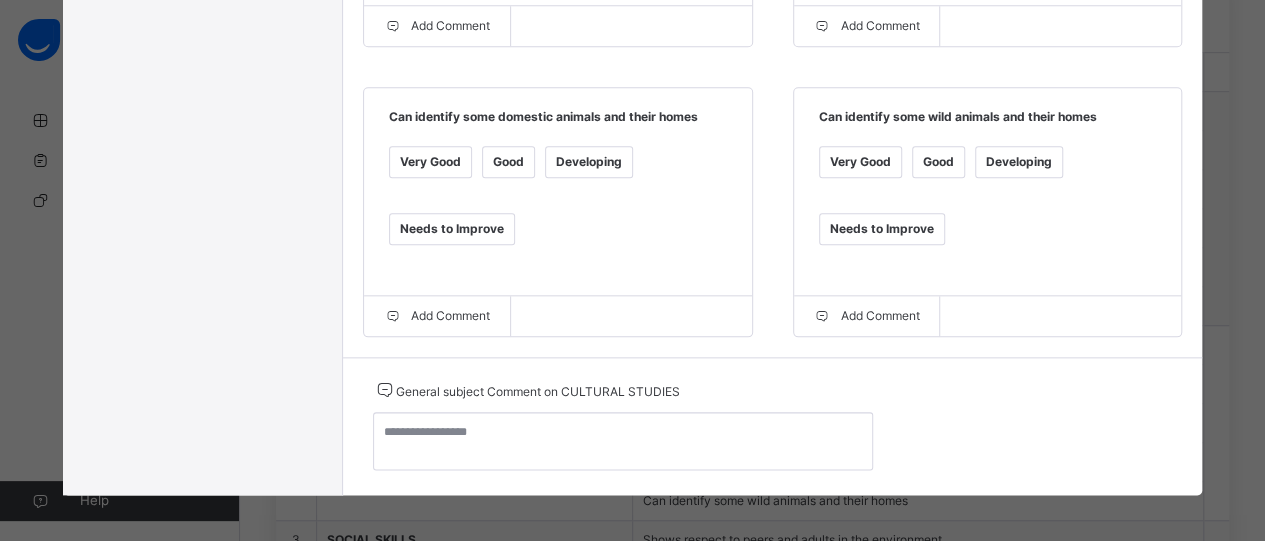 click on "Good" at bounding box center (938, 162) 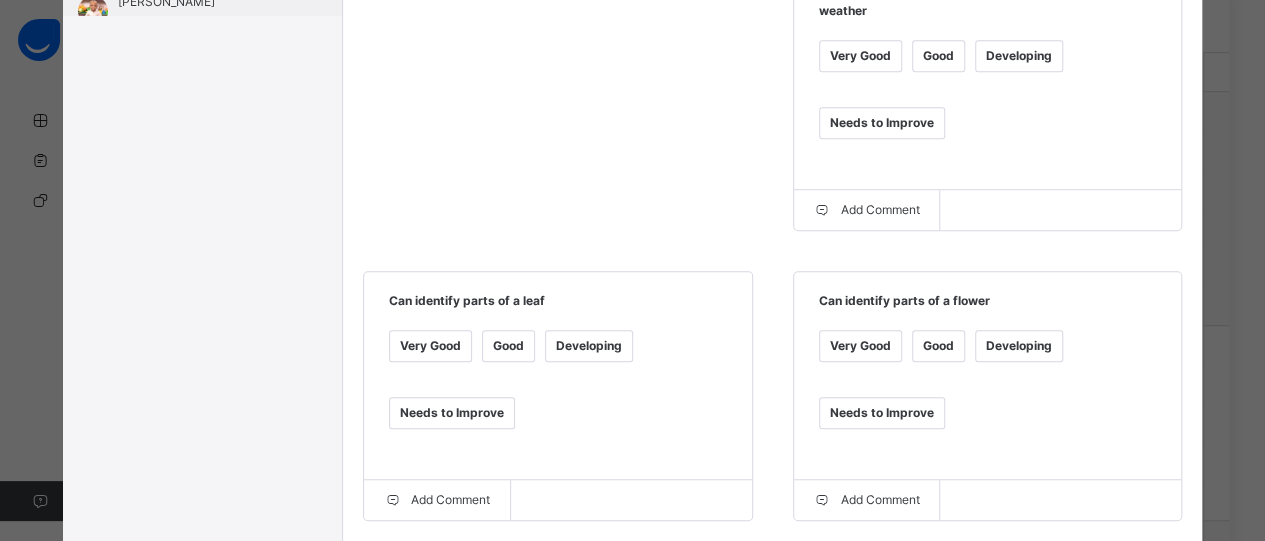 scroll, scrollTop: 62, scrollLeft: 0, axis: vertical 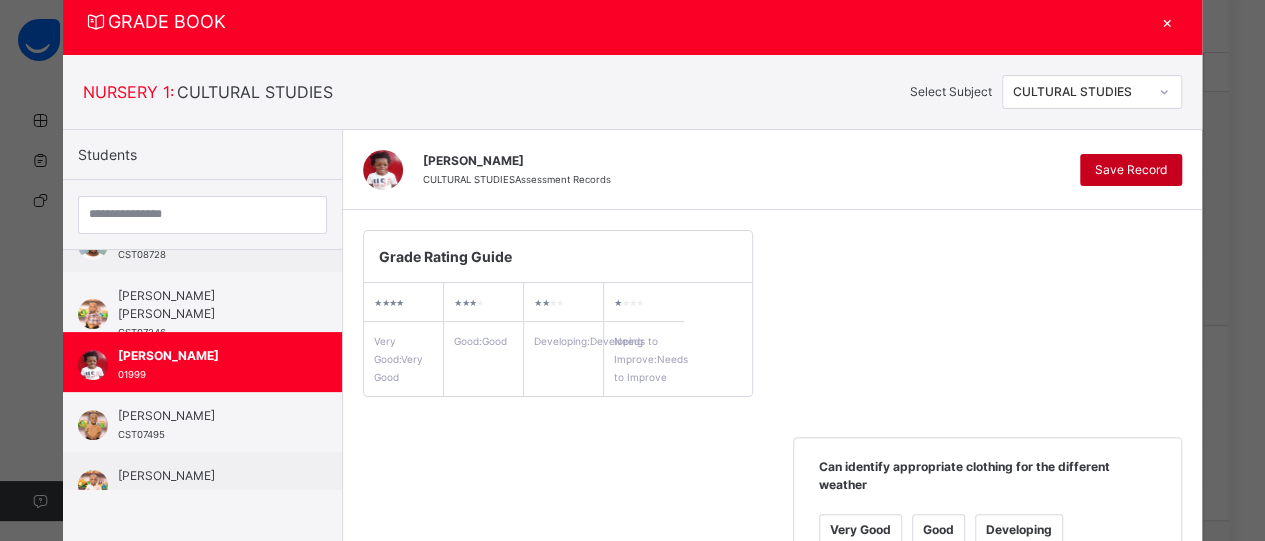 click on "Save Record" at bounding box center (1131, 170) 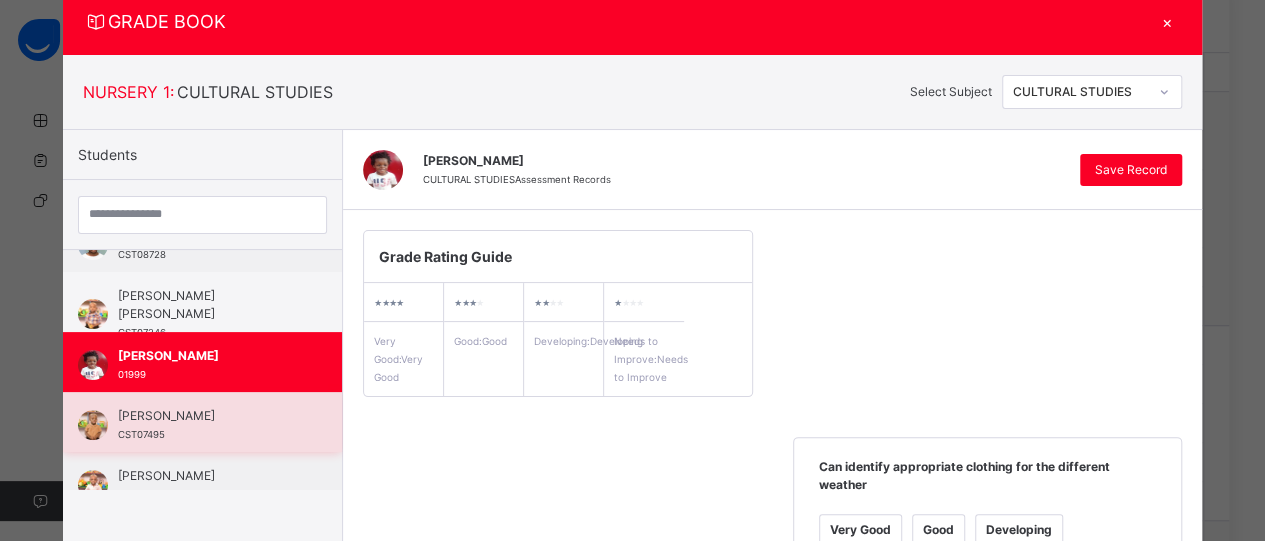 click on "[PERSON_NAME]" at bounding box center [207, 416] 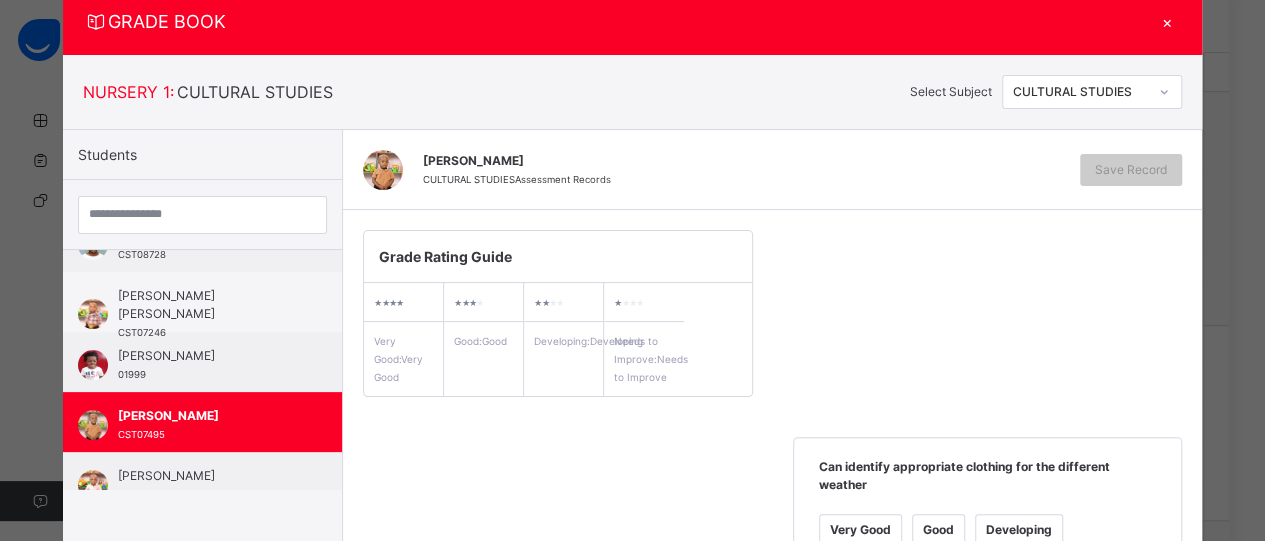 scroll, scrollTop: 536, scrollLeft: 0, axis: vertical 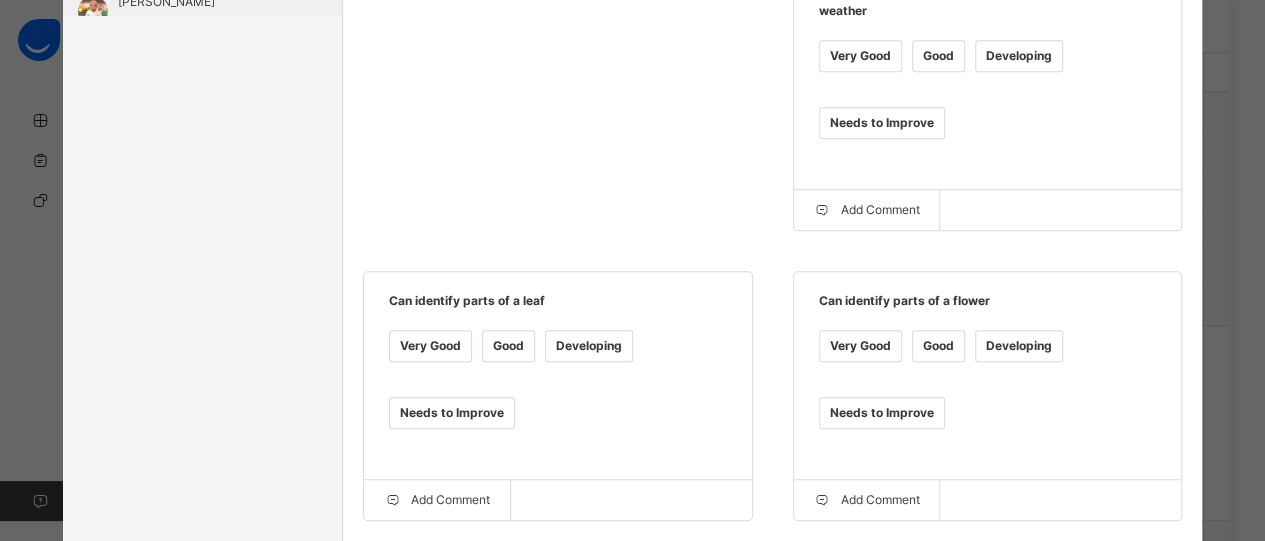 click on "Very Good" at bounding box center [860, 56] 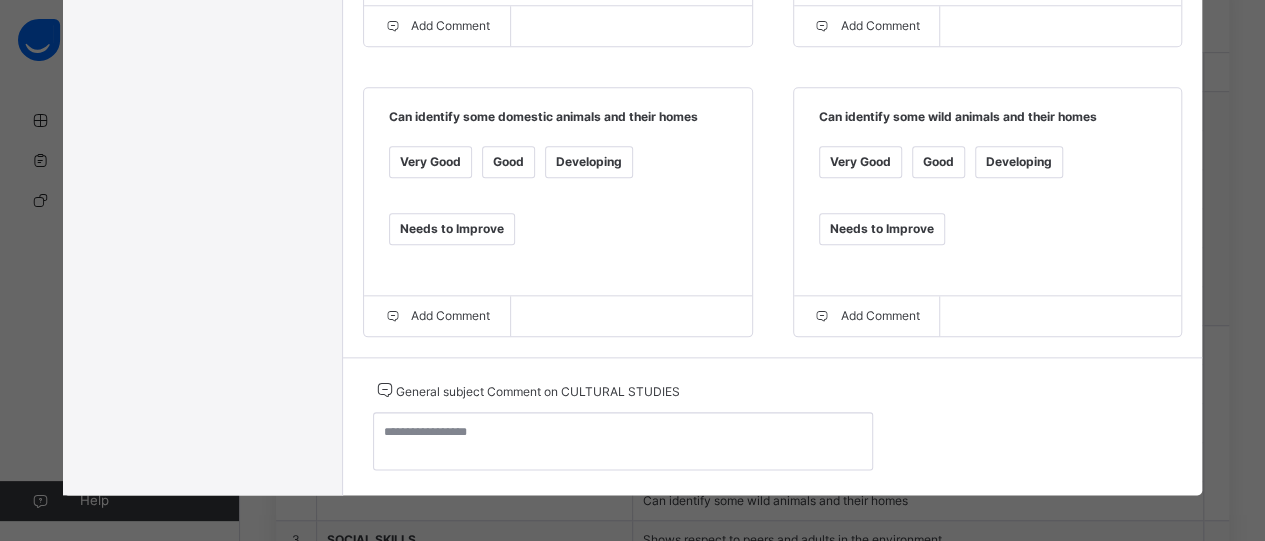 click on "Good" at bounding box center [508, 162] 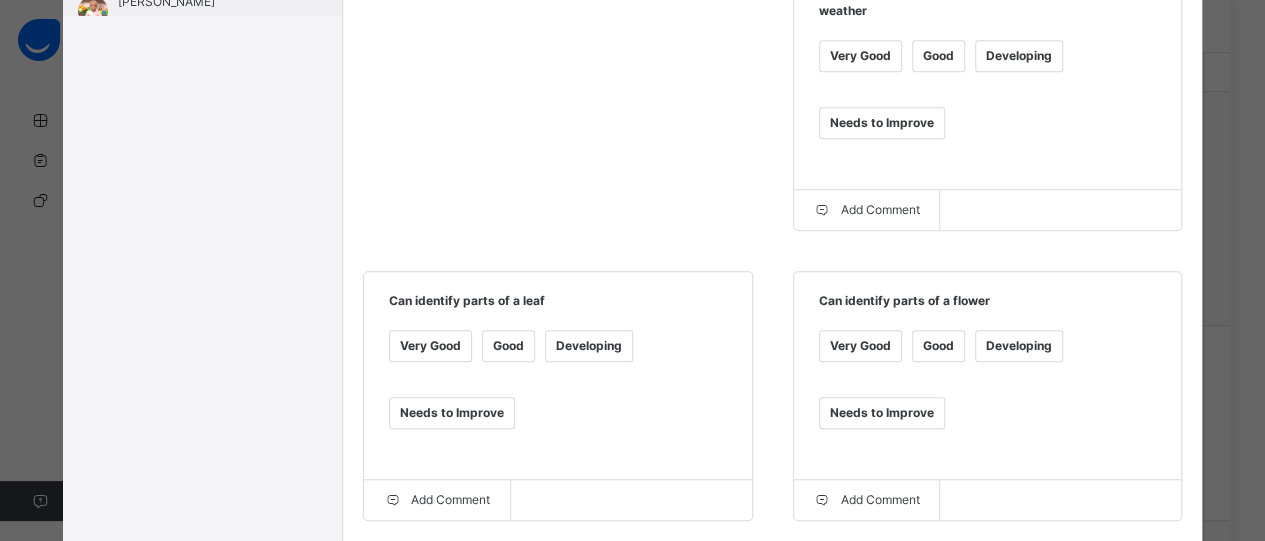click on "Developing" at bounding box center [589, 346] 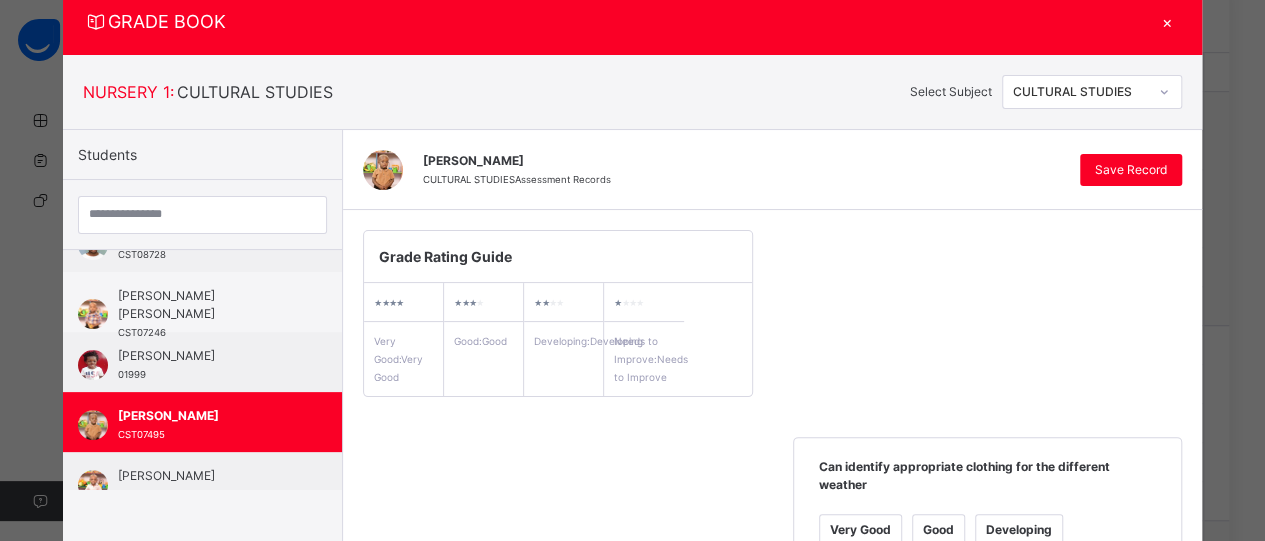 scroll, scrollTop: 536, scrollLeft: 0, axis: vertical 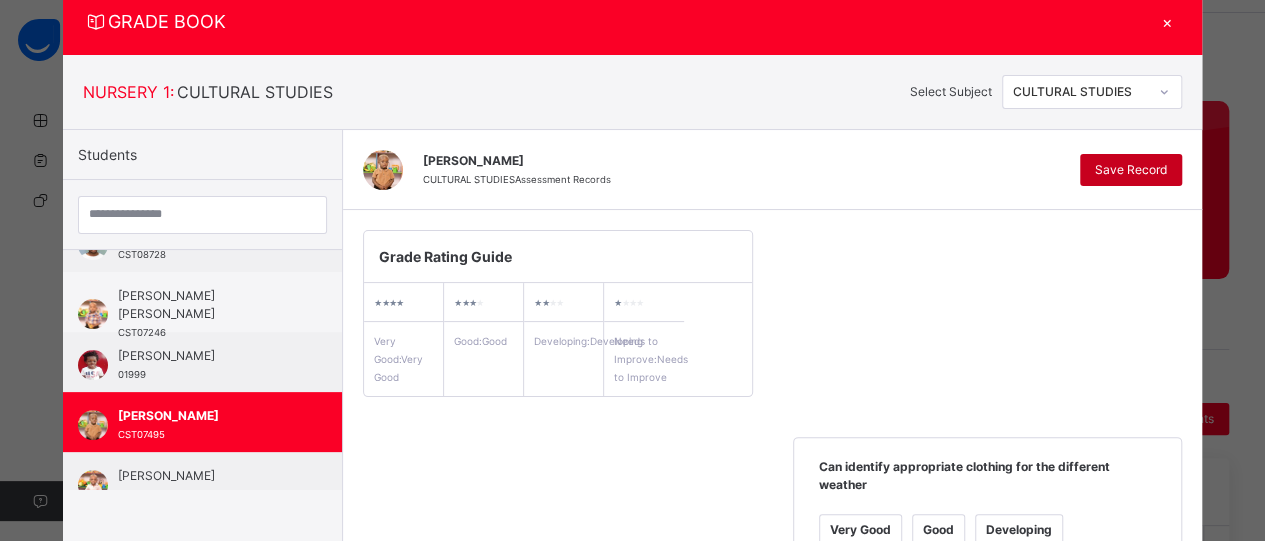 click on "Save Record" at bounding box center (1131, 170) 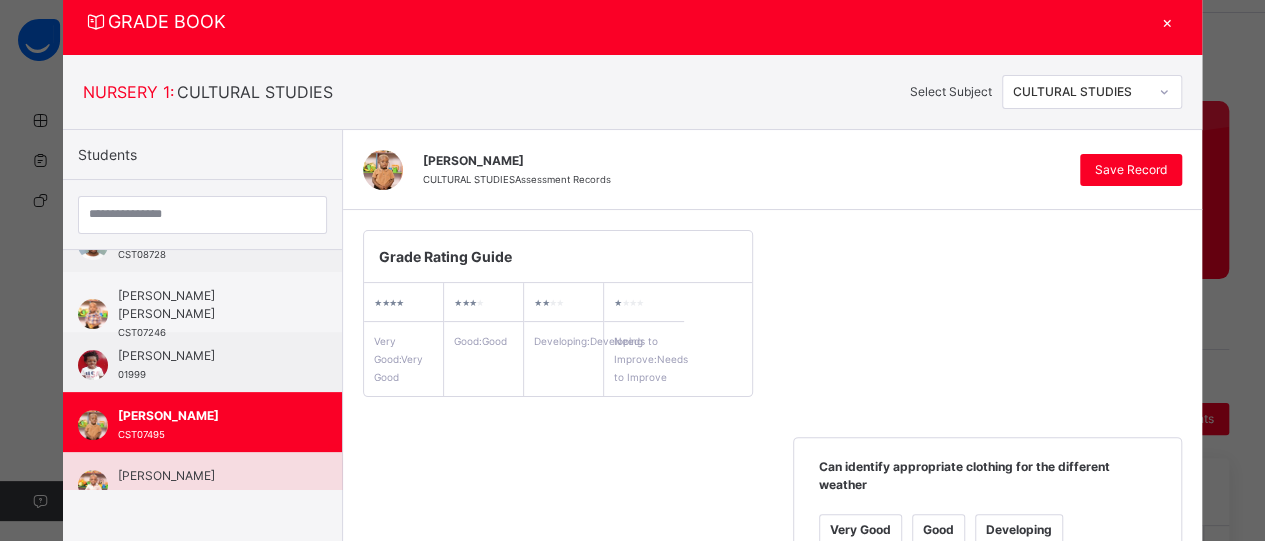 click on "[PERSON_NAME]" at bounding box center [207, 476] 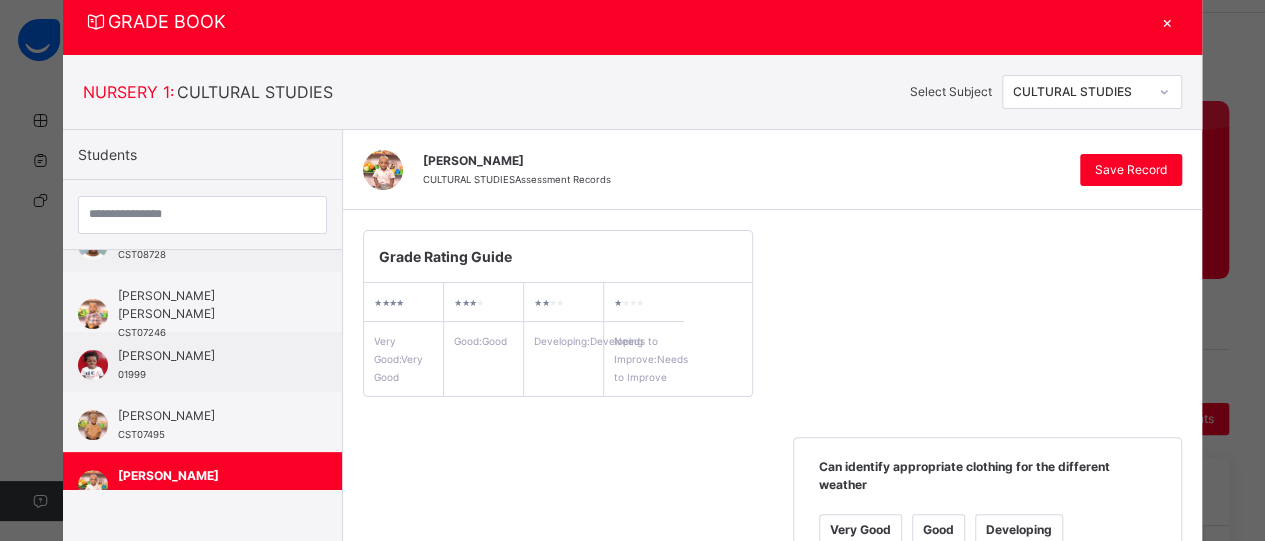 scroll, scrollTop: 536, scrollLeft: 0, axis: vertical 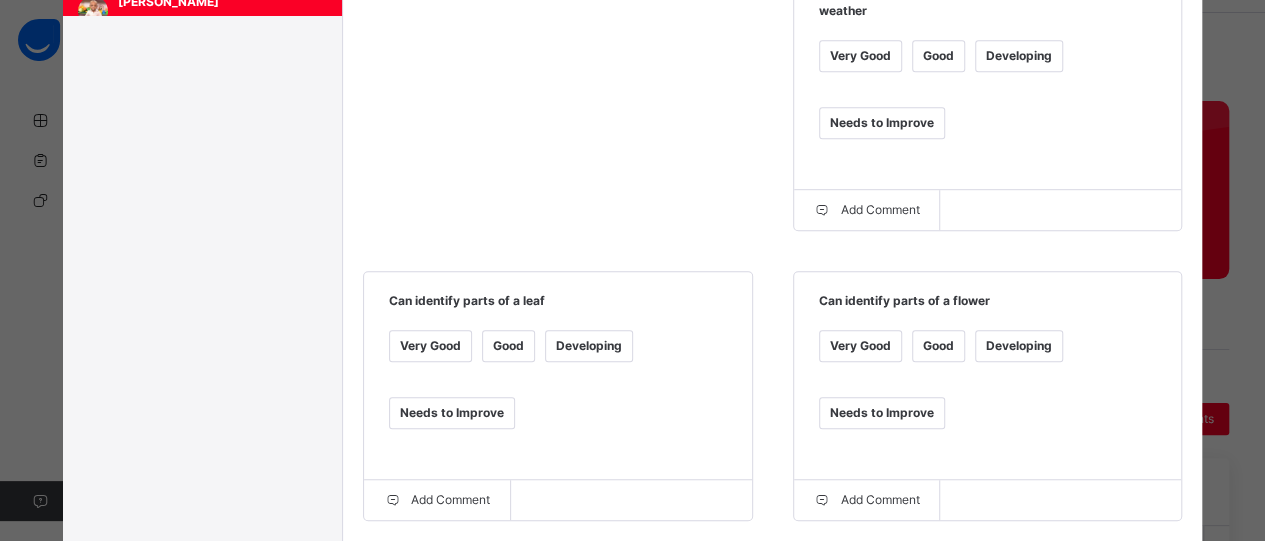 click on "Very Good" at bounding box center [430, 346] 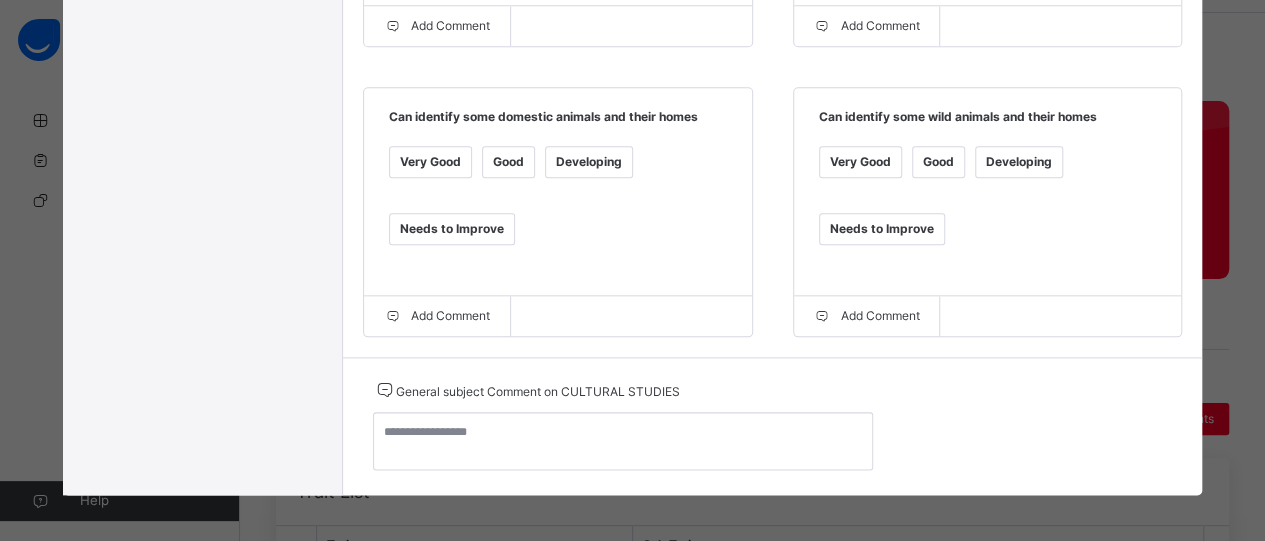 scroll, scrollTop: 536, scrollLeft: 0, axis: vertical 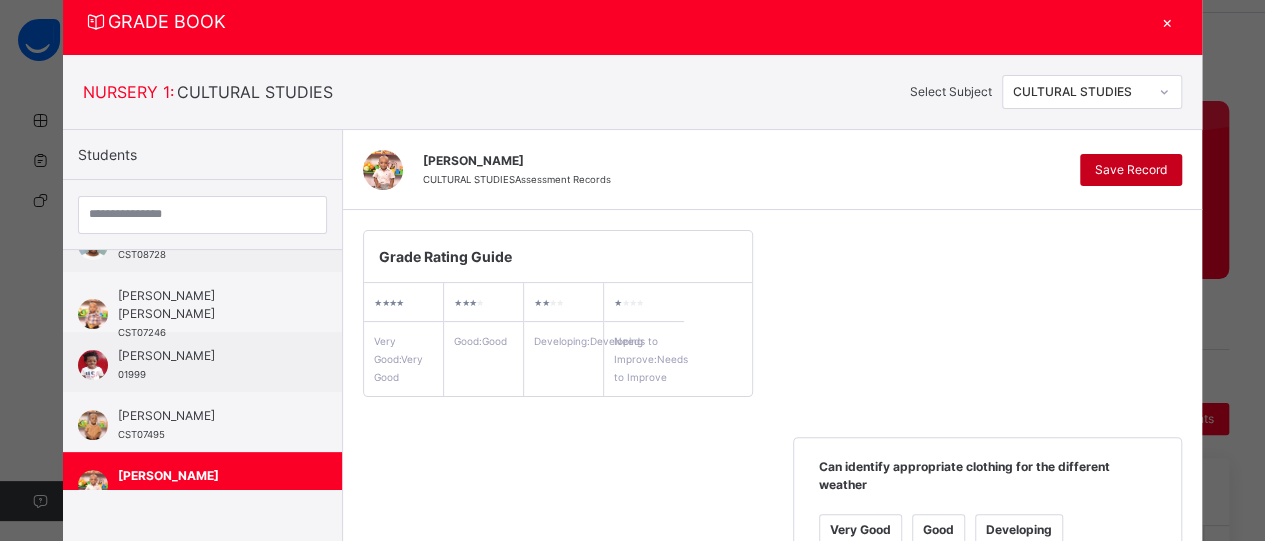 click on "Save Record" at bounding box center (1131, 170) 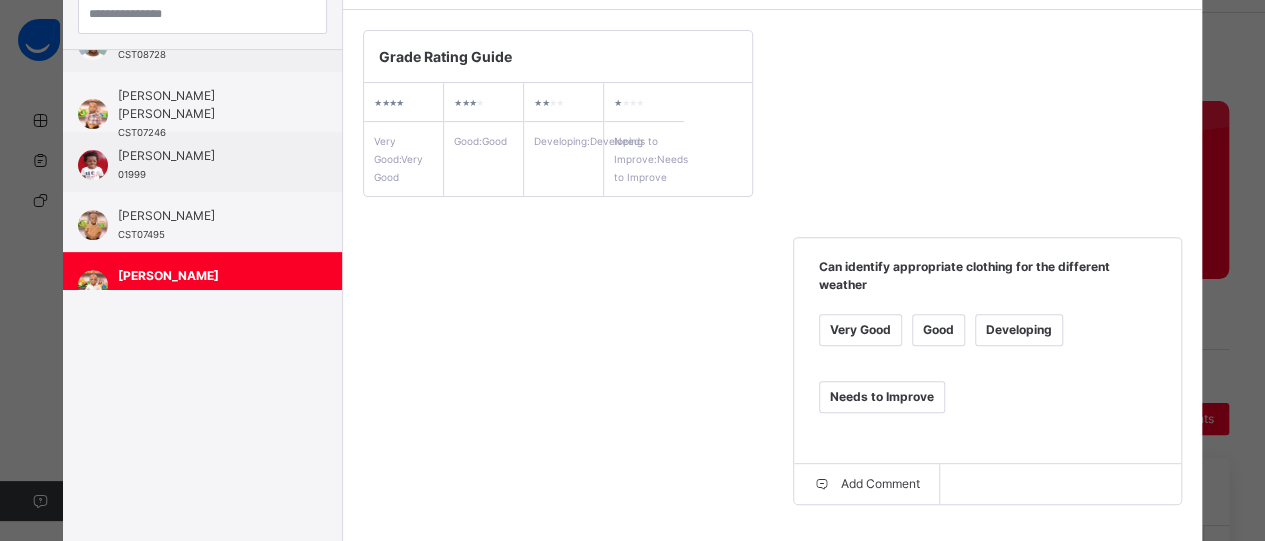 scroll, scrollTop: 222, scrollLeft: 0, axis: vertical 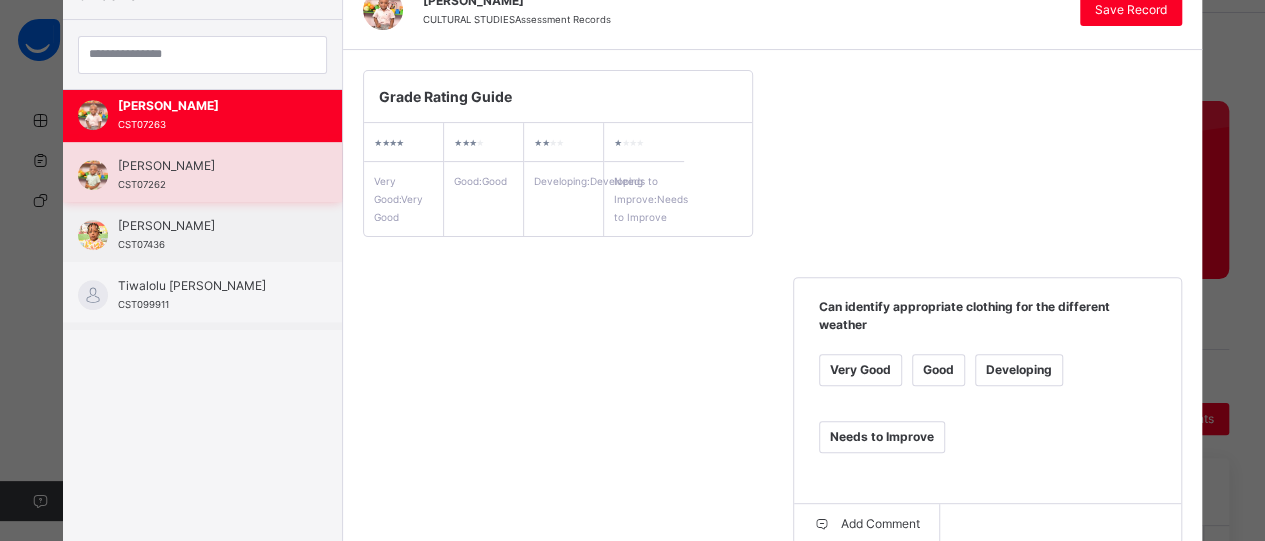 click on "[PERSON_NAME]" at bounding box center [207, 166] 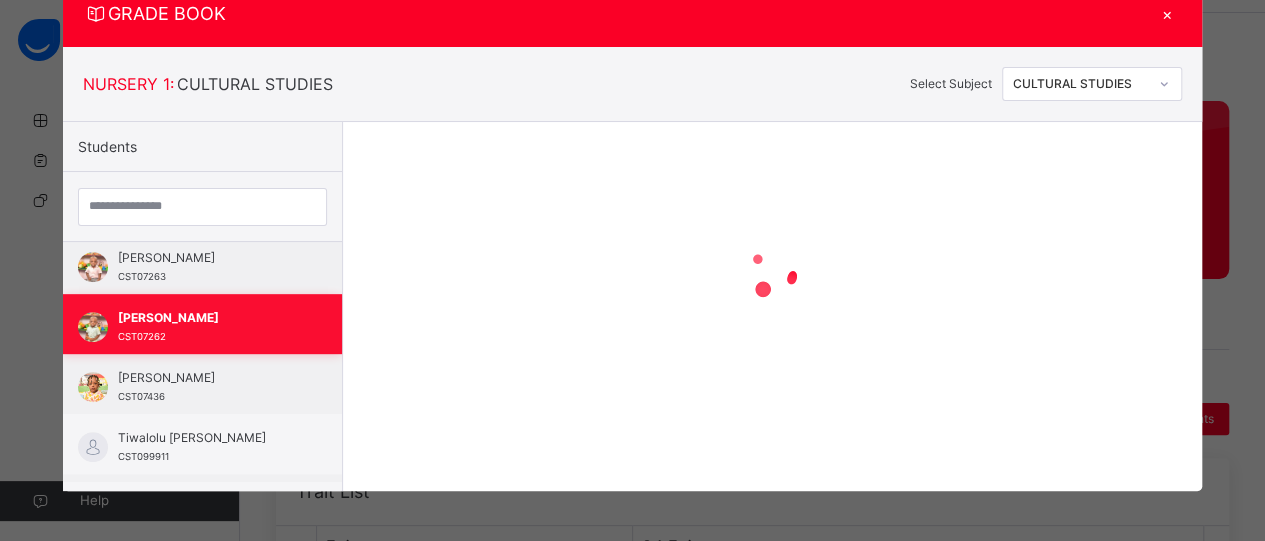 scroll, scrollTop: 222, scrollLeft: 0, axis: vertical 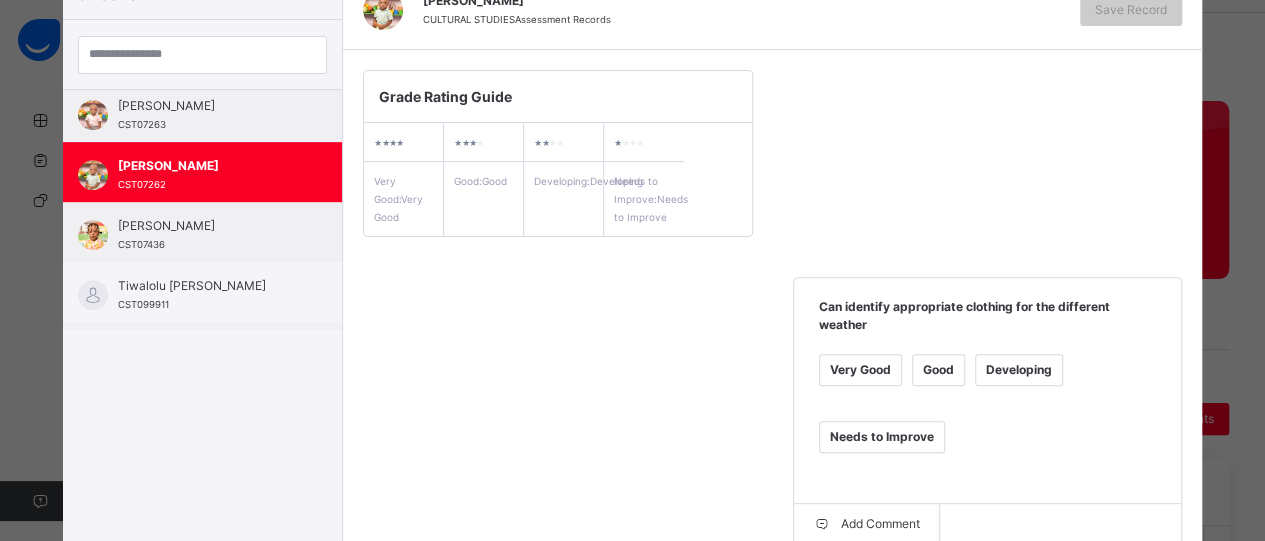 click on "Very Good" at bounding box center (860, 370) 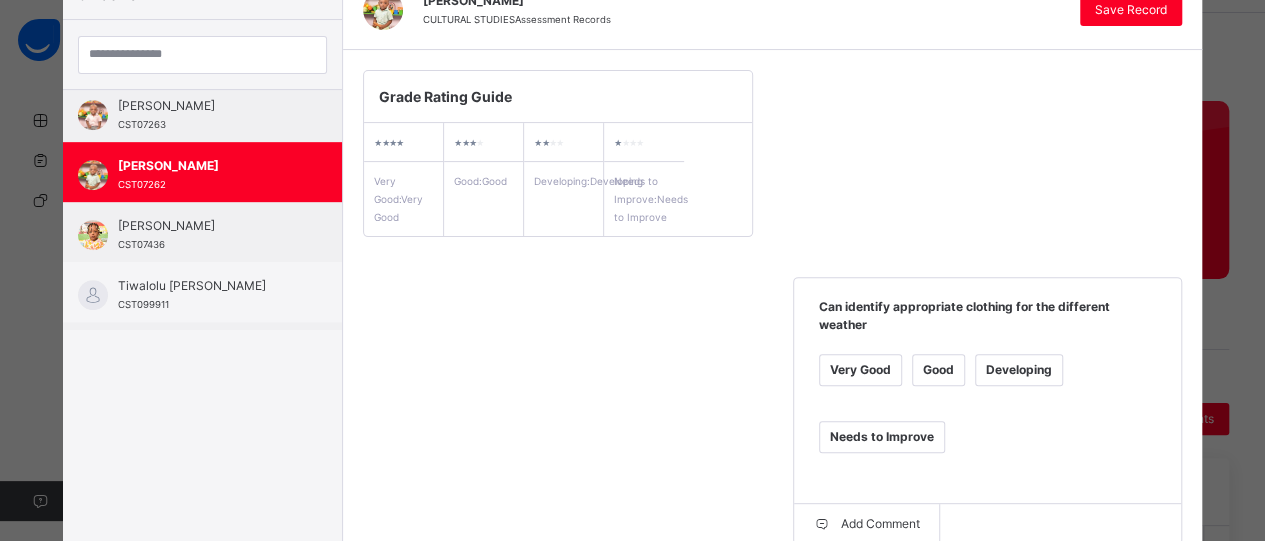 scroll, scrollTop: 696, scrollLeft: 0, axis: vertical 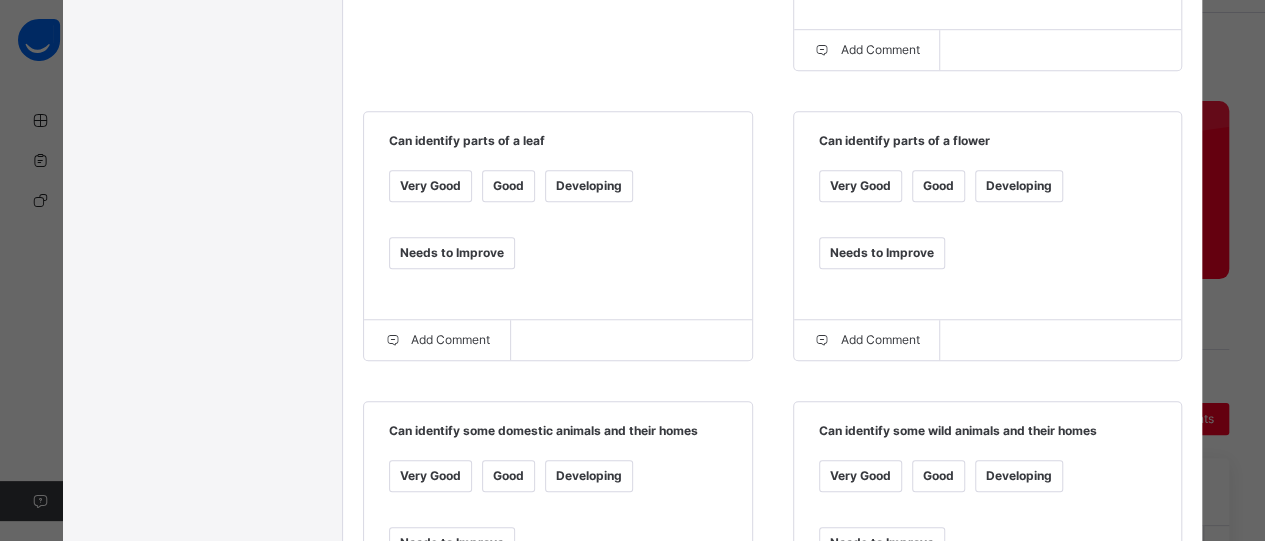 click on "Good" at bounding box center (508, 186) 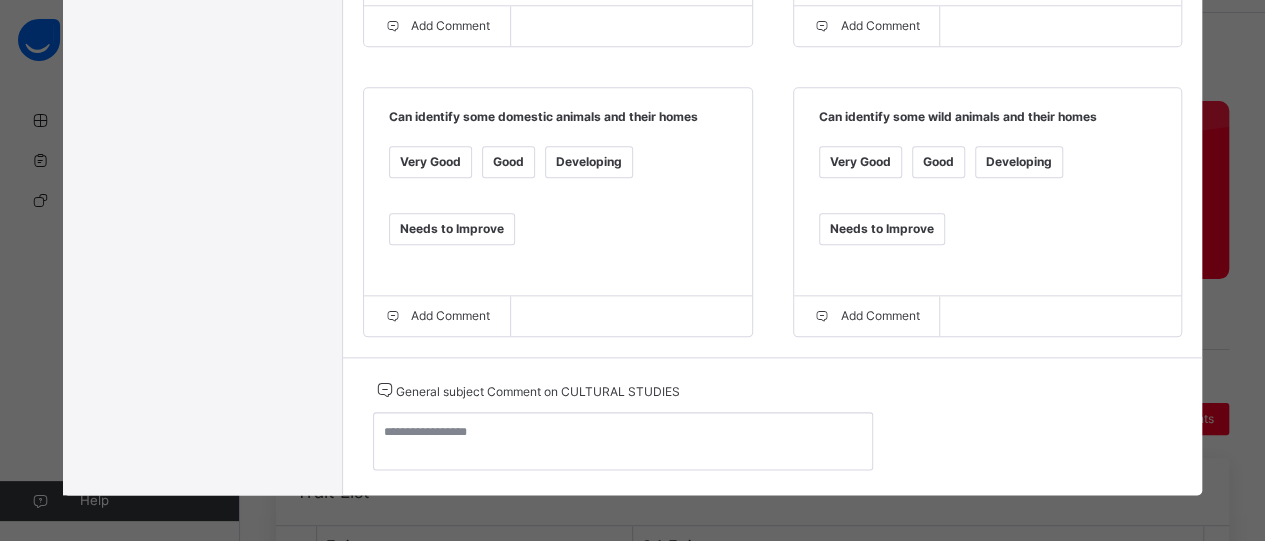 click on "Very Good" at bounding box center (430, 162) 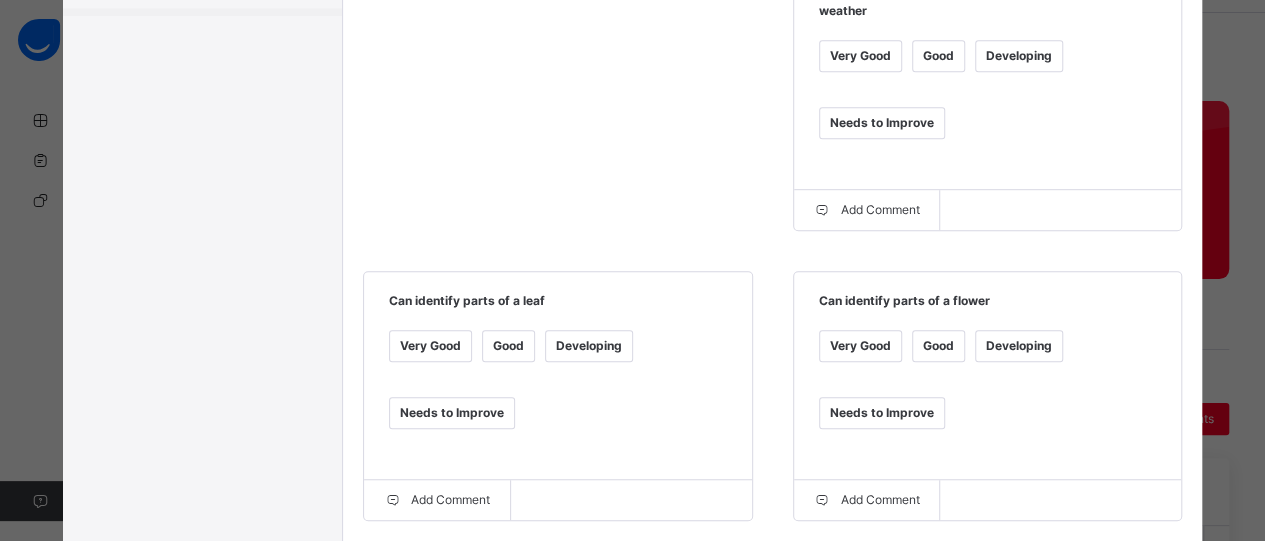 scroll, scrollTop: 62, scrollLeft: 0, axis: vertical 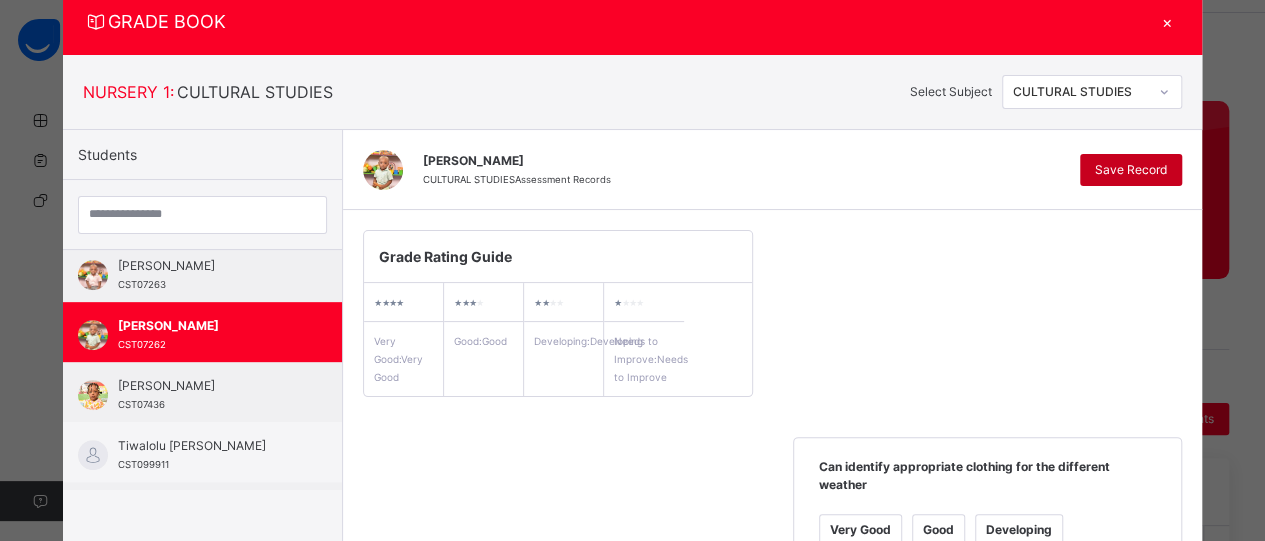 click on "Save Record" at bounding box center [1131, 170] 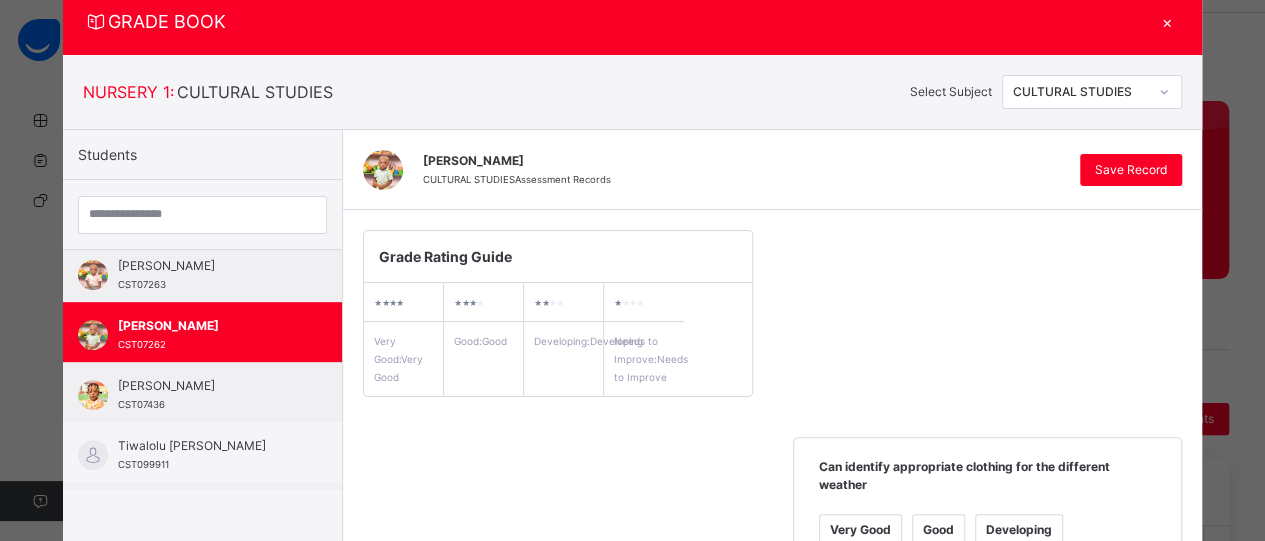 scroll, scrollTop: 588, scrollLeft: 0, axis: vertical 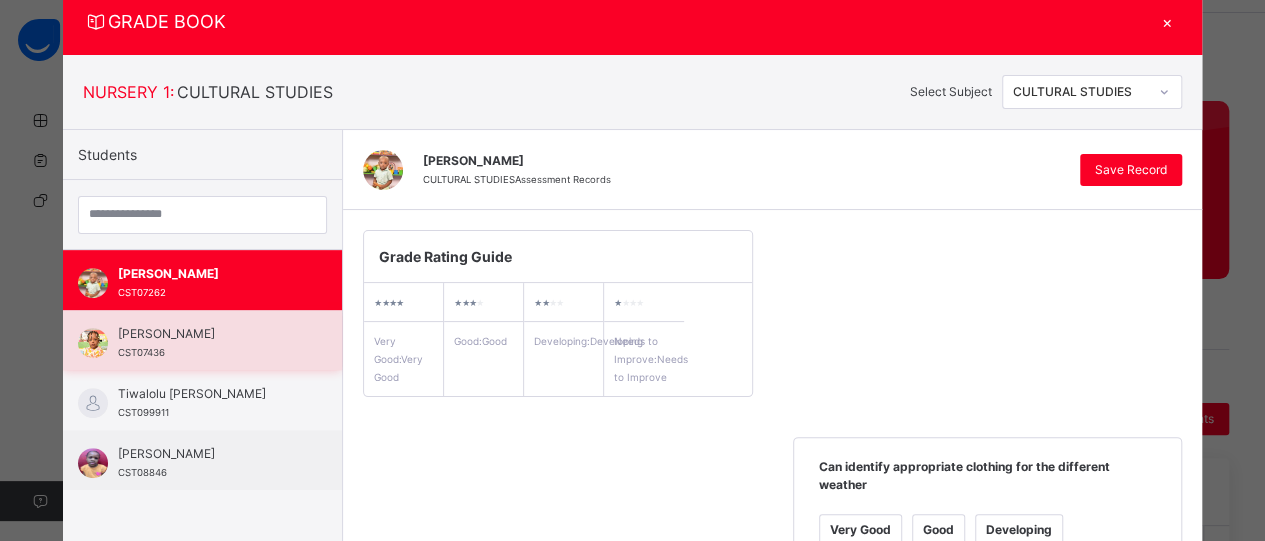 click on "[PERSON_NAME]" at bounding box center (207, 334) 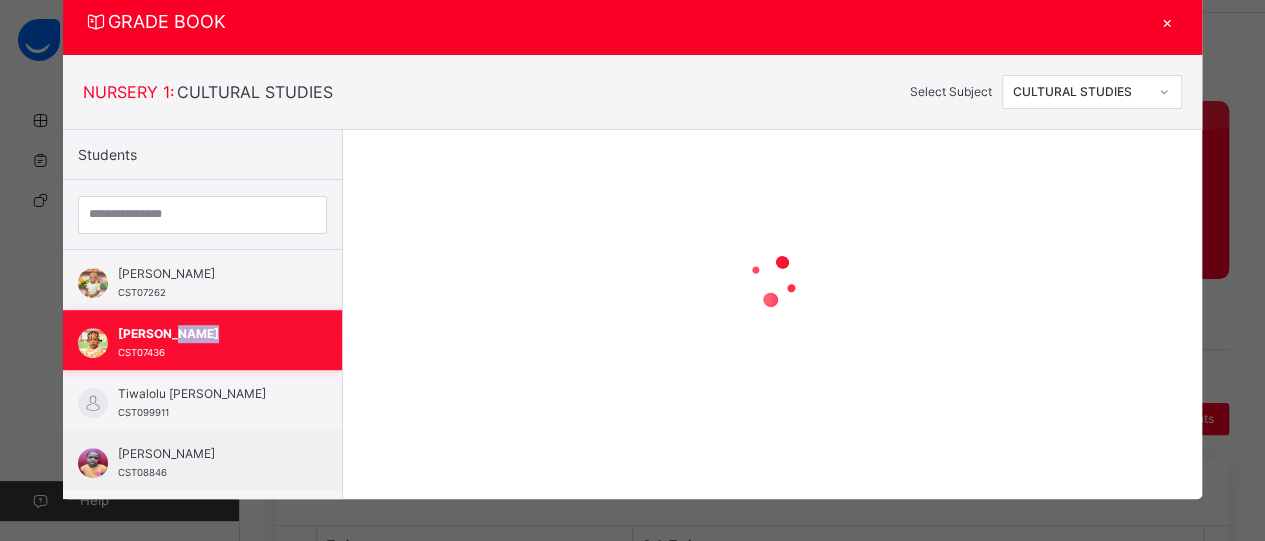 click on "[PERSON_NAME]" at bounding box center [207, 334] 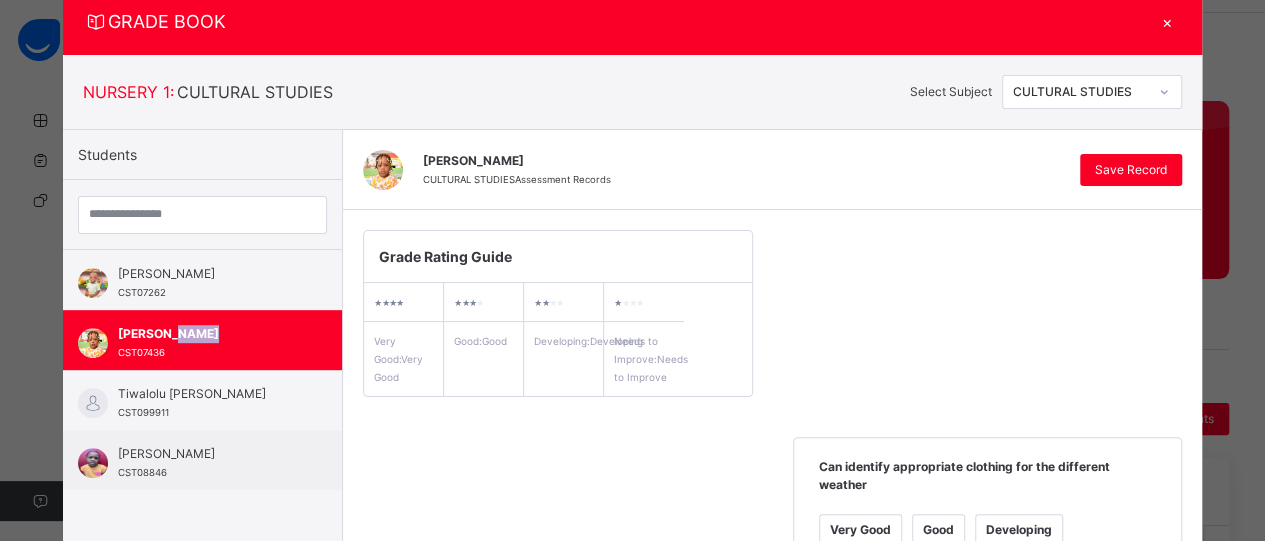 scroll, scrollTop: 536, scrollLeft: 0, axis: vertical 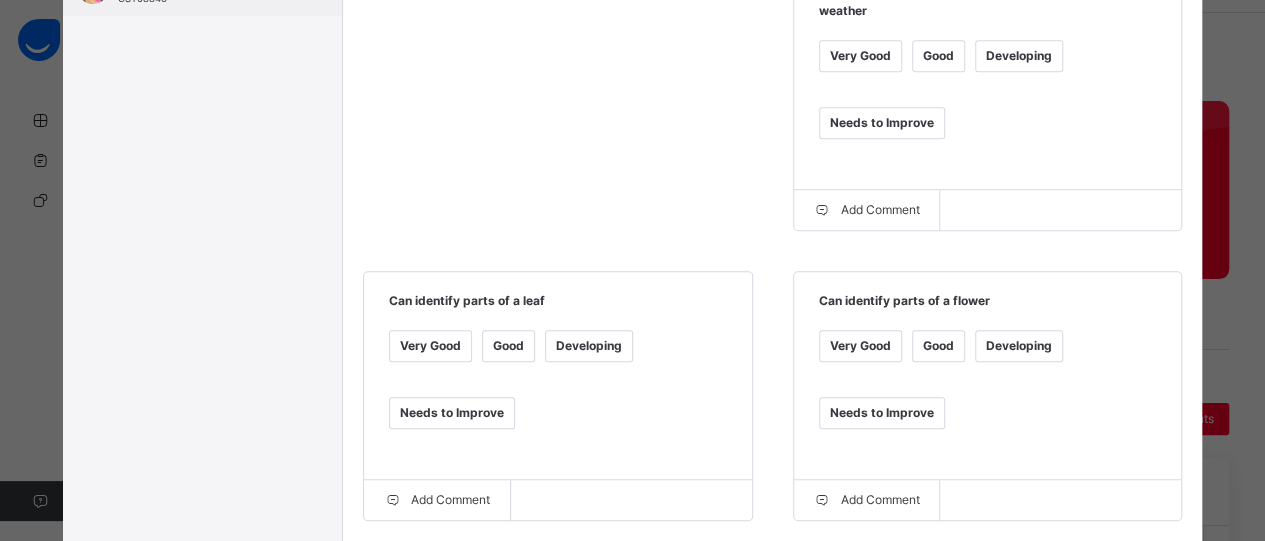 click on "GRADE BOOK ×  NURSERY 1 :   CULTURAL STUDIES Select Subject CULTURAL STUDIES Students [PERSON_NAME] CST07161 [PERSON_NAME] CST7568 [PERSON_NAME] CST08685 ERIIFEOLUWA  ATERE CST08658 [PERSON_NAME] CST07982 KOSISOCHUKWU  NWUBA CST08728 [PERSON_NAME] [PERSON_NAME] CST07246 [PERSON_NAME] 01999 [PERSON_NAME] CST07495 [PERSON_NAME] CST07263 [PERSON_NAME] CST07262 [PERSON_NAME] CST07436 Tiwalolu   [PERSON_NAME] CST099911 [PERSON_NAME] CST08846 [PERSON_NAME] CULTURAL STUDIES  Assessment Records Save Record   Grade Rating Guide   ★ ★ ★ ★ Very Good  :  Very Good ★ ★ ★ ★ Good  :  Good ★ ★ ★ ★ Developing  :  Developing ★ ★ ★ ★ Needs to Improve  :  Needs to Improve Can identify appropriate clothing for the different weather   Very Good Good Developing Needs to Improve  Add Comment Can identify parts of a leaf   Very Good Good Developing Needs to Improve  Add Comment Can identify parts of a flower   Very Good Good Developing Needs to Improve  Add Comment   Very Good Good   Good" at bounding box center (632, 270) 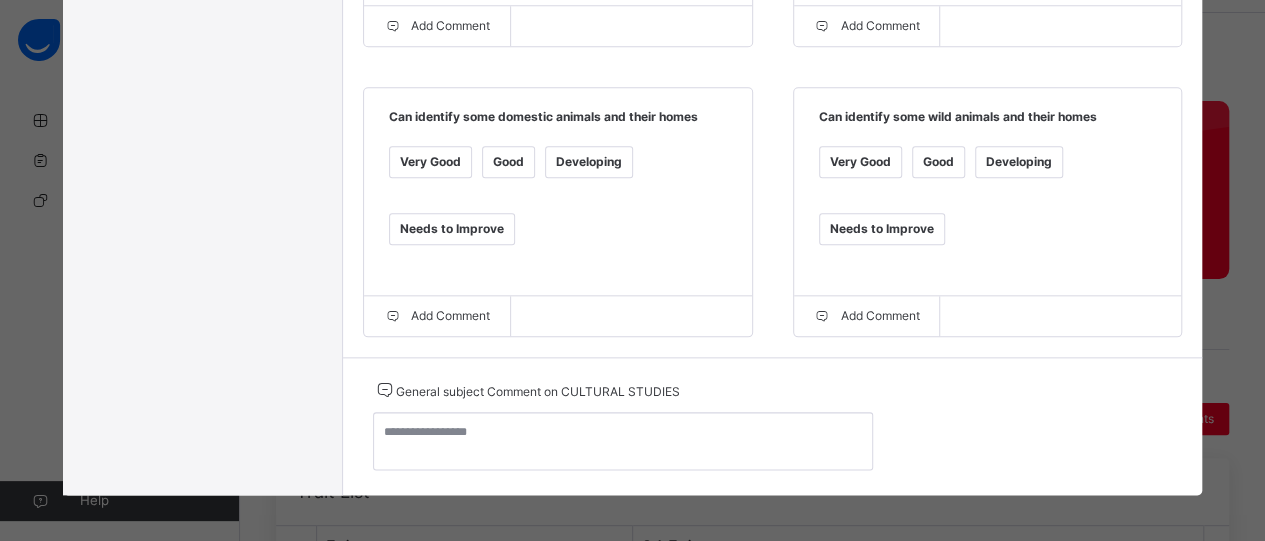 click on "Good" at bounding box center [938, 162] 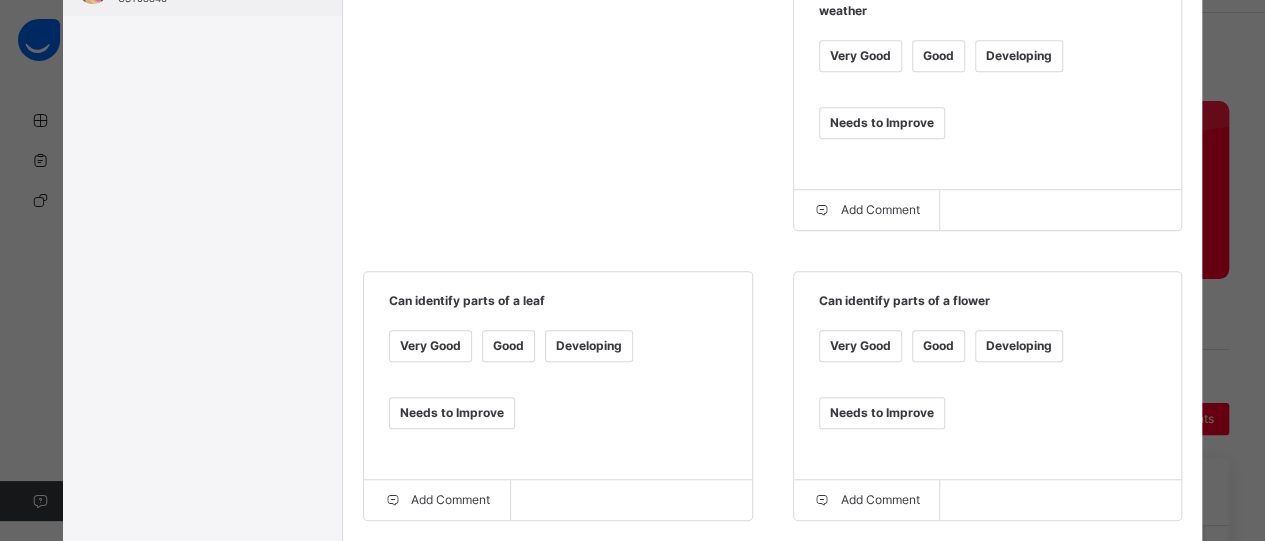 scroll, scrollTop: 62, scrollLeft: 0, axis: vertical 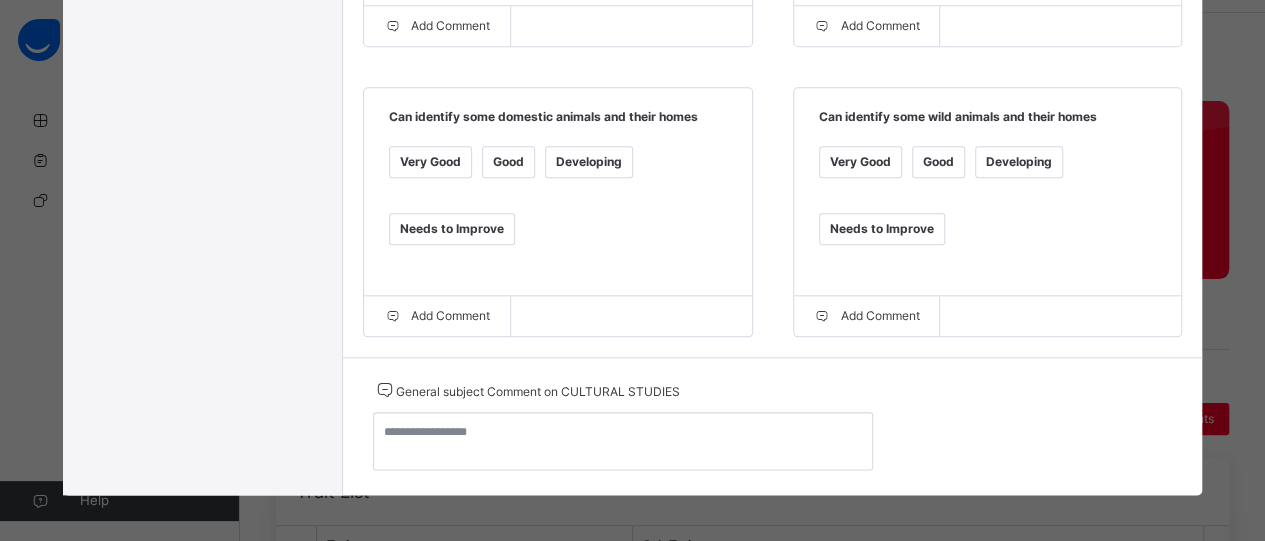 click on "Very Good" at bounding box center [430, 162] 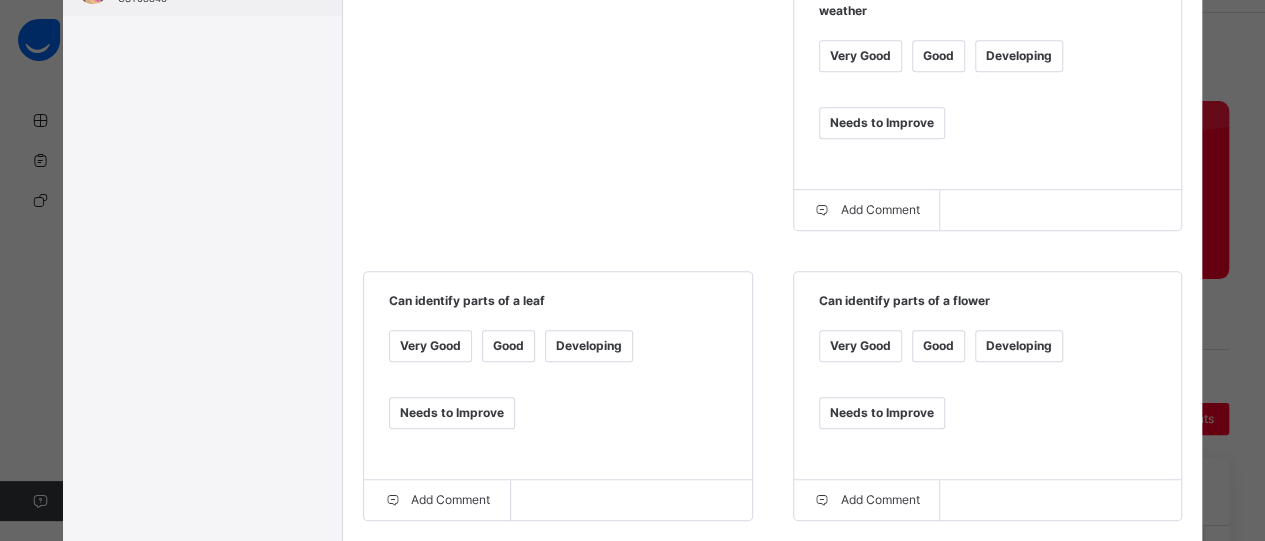 scroll, scrollTop: 62, scrollLeft: 0, axis: vertical 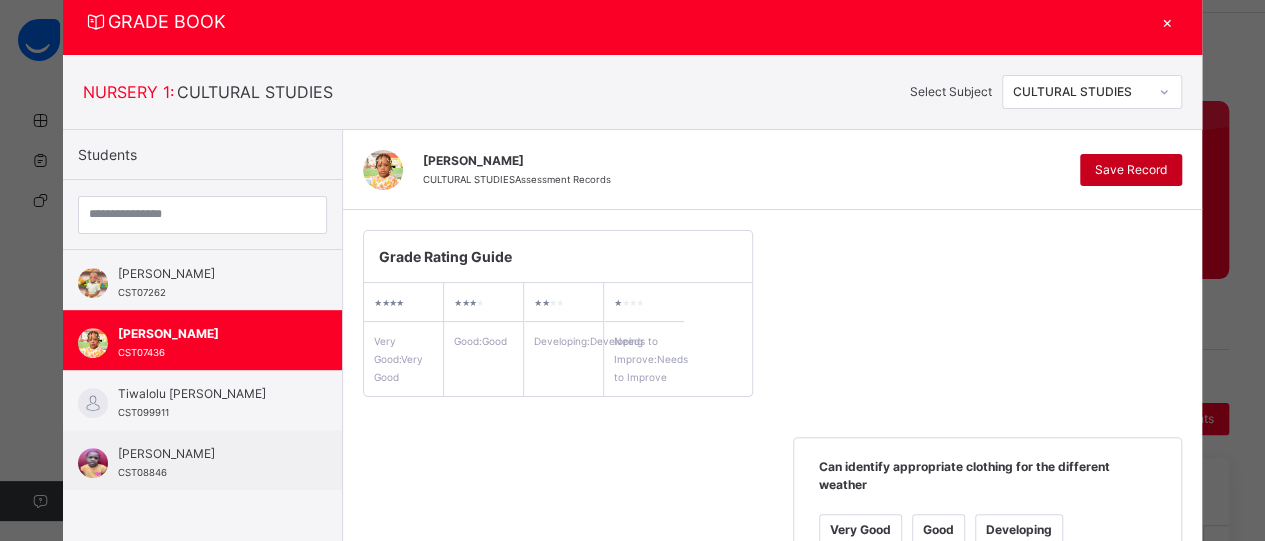 click on "Save Record" at bounding box center [1131, 170] 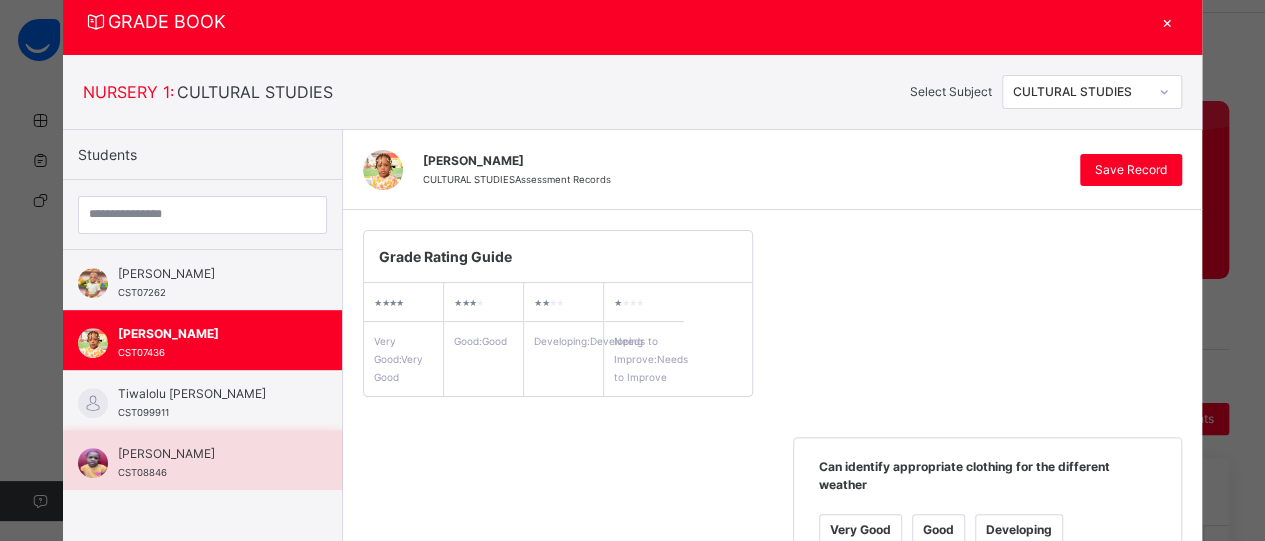 click on "[PERSON_NAME]" at bounding box center [207, 454] 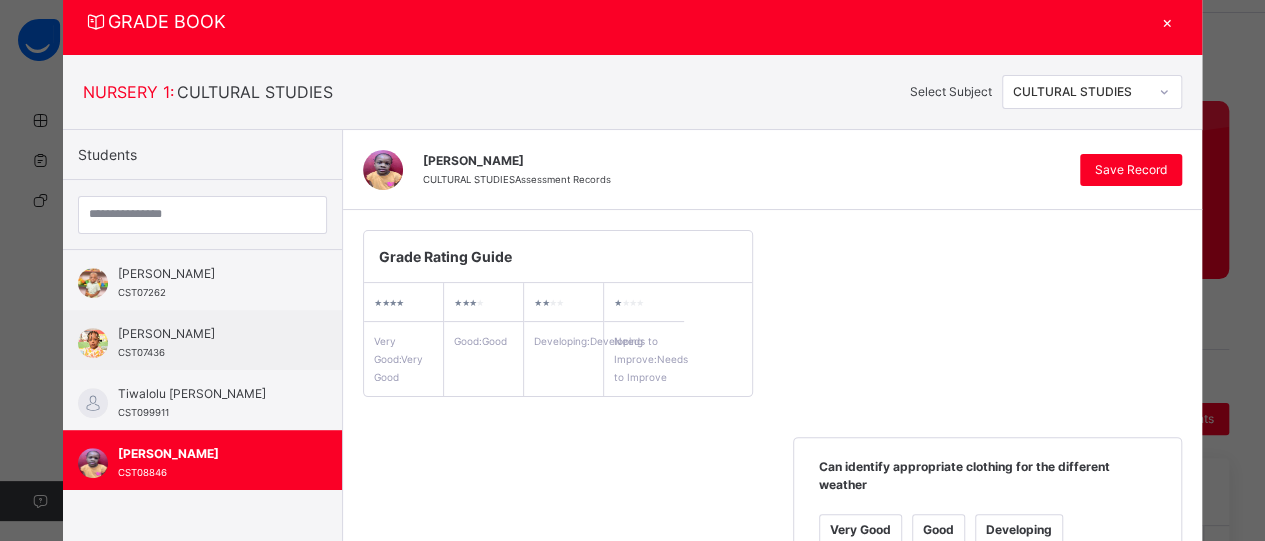 click on "GRADE BOOK ×  NURSERY 1 :   CULTURAL STUDIES Select Subject CULTURAL STUDIES Students [PERSON_NAME] CST07161 [PERSON_NAME] CST7568 [PERSON_NAME] CST08685 ERIIFEOLUWA  ATERE CST08658 [PERSON_NAME] CST07982 KOSISOCHUKWU  NWUBA CST08728 [PERSON_NAME] [PERSON_NAME] CST07246 [PERSON_NAME] 01999 [PERSON_NAME] CST07495 [PERSON_NAME] CST07263 [PERSON_NAME] CST07262 [PERSON_NAME] CST07436 Tiwalolu   [PERSON_NAME] CST099911 [PERSON_NAME] CST08846 [PERSON_NAME] CULTURAL STUDIES  Assessment Records Save Record   Grade Rating Guide   ★ ★ ★ ★ Very Good  :  Very Good ★ ★ ★ ★ Good  :  Good ★ ★ ★ ★ Developing  :  Developing ★ ★ ★ ★ Needs to Improve  :  Needs to Improve Can identify appropriate clothing for the different weather   Very Good Good Developing Needs to Improve  Add Comment Can identify parts of a leaf   Very Good Good Developing Needs to Improve  Add Comment Can identify parts of a flower   Very Good Good Developing Needs to Improve  Add Comment   Very Good Good" at bounding box center [632, 270] 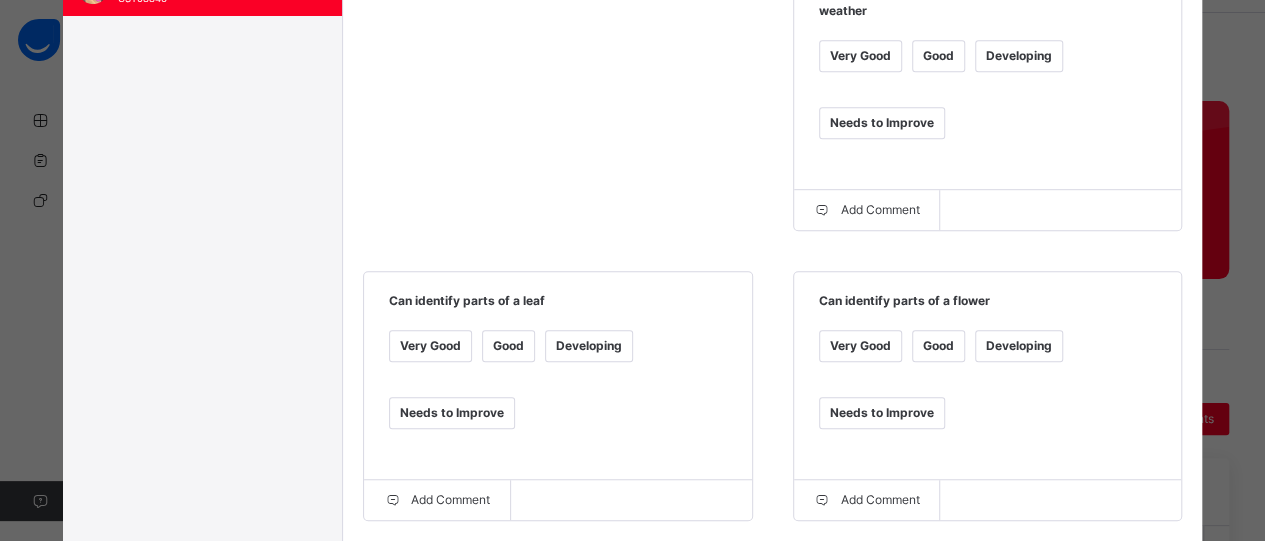 scroll, scrollTop: 1010, scrollLeft: 0, axis: vertical 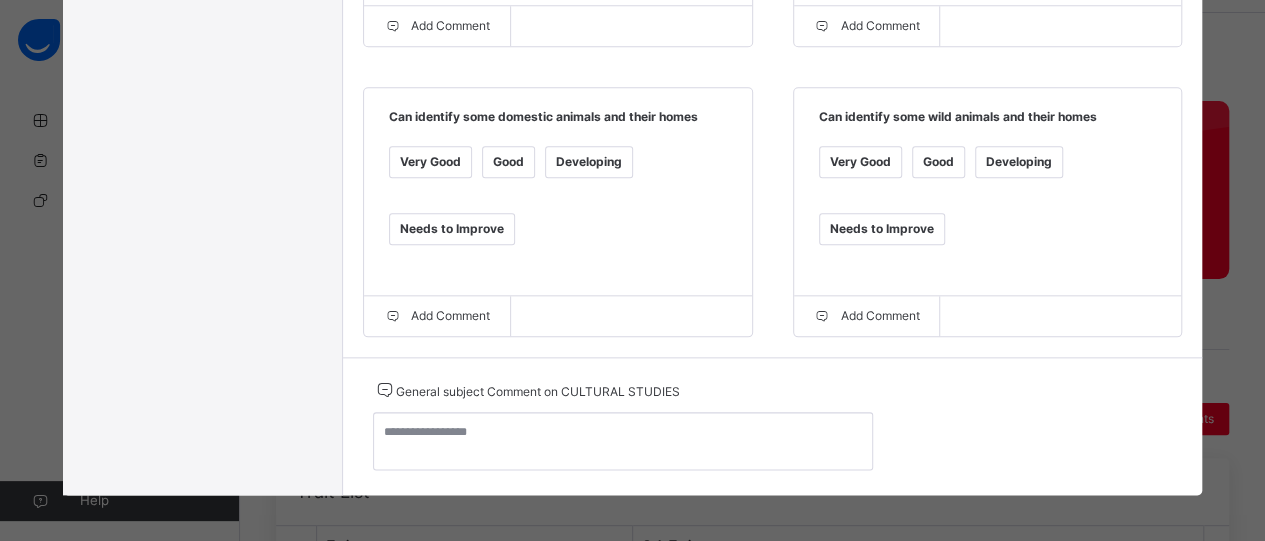 click on "Good" at bounding box center [938, 162] 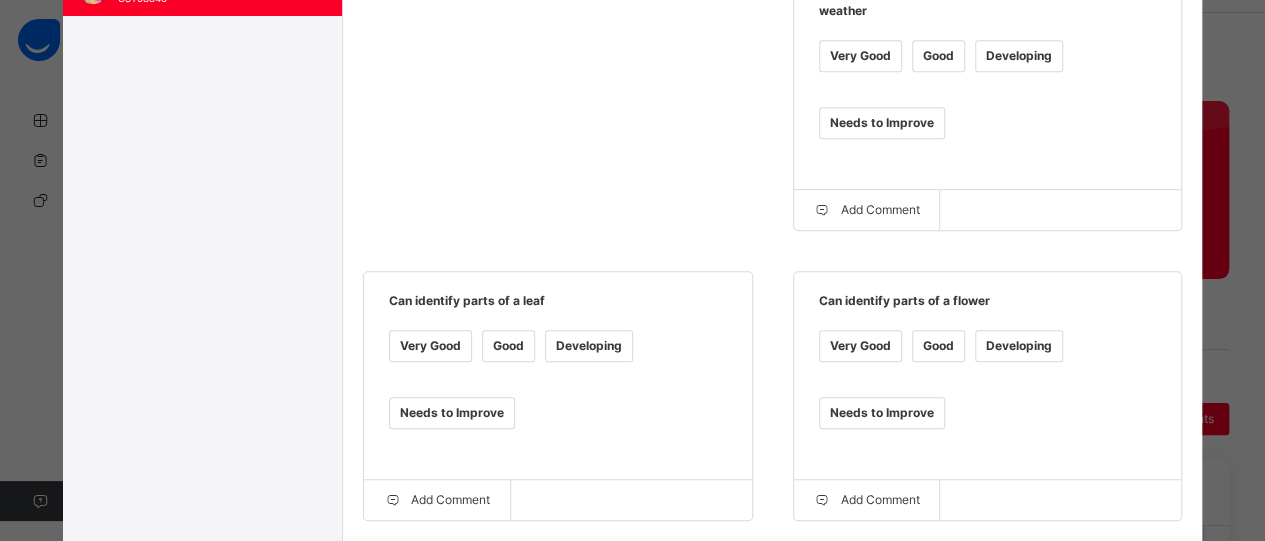 scroll, scrollTop: 62, scrollLeft: 0, axis: vertical 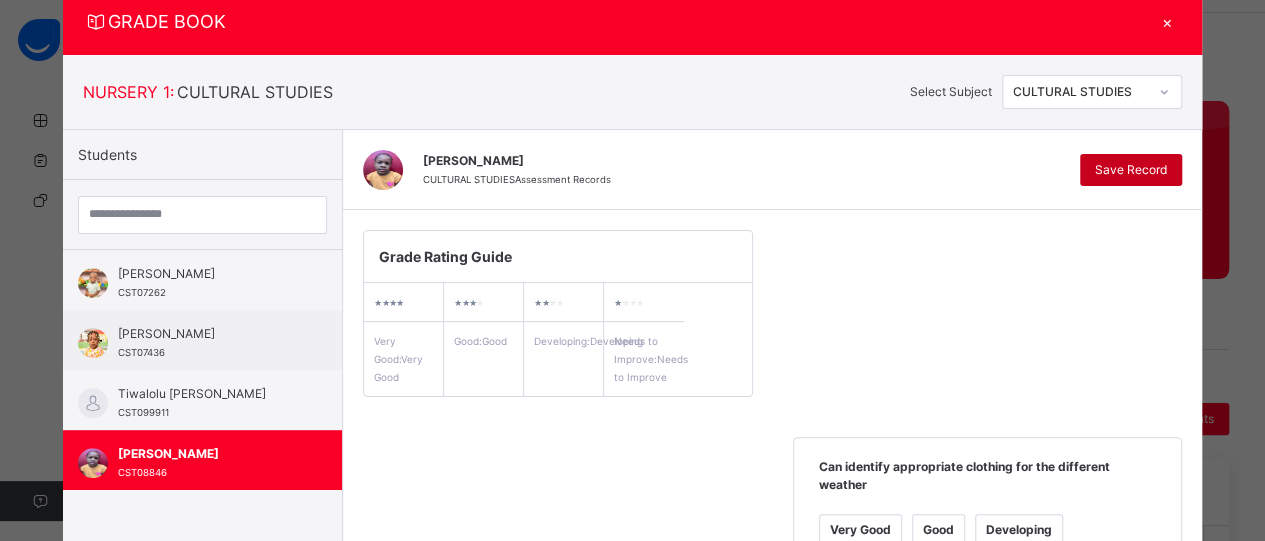 click on "Save Record" at bounding box center (1131, 170) 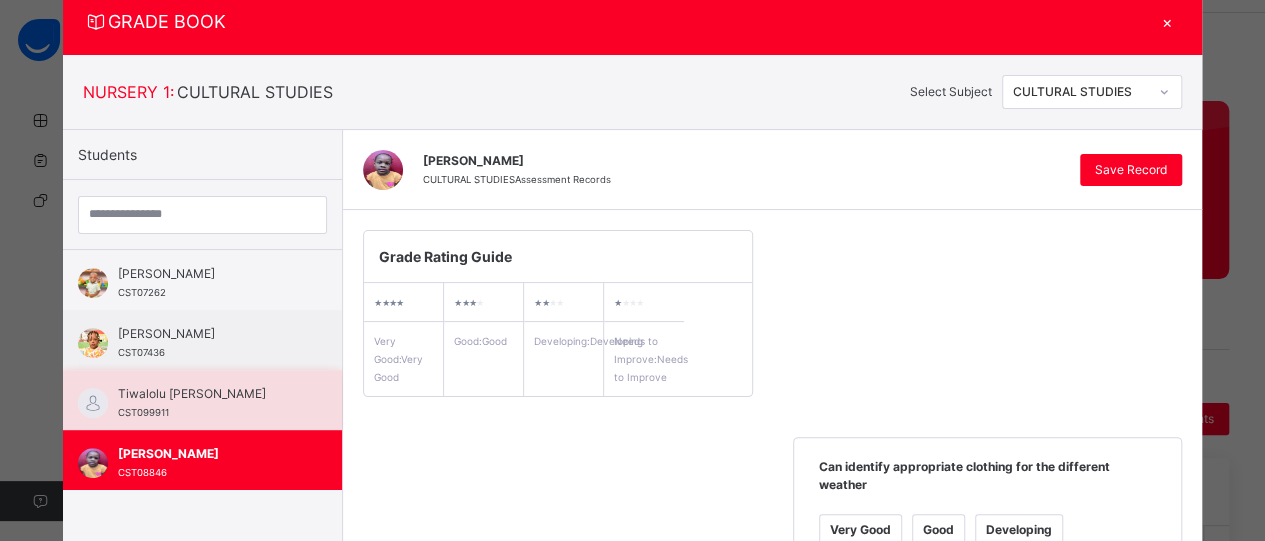 click on "Tiwalolu   [PERSON_NAME]" at bounding box center (207, 394) 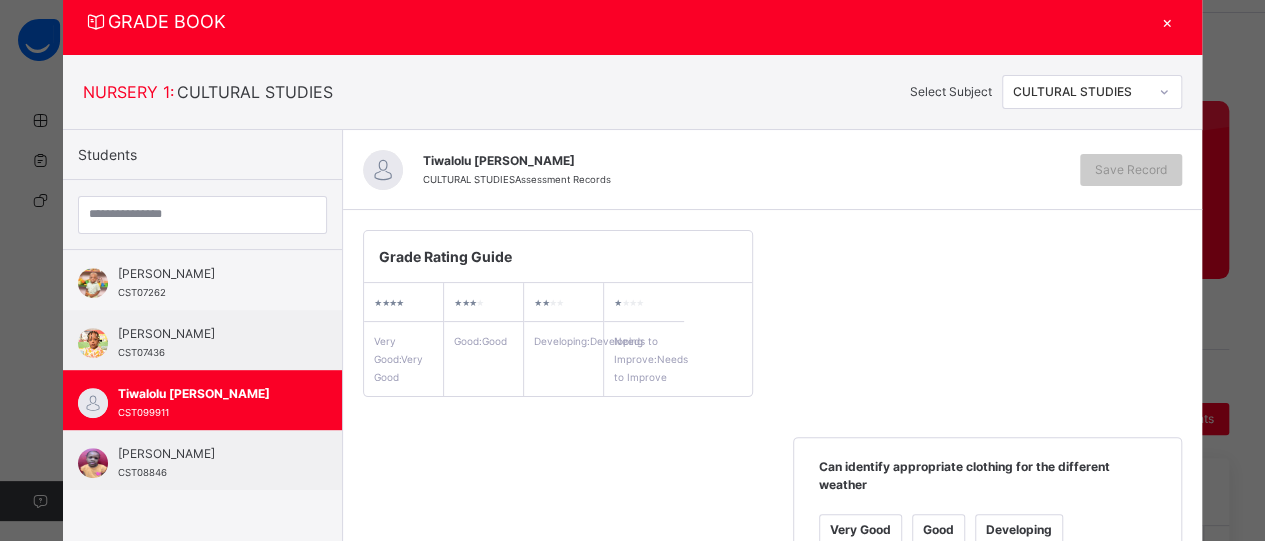 scroll, scrollTop: 536, scrollLeft: 0, axis: vertical 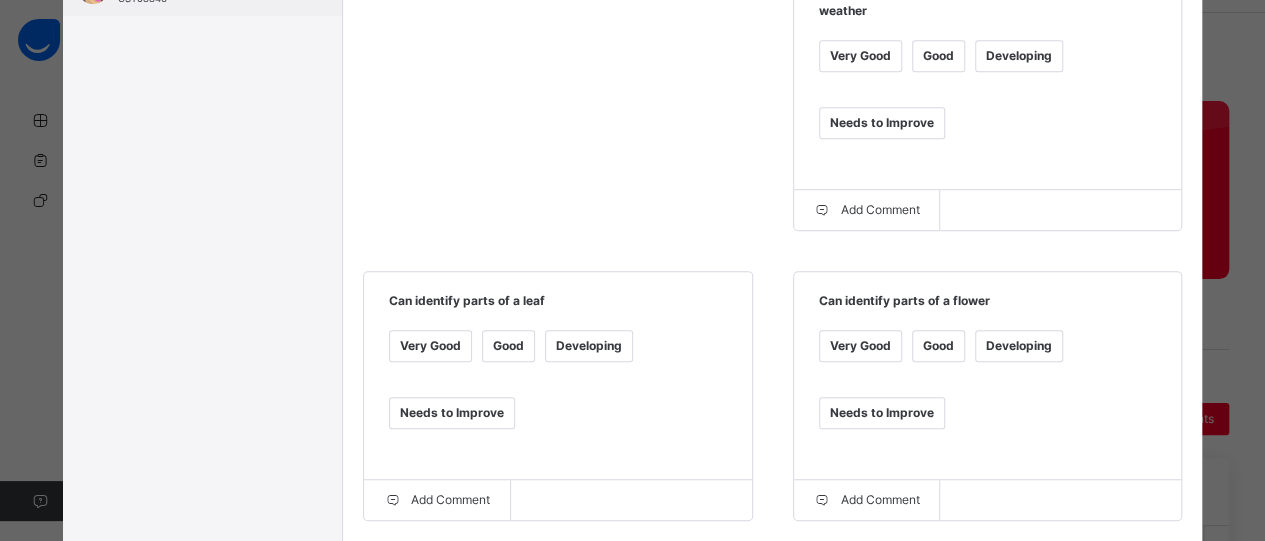 click on "Developing" at bounding box center [1019, 56] 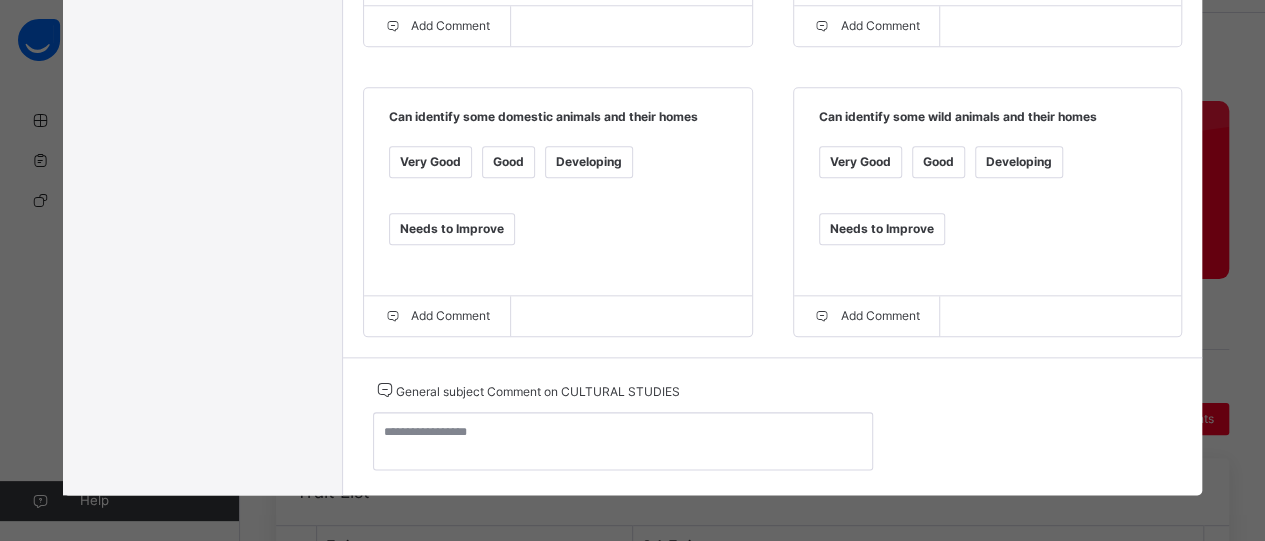 click on "Developing" at bounding box center [1019, 162] 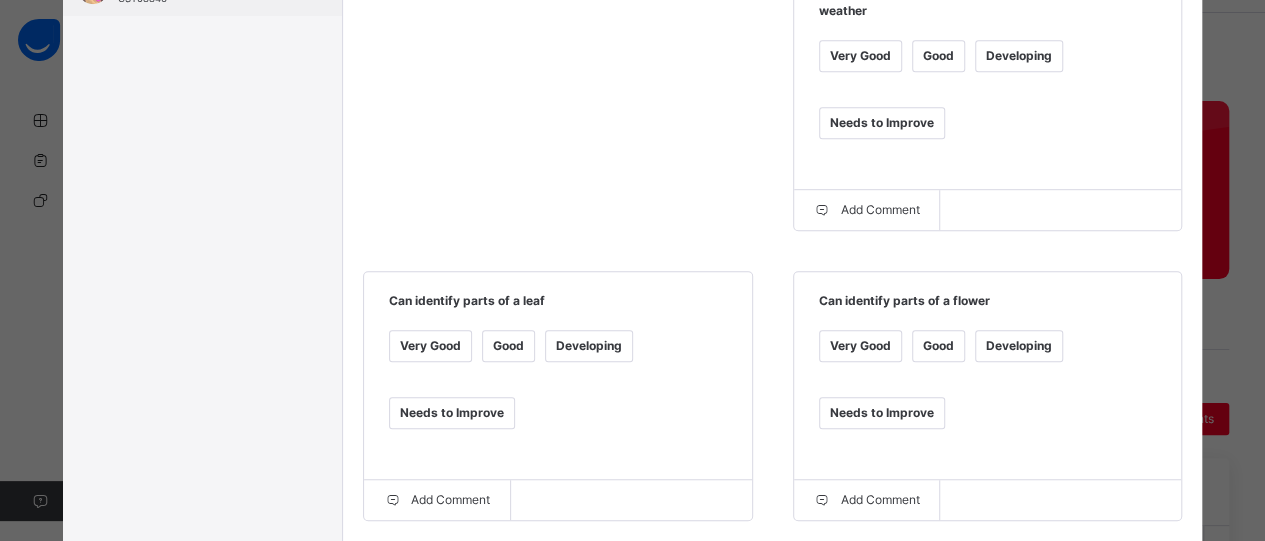 scroll, scrollTop: 62, scrollLeft: 0, axis: vertical 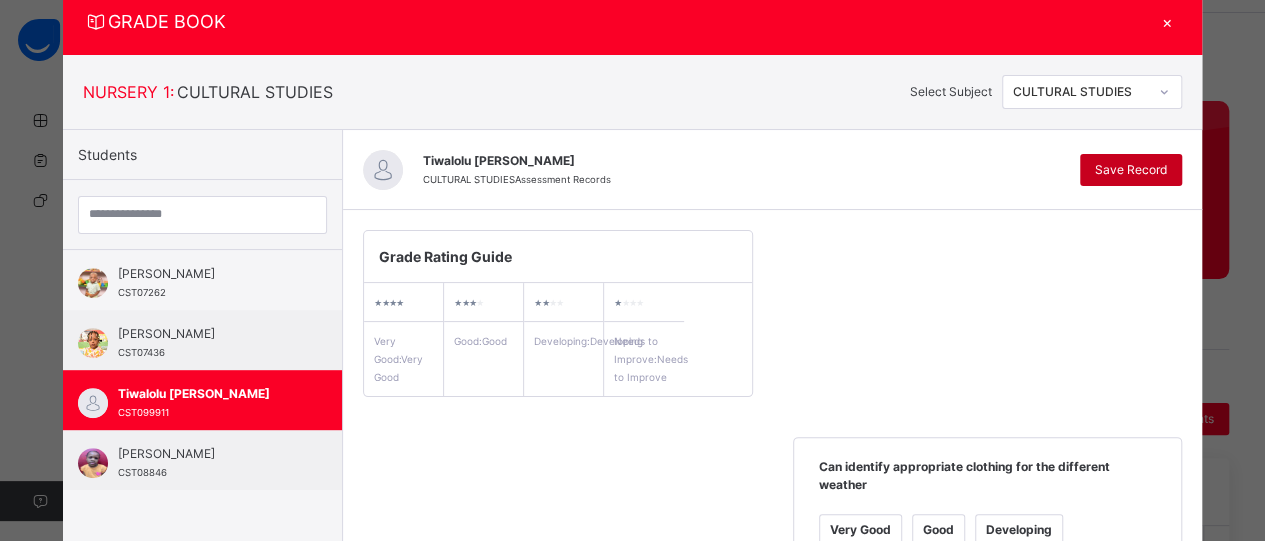 click on "Save Record" at bounding box center [1131, 170] 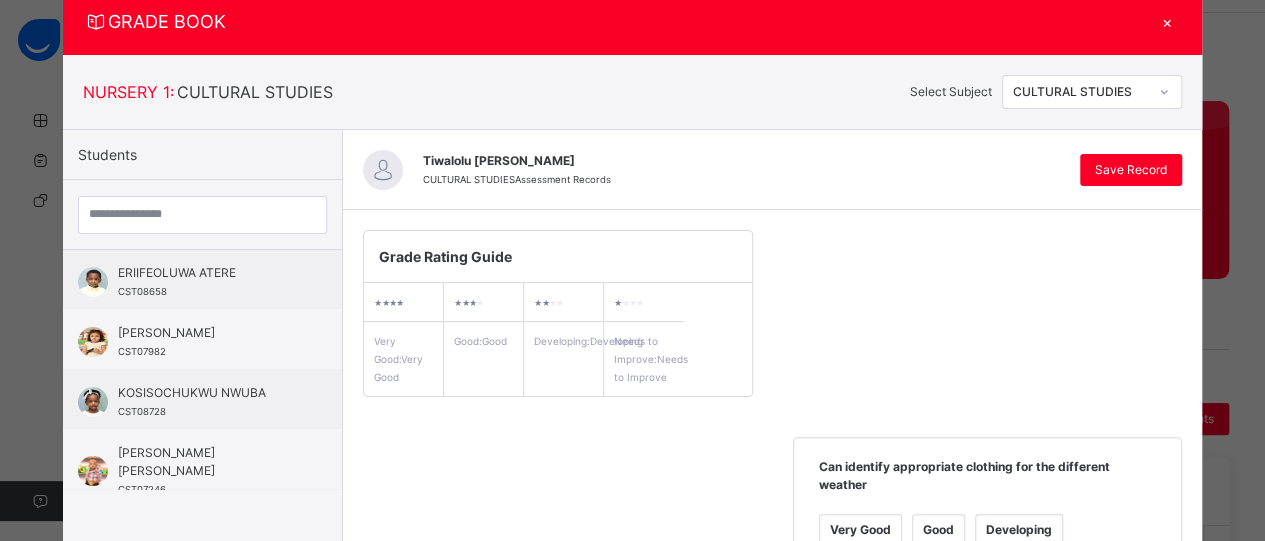 scroll, scrollTop: 0, scrollLeft: 0, axis: both 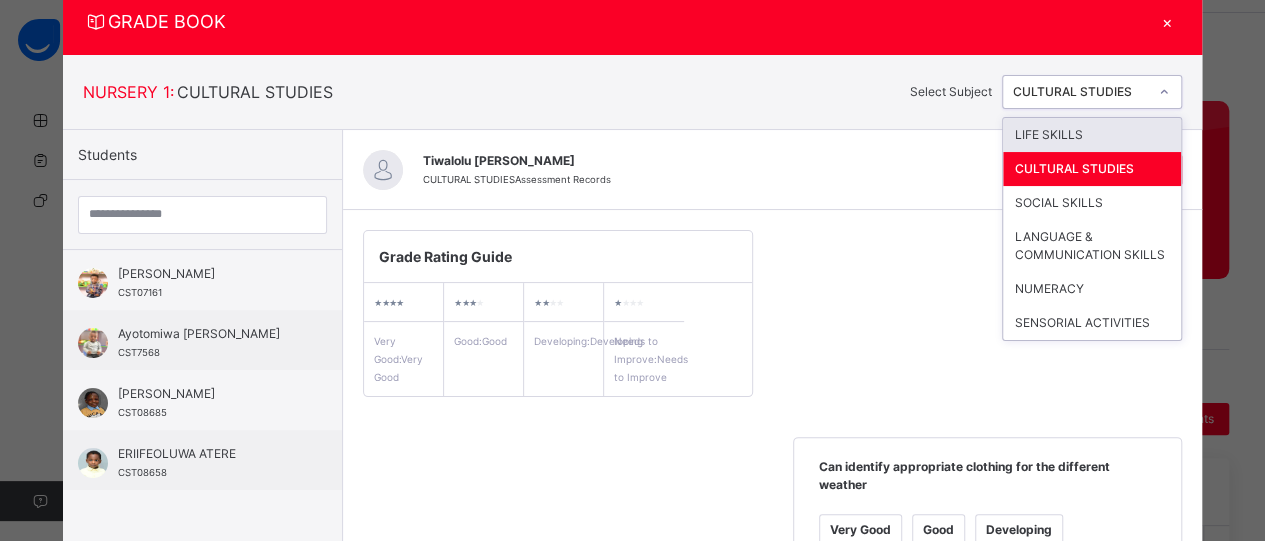 click 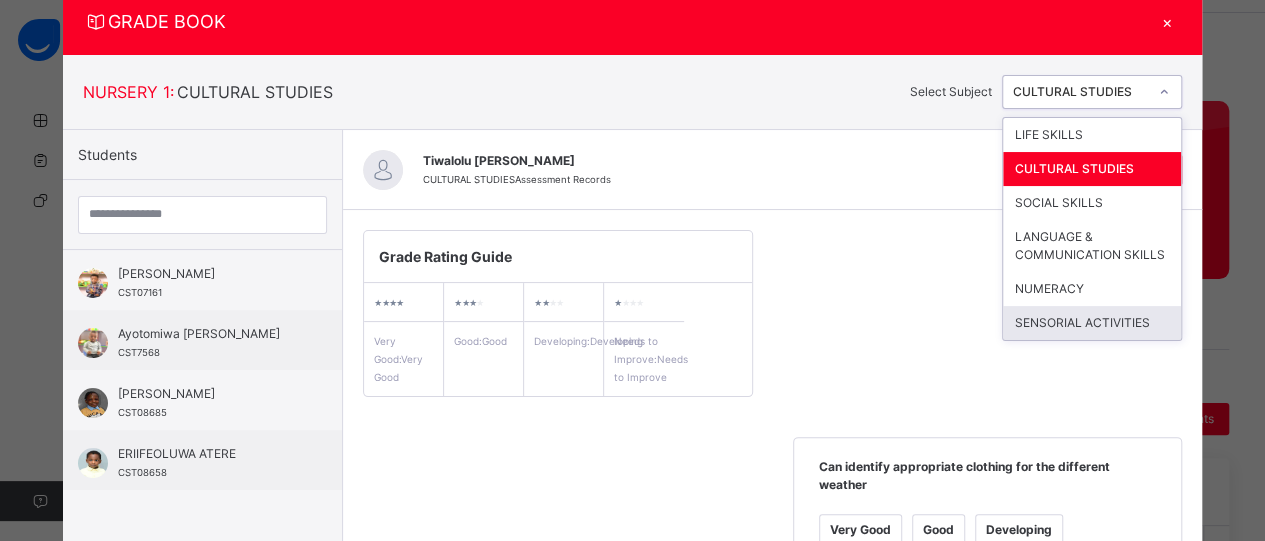 click on "SENSORIAL ACTIVITIES" at bounding box center (1092, 323) 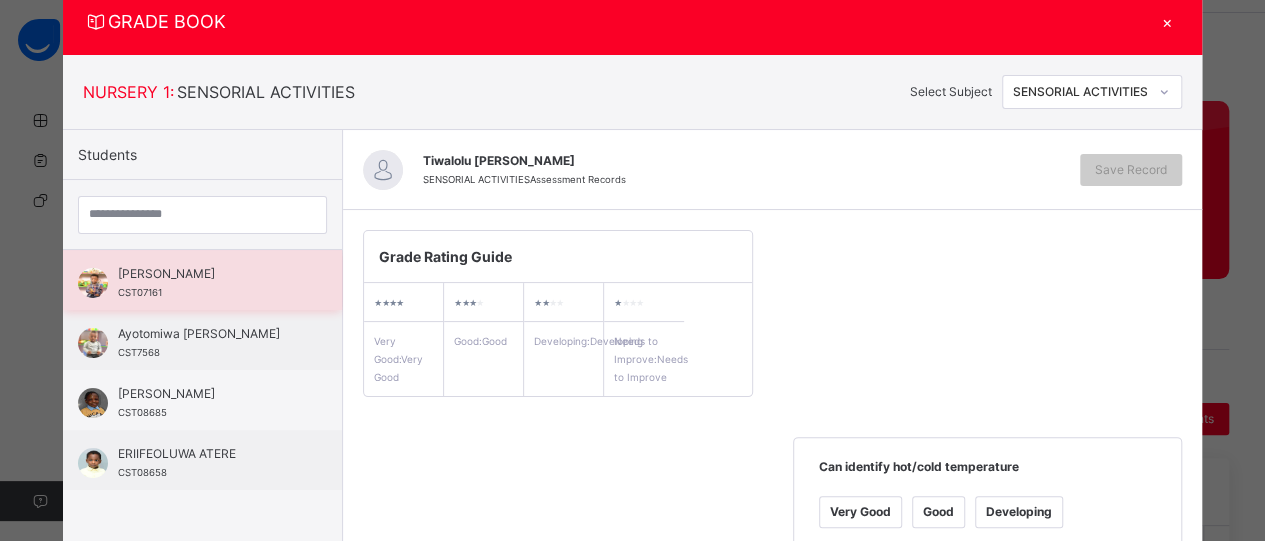 click on "[PERSON_NAME] CST07161" at bounding box center (207, 283) 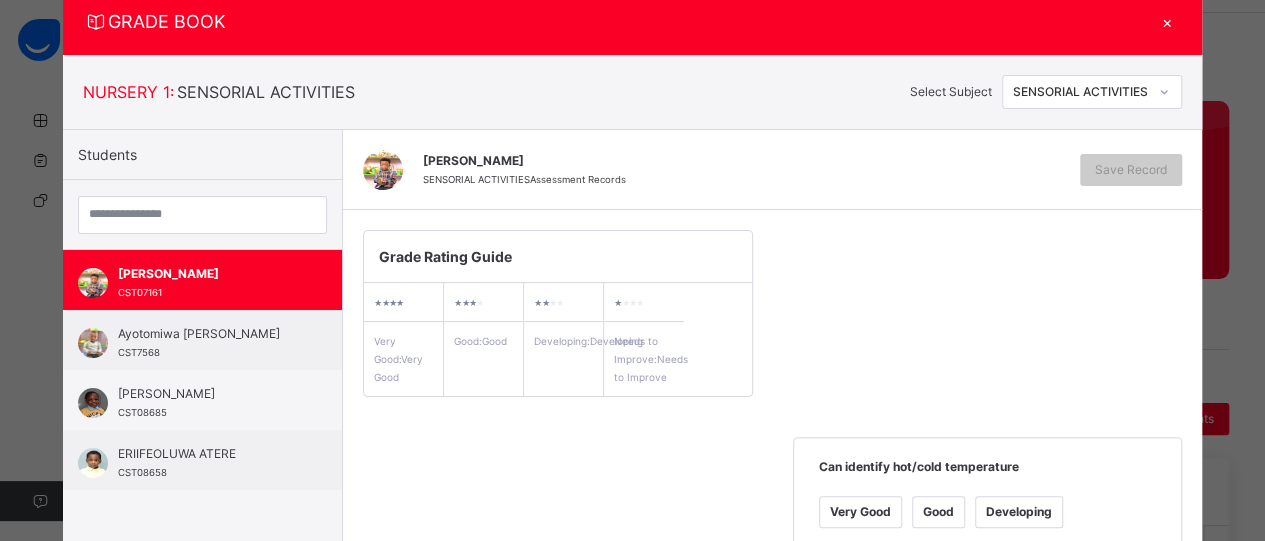 scroll, scrollTop: 536, scrollLeft: 0, axis: vertical 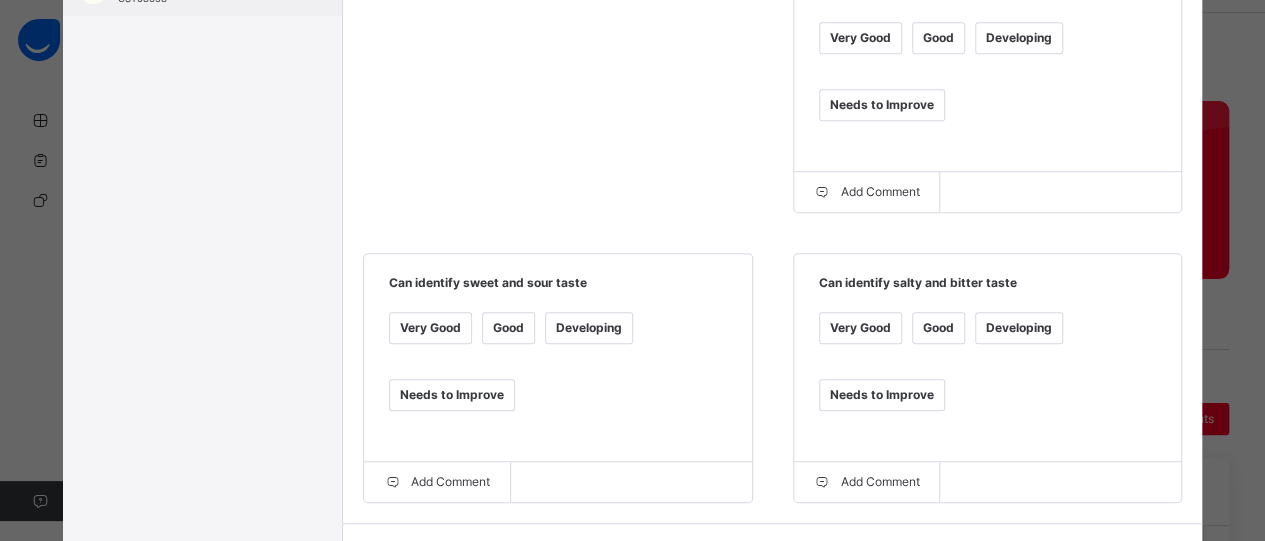 click on "Very Good" at bounding box center (860, 38) 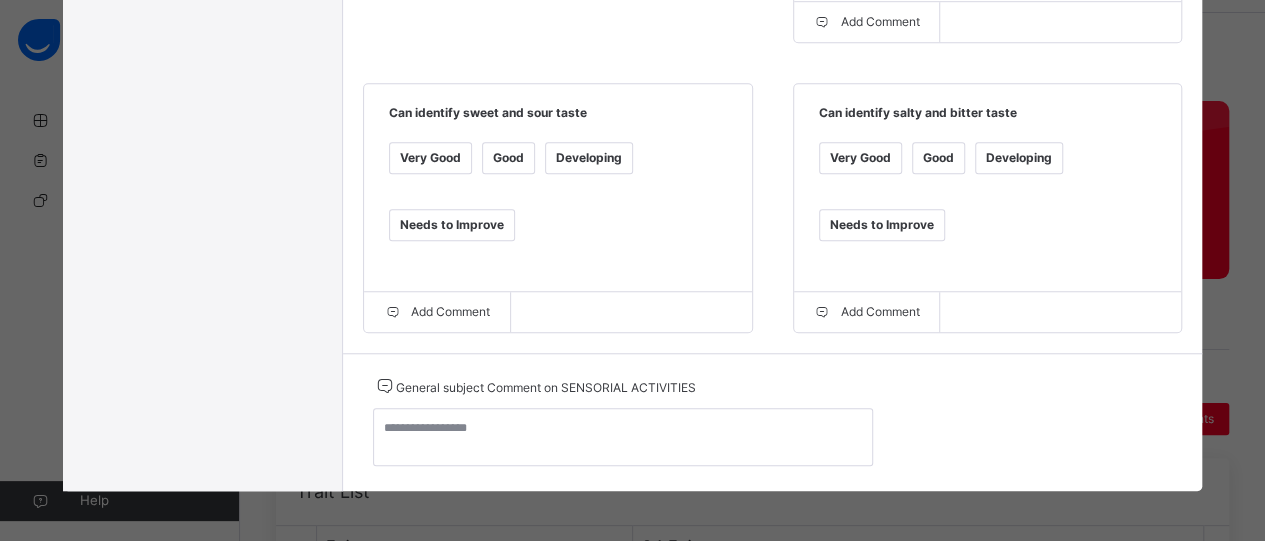 scroll, scrollTop: 248, scrollLeft: 0, axis: vertical 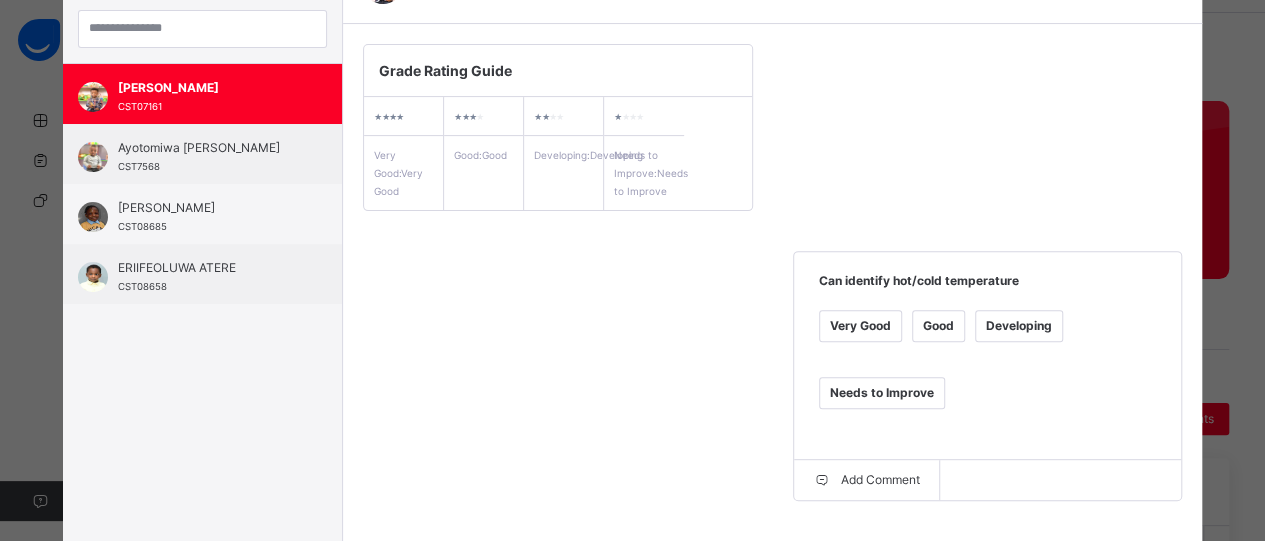click on "GRADE BOOK ×  NURSERY 1 :   SENSORIAL ACTIVITIES Select Subject SENSORIAL ACTIVITIES Students [PERSON_NAME] CST07161 [PERSON_NAME] CST7568 [PERSON_NAME] CST08685 ERIIFEOLUWA  ATERE CST08658 [PERSON_NAME] CST07982 KOSISOCHUKWU  NWUBA CST08728 [PERSON_NAME] [PERSON_NAME] CST07246 [PERSON_NAME] 01999 Motunrola  Ibrahim CST07495 [PERSON_NAME] CST07263 [PERSON_NAME] CST07262 [PERSON_NAME] CST07436 Tiwalolu   [PERSON_NAME] CST099911 [PERSON_NAME] CST08846 [PERSON_NAME] SENSORIAL ACTIVITIES  Assessment Records Save Record   Grade Rating Guide   ★ ★ ★ ★ Very Good  :  Very Good ★ ★ ★ ★ Good  :  Good ★ ★ ★ ★ Developing  :  Developing ★ ★ ★ ★ Needs to Improve  :  Needs to Improve Can identify hot/cold temperature   Very Good Good Developing Needs to Improve  Add Comment Can identify sweet and sour taste   Very Good Good Developing Needs to Improve  Add Comment Can identify salty and bitter taste   Very Good Good Developing Needs to Improve  Add Comment" at bounding box center [632, 270] 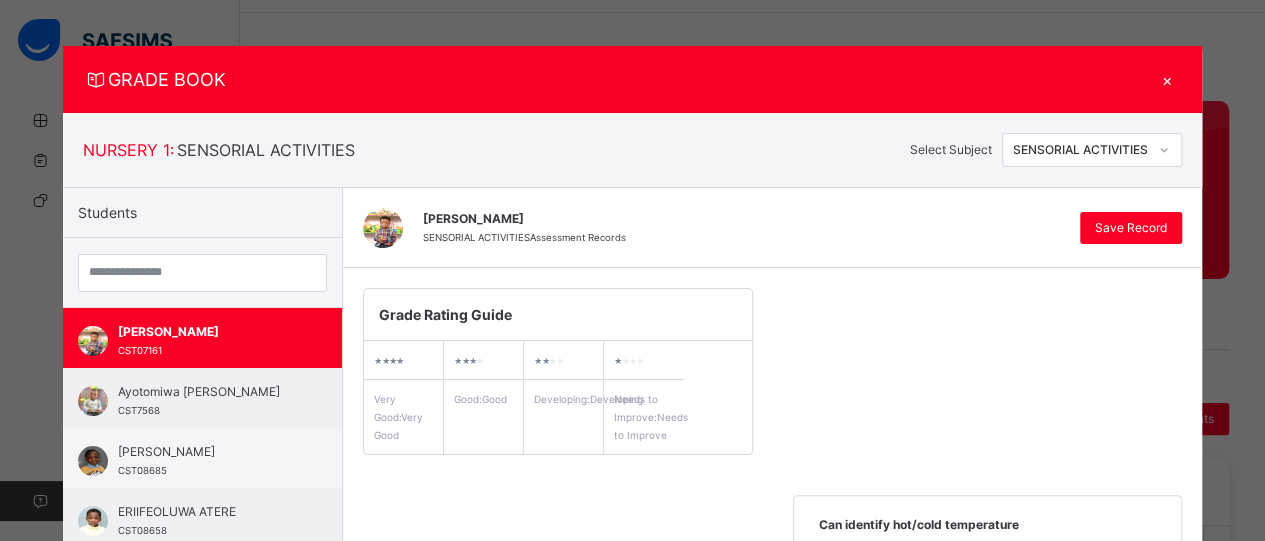 scroll, scrollTop: 0, scrollLeft: 0, axis: both 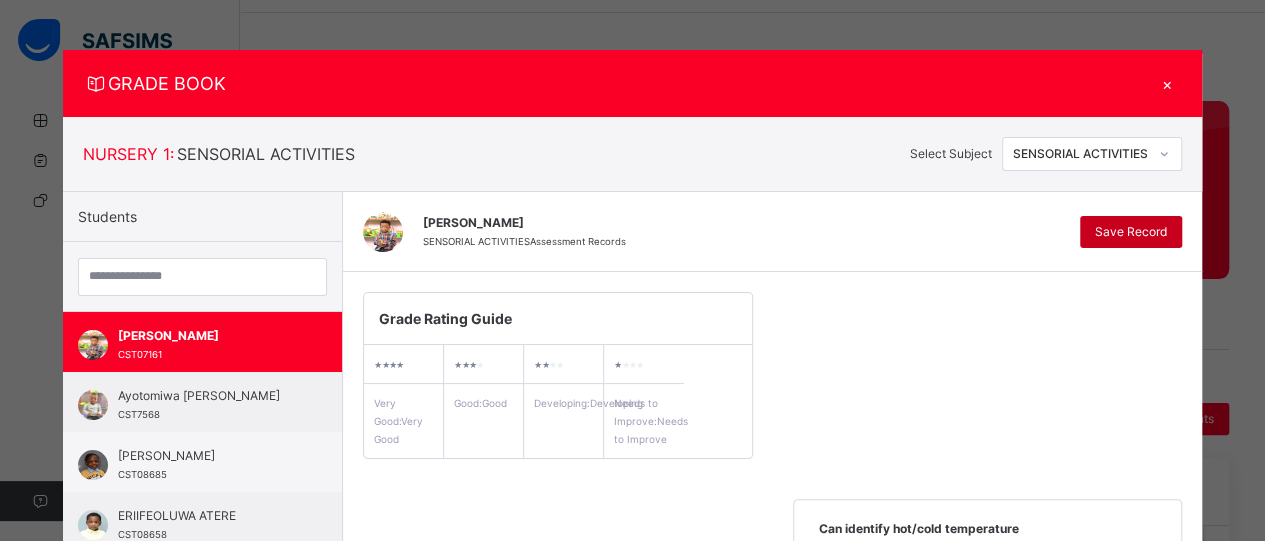 click on "Save Record" at bounding box center [1131, 232] 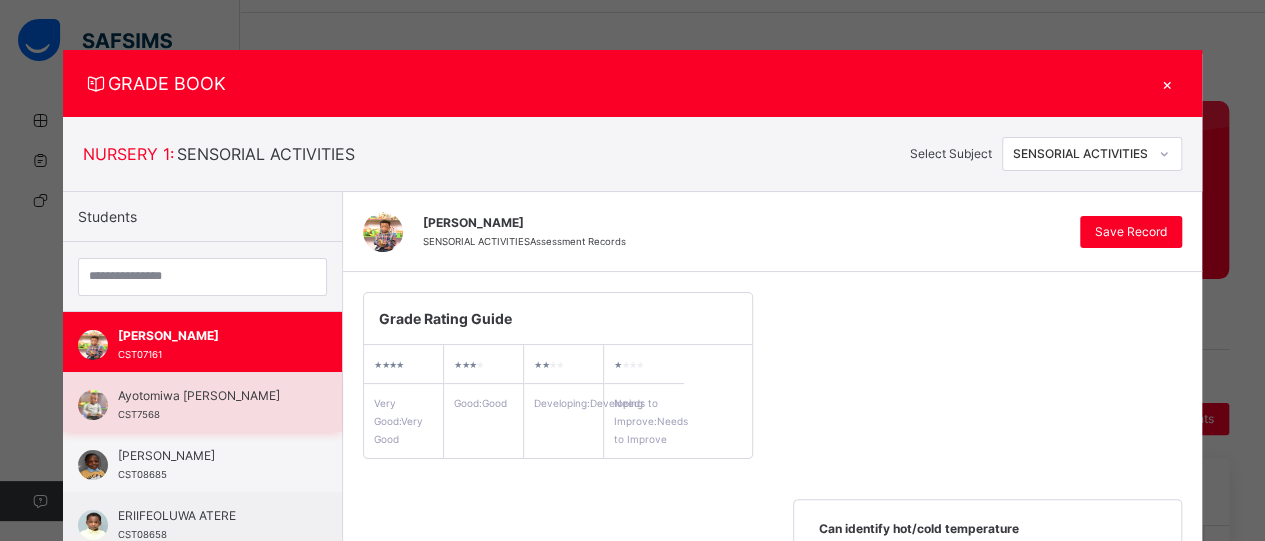 click on "[PERSON_NAME] CST7568" at bounding box center [207, 405] 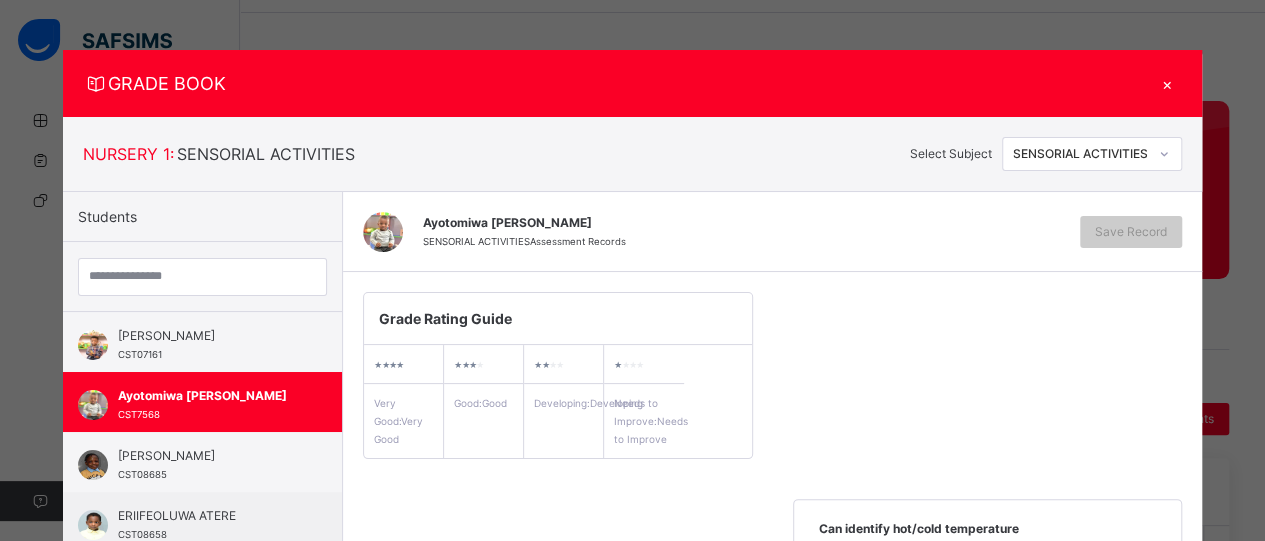 scroll, scrollTop: 474, scrollLeft: 0, axis: vertical 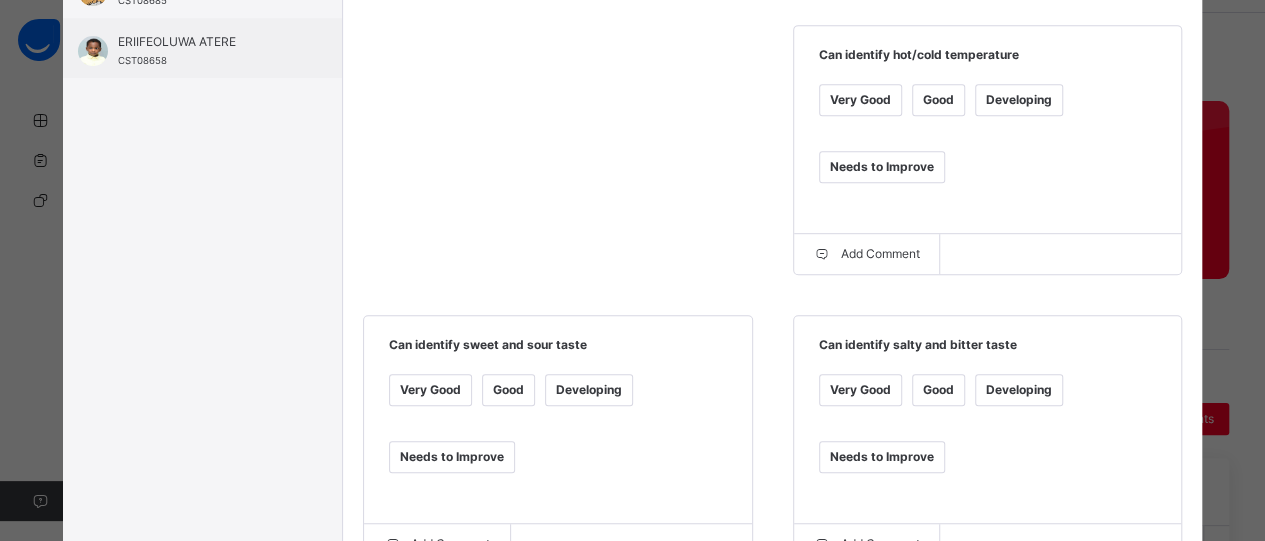 click on "Very Good" at bounding box center (860, 100) 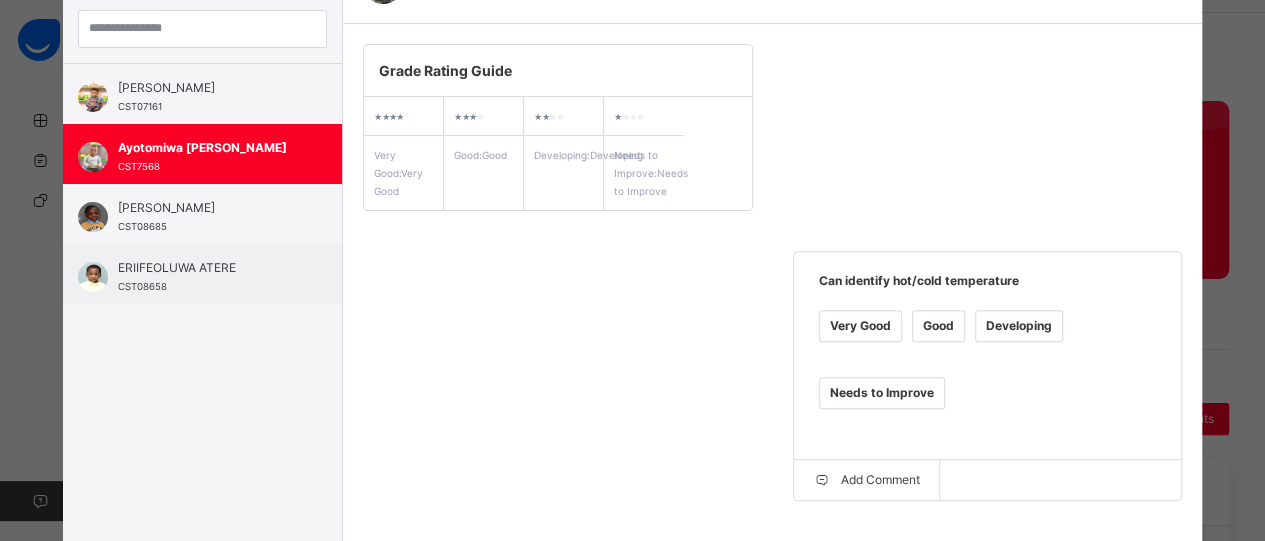 scroll, scrollTop: 0, scrollLeft: 0, axis: both 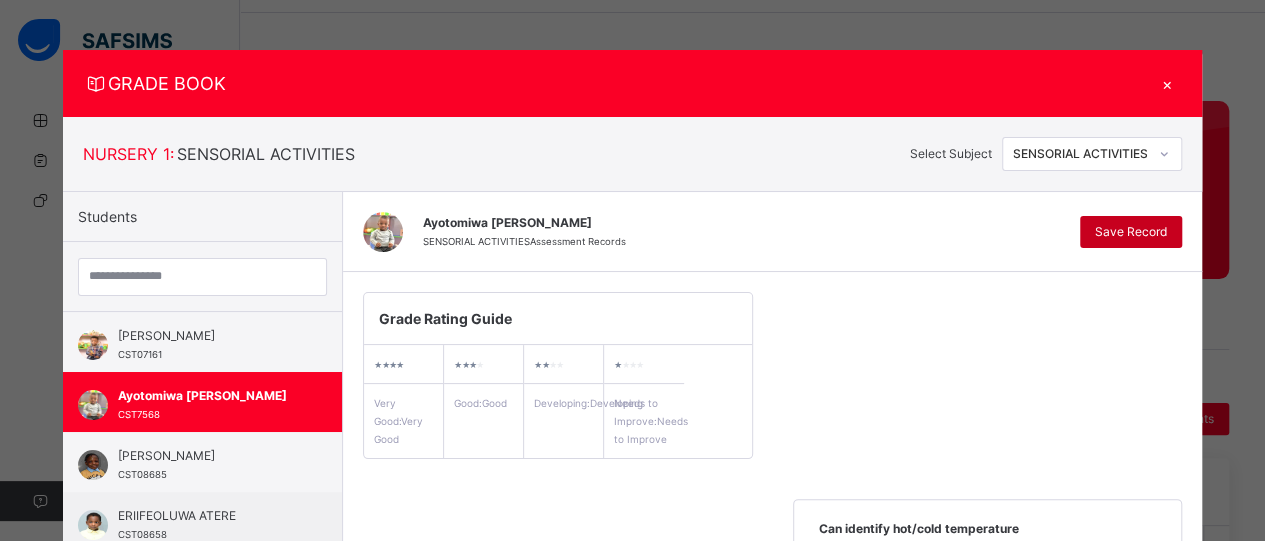 click on "Save Record" at bounding box center (1131, 232) 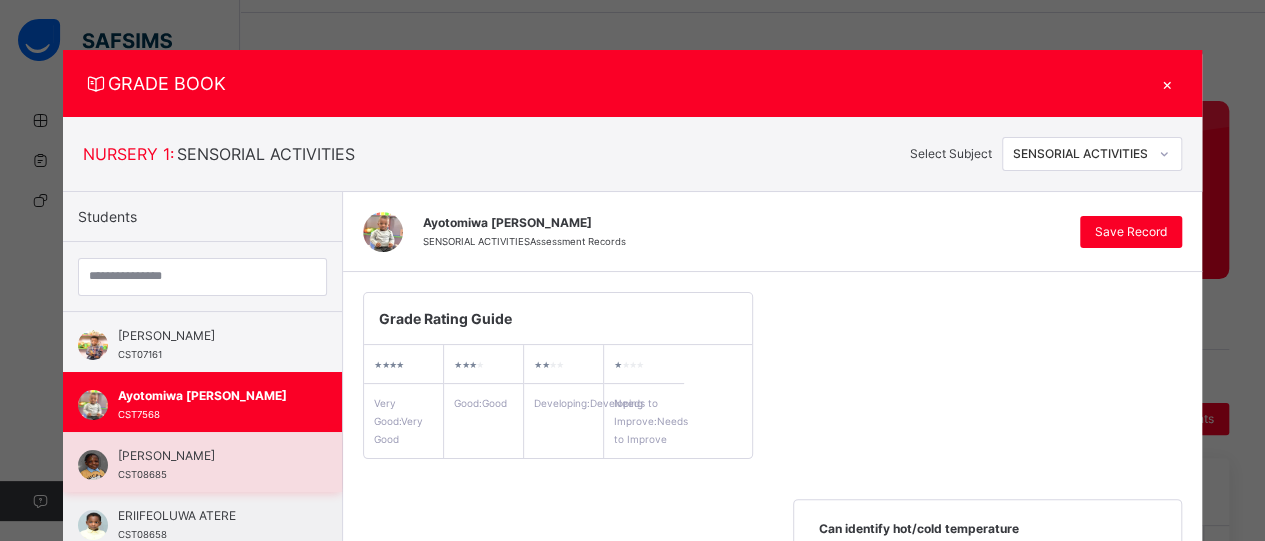 click on "[PERSON_NAME]" at bounding box center (207, 456) 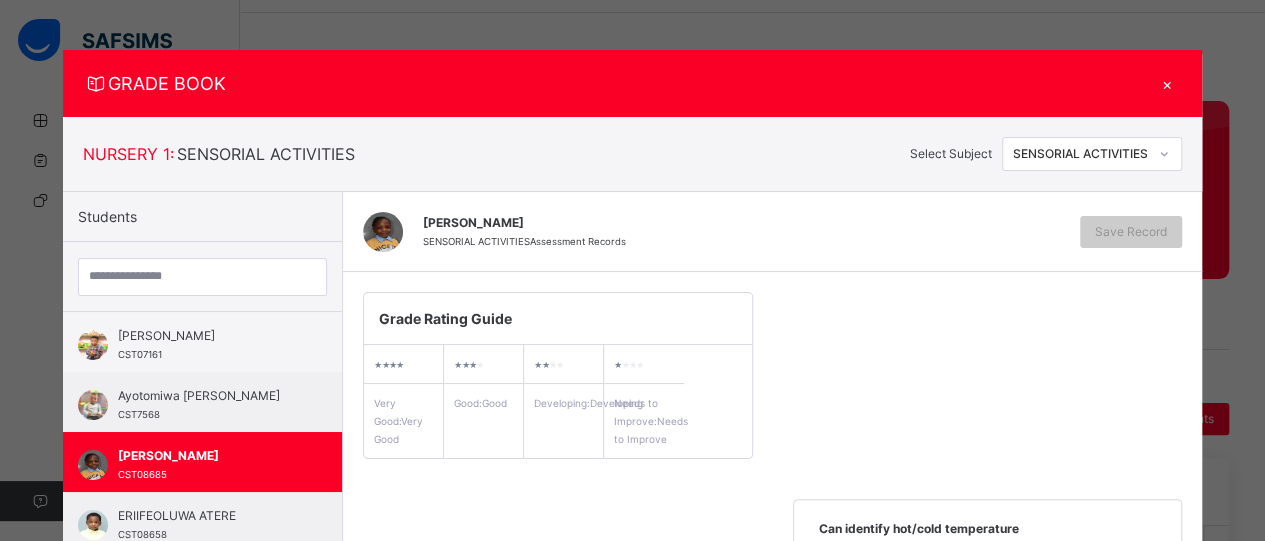 scroll, scrollTop: 474, scrollLeft: 0, axis: vertical 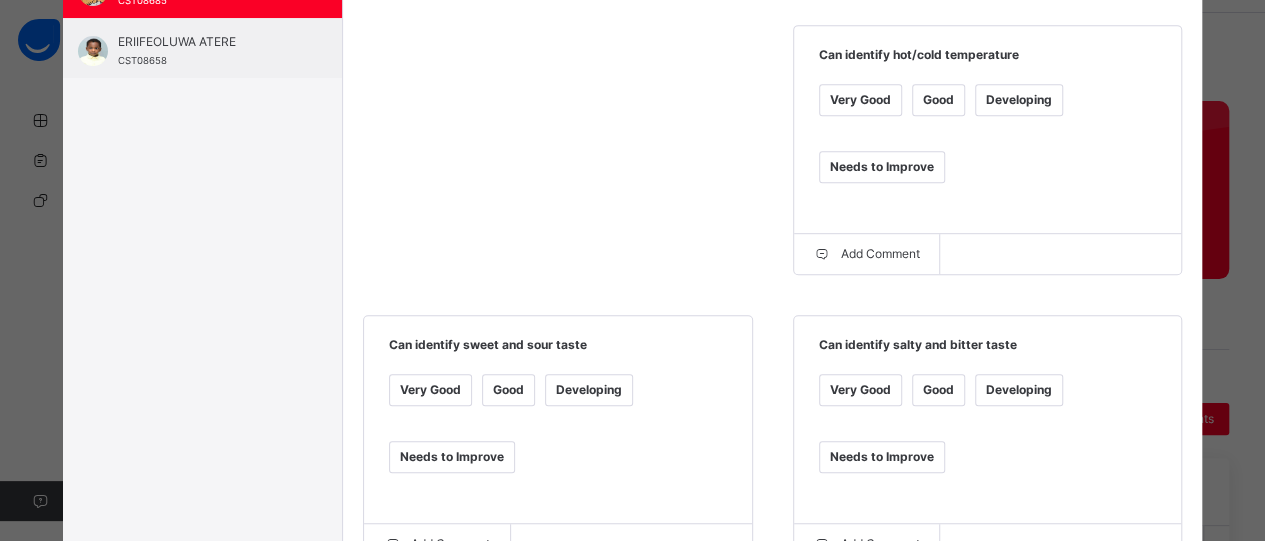 click on "Very Good" at bounding box center [860, 100] 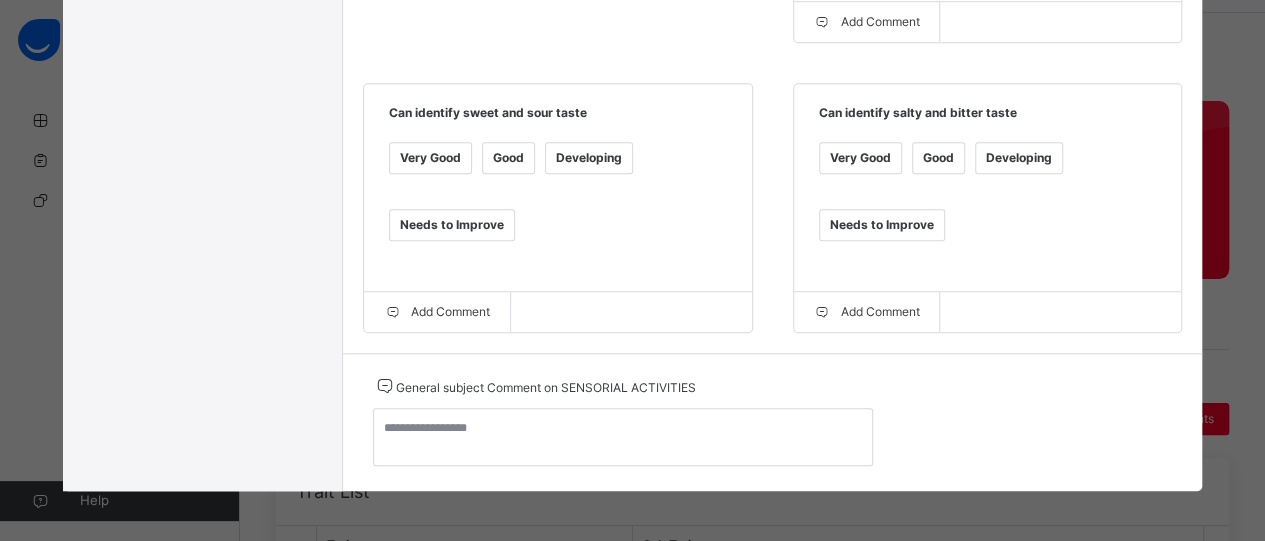 scroll, scrollTop: 722, scrollLeft: 0, axis: vertical 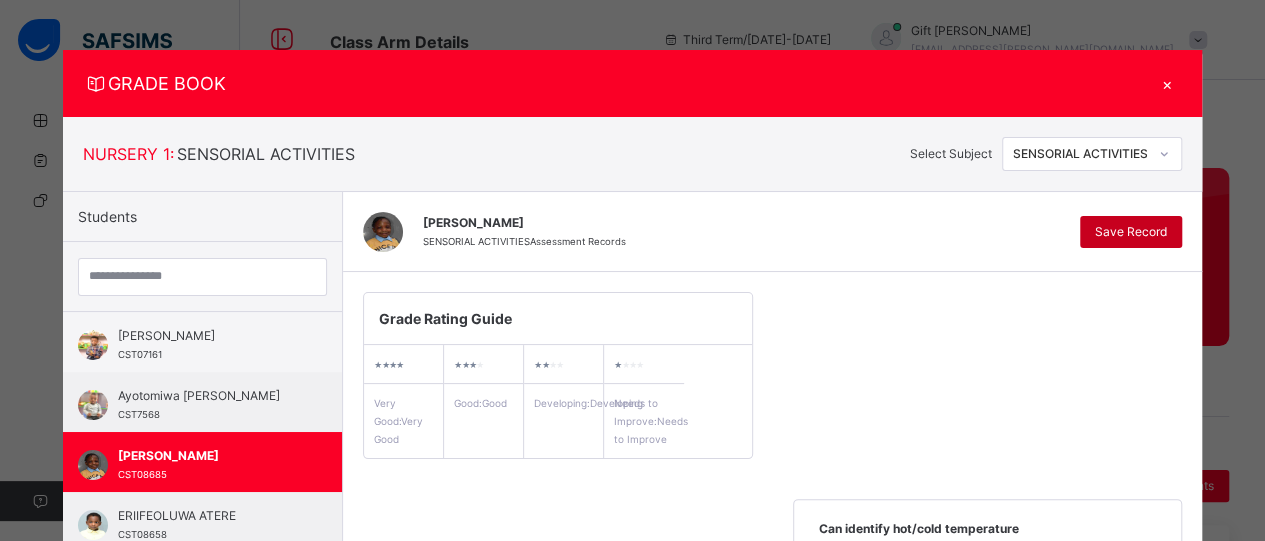 click on "Save Record" at bounding box center (1131, 232) 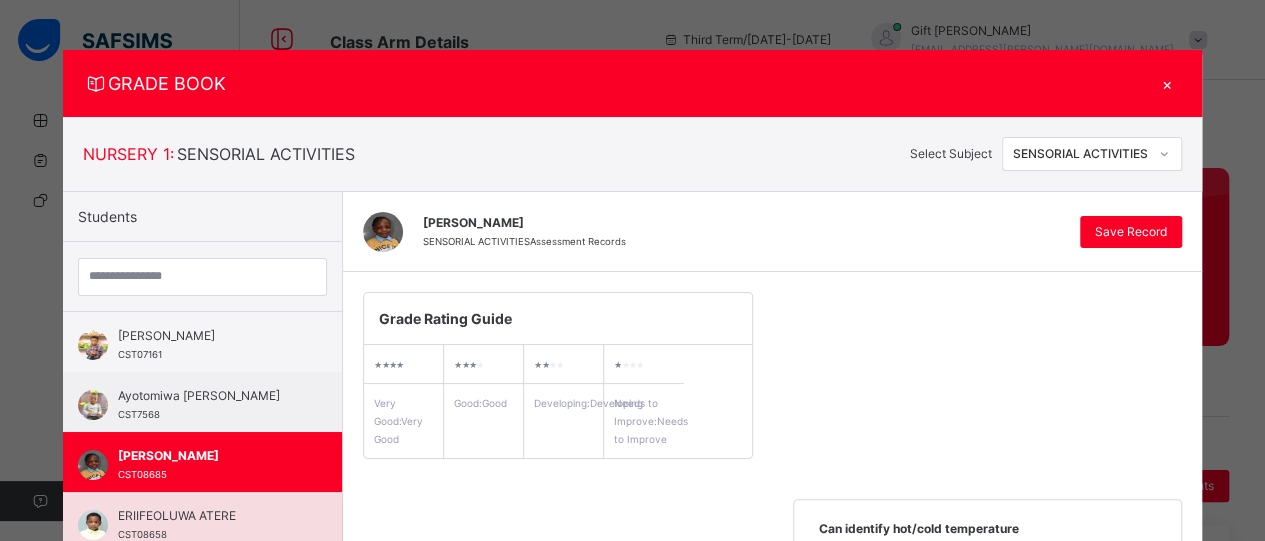 click on "ERIIFEOLUWA  ATERE CST08658" at bounding box center (202, 522) 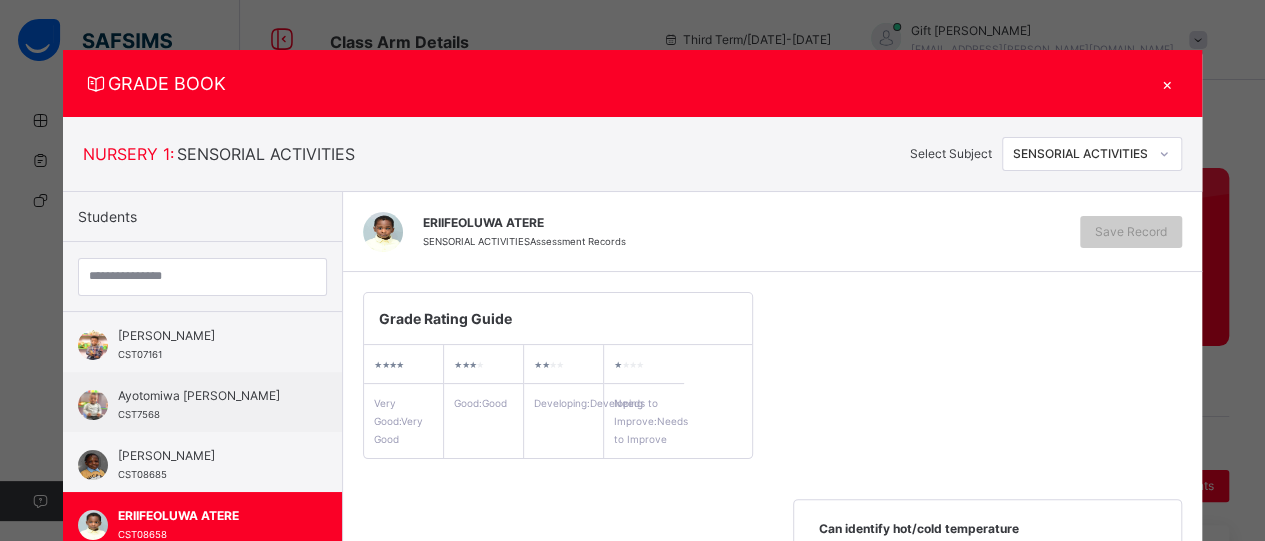 scroll, scrollTop: 474, scrollLeft: 0, axis: vertical 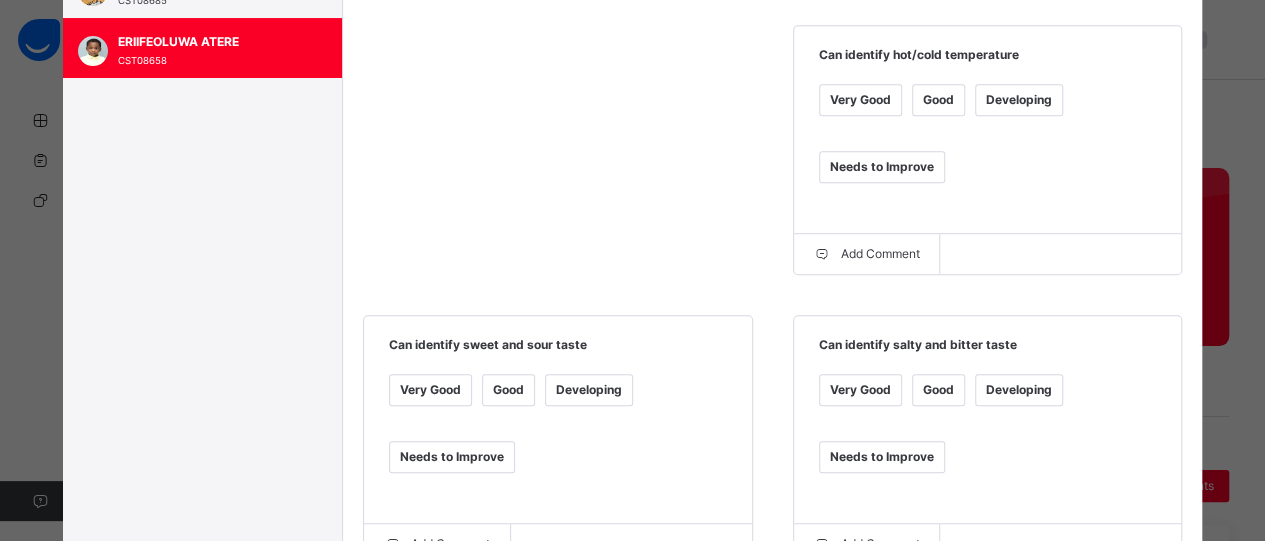 click on "Very Good" at bounding box center [860, 100] 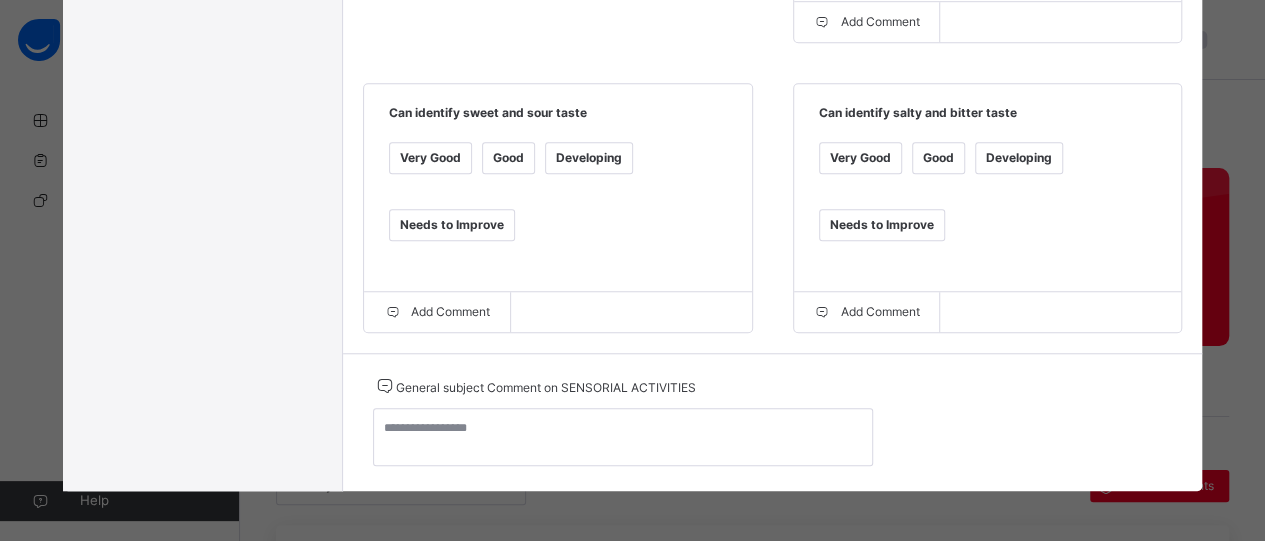 scroll, scrollTop: 722, scrollLeft: 0, axis: vertical 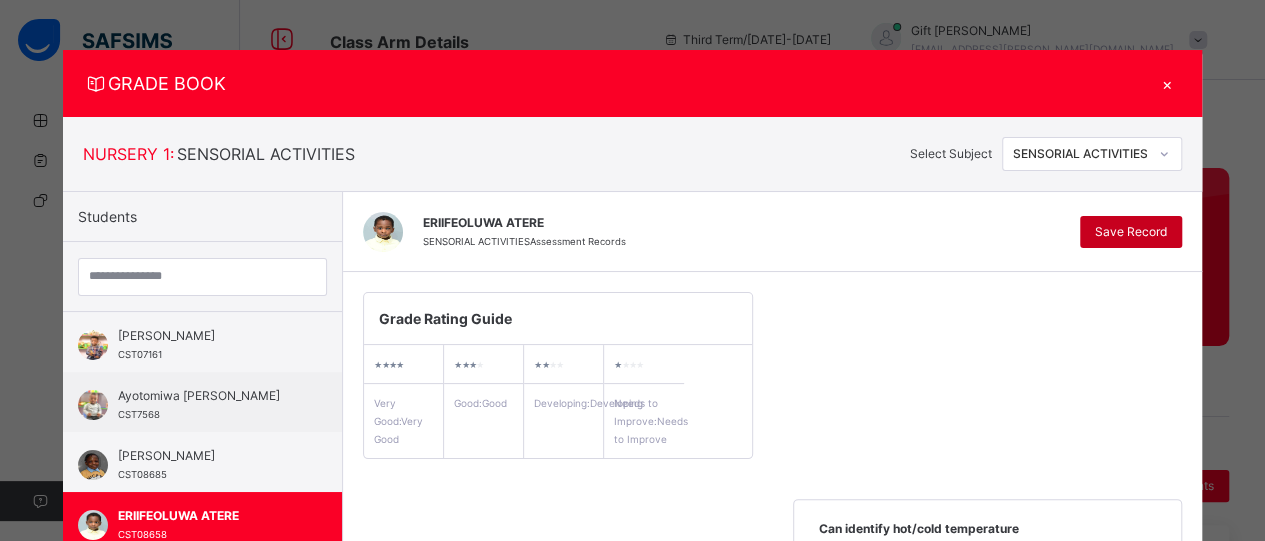 click on "Save Record" at bounding box center (1131, 232) 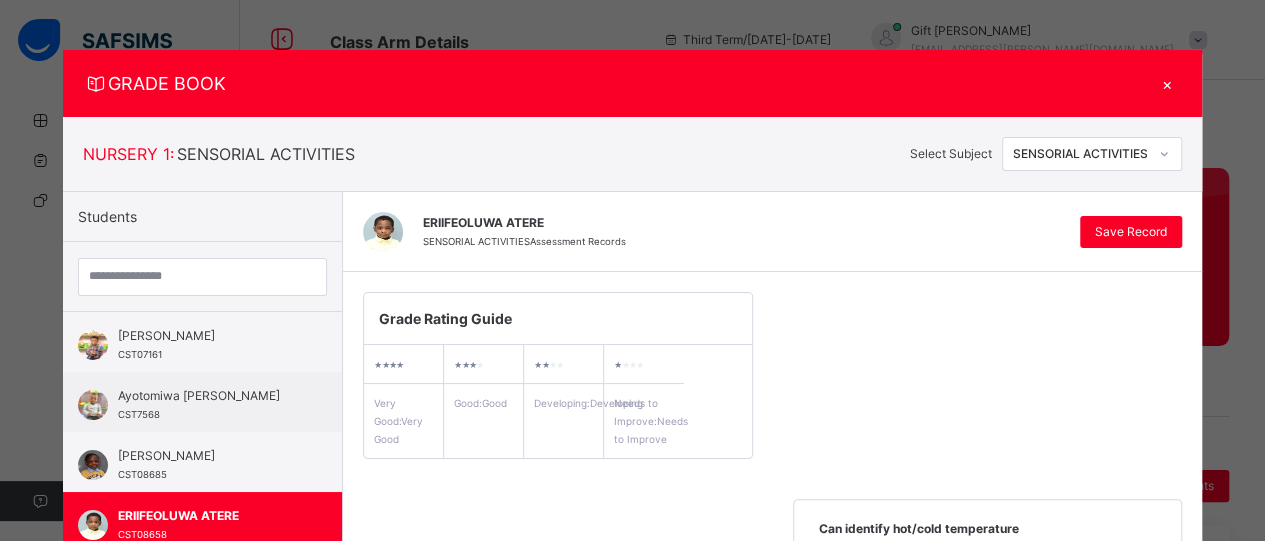 scroll, scrollTop: 474, scrollLeft: 0, axis: vertical 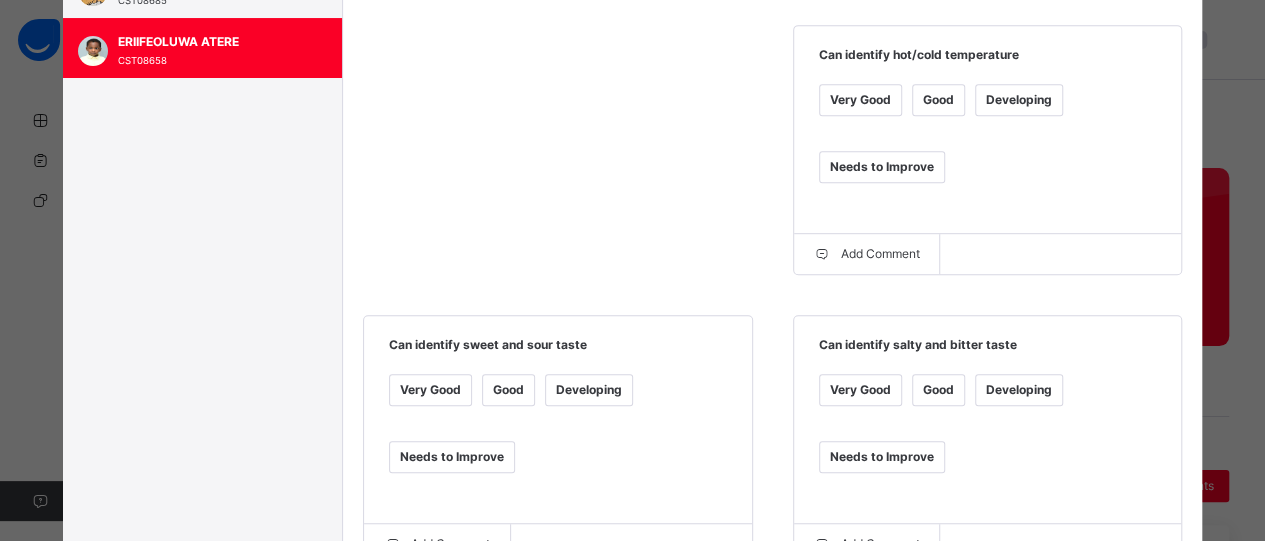 click on "GRADE BOOK ×  NURSERY 1 :   SENSORIAL ACTIVITIES Select Subject SENSORIAL ACTIVITIES Students [PERSON_NAME] CST07161 [PERSON_NAME] CST7568 [PERSON_NAME] CST08685 ERIIFEOLUWA  ATERE CST08658 [PERSON_NAME] CST07982 KOSISOCHUKWU  NWUBA CST08728 [PERSON_NAME] [PERSON_NAME] CST07246 [PERSON_NAME] 01999 Motunrola  Ibrahim CST07495 [PERSON_NAME] CST07263 [PERSON_NAME] CST07262 [PERSON_NAME] CST07436 Tiwalolu   [PERSON_NAME] CST099911 [PERSON_NAME] CST08846 ERIIFEOLUWA  ATERE SENSORIAL ACTIVITIES  Assessment Records Save Record   Grade Rating Guide   ★ ★ ★ ★ Very Good  :  Very Good ★ ★ ★ ★ Good  :  Good ★ ★ ★ ★ Developing  :  Developing ★ ★ ★ ★ Needs to Improve  :  Needs to Improve Can identify hot/cold temperature   Very Good Good Developing Needs to Improve  Add Comment Can identify sweet and sour taste   Very Good Good Developing Needs to Improve  Add Comment Can identify salty and bitter taste   Very Good Good Developing Needs to Improve  Add Comment   SENSORIAL ACTIVITIES" at bounding box center [632, 270] 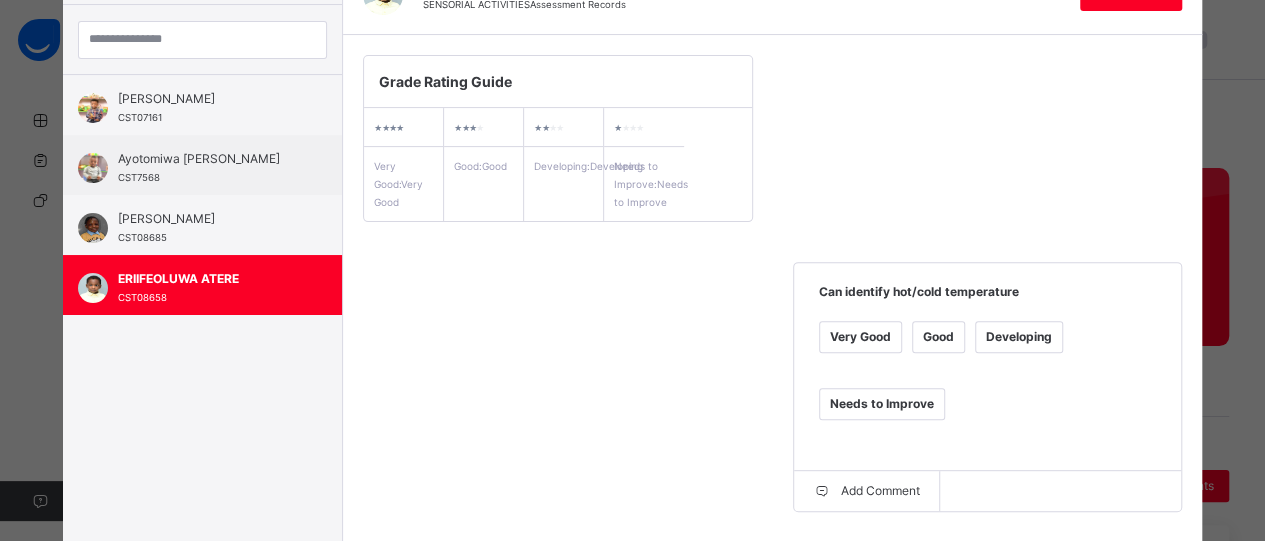 scroll, scrollTop: 240, scrollLeft: 0, axis: vertical 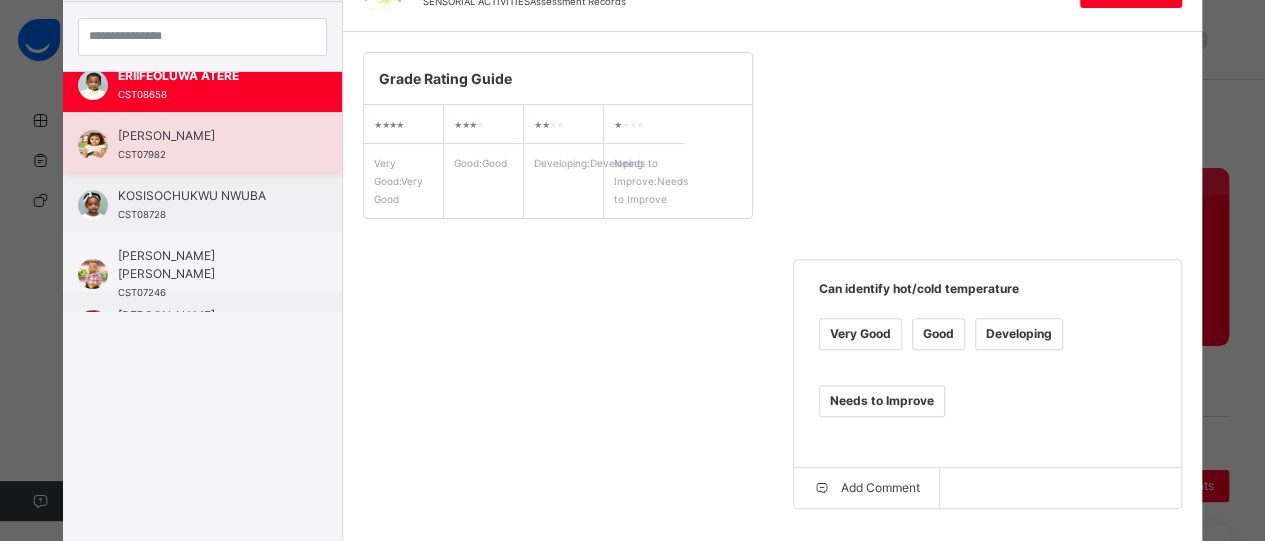 click on "[PERSON_NAME]" at bounding box center (207, 136) 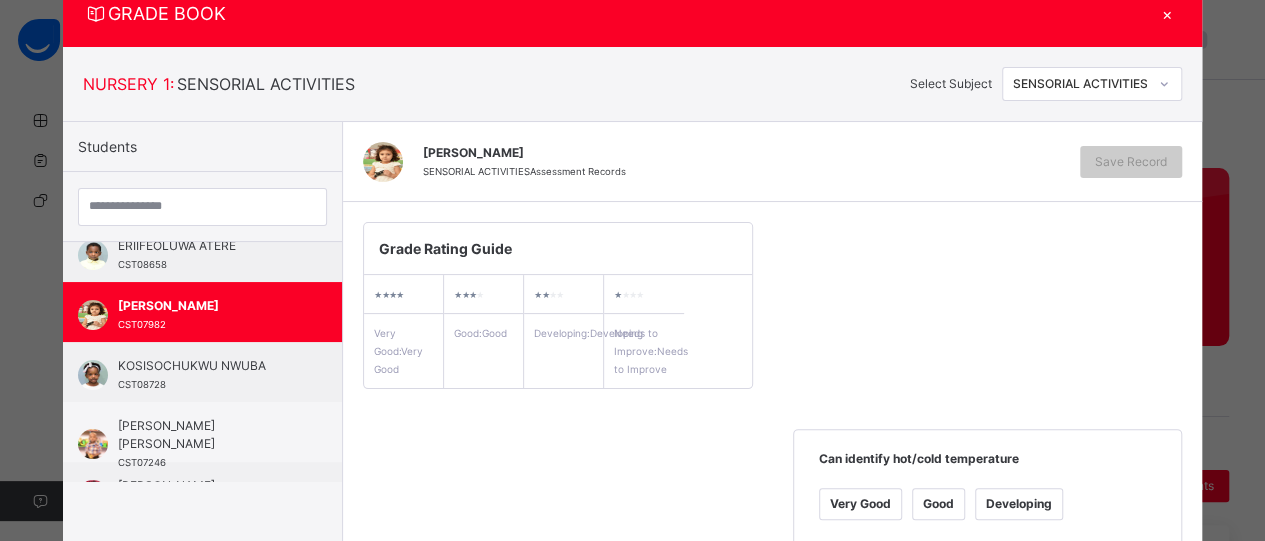 scroll, scrollTop: 240, scrollLeft: 0, axis: vertical 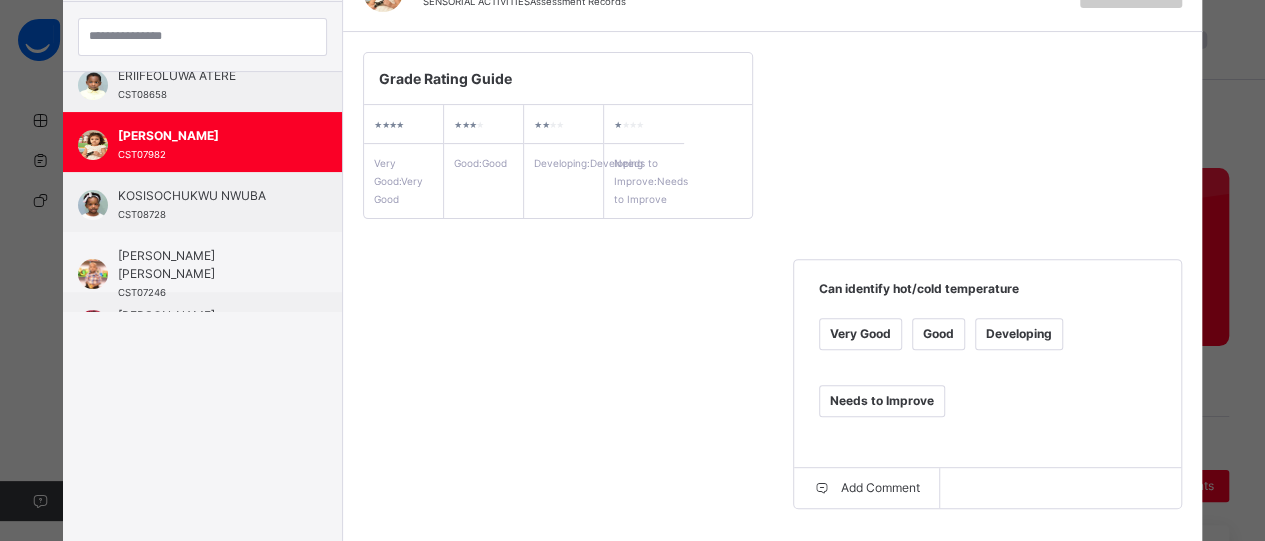 click on "Very Good" at bounding box center [860, 334] 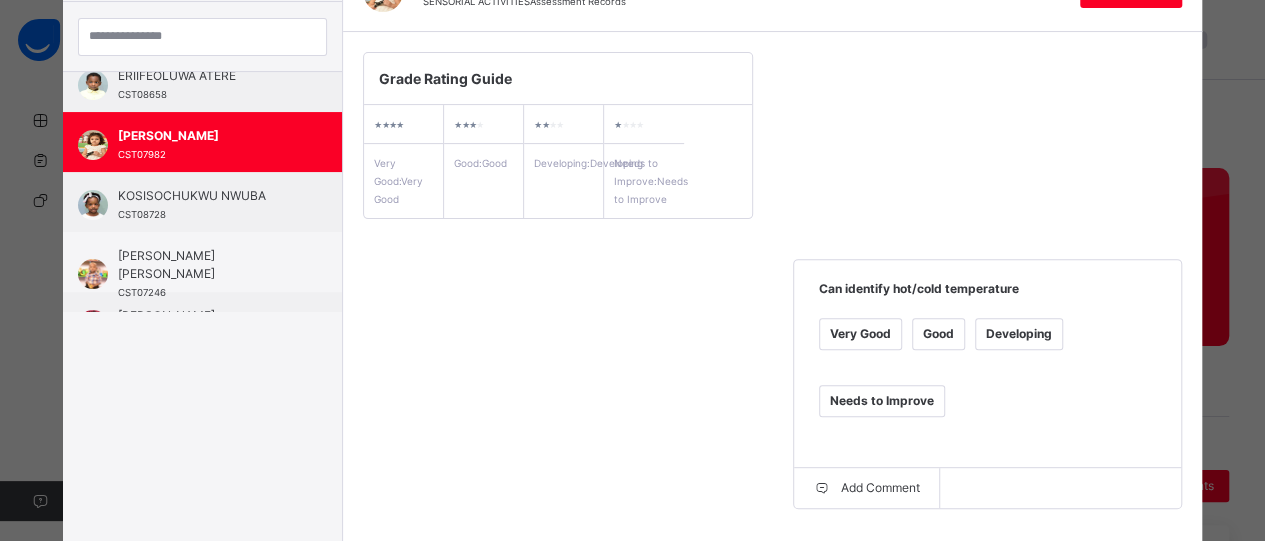 scroll, scrollTop: 714, scrollLeft: 0, axis: vertical 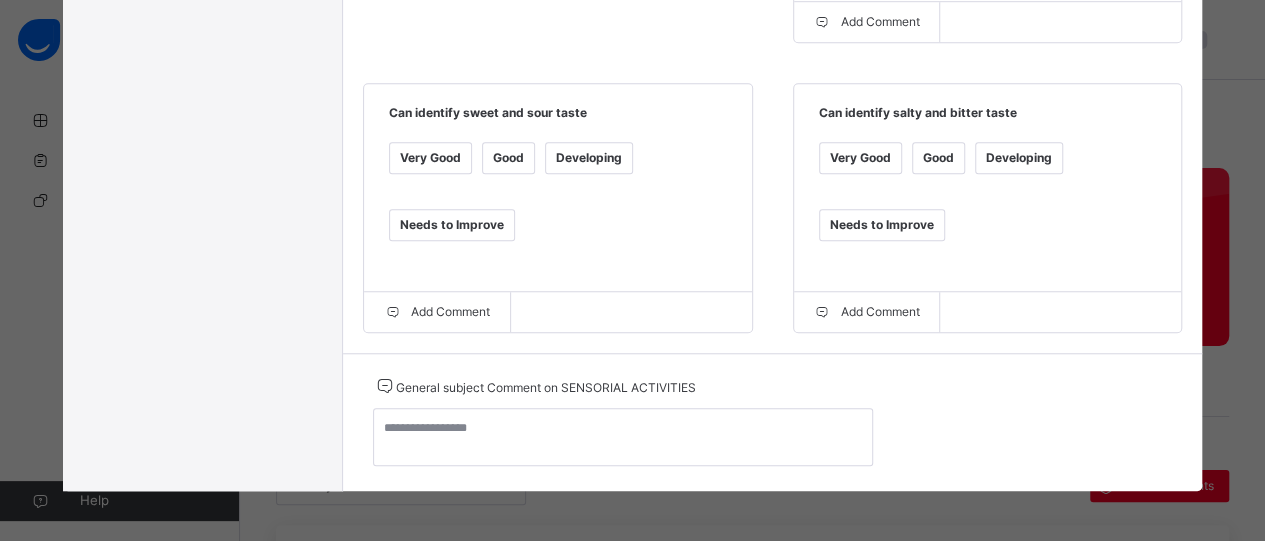 click on "Very Good" at bounding box center [860, 158] 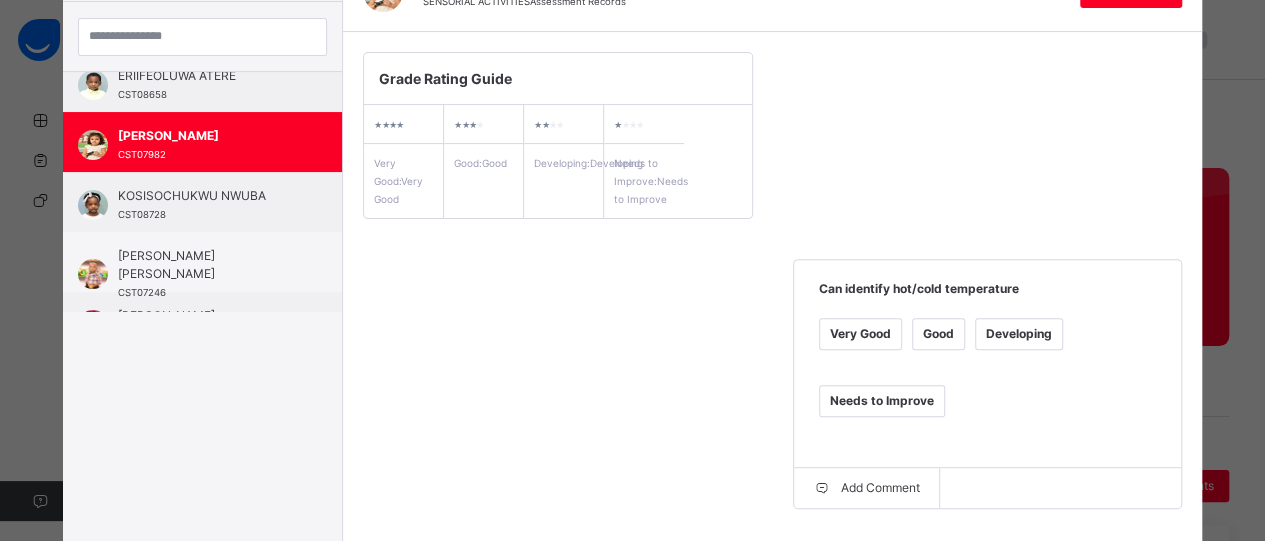 scroll, scrollTop: 0, scrollLeft: 0, axis: both 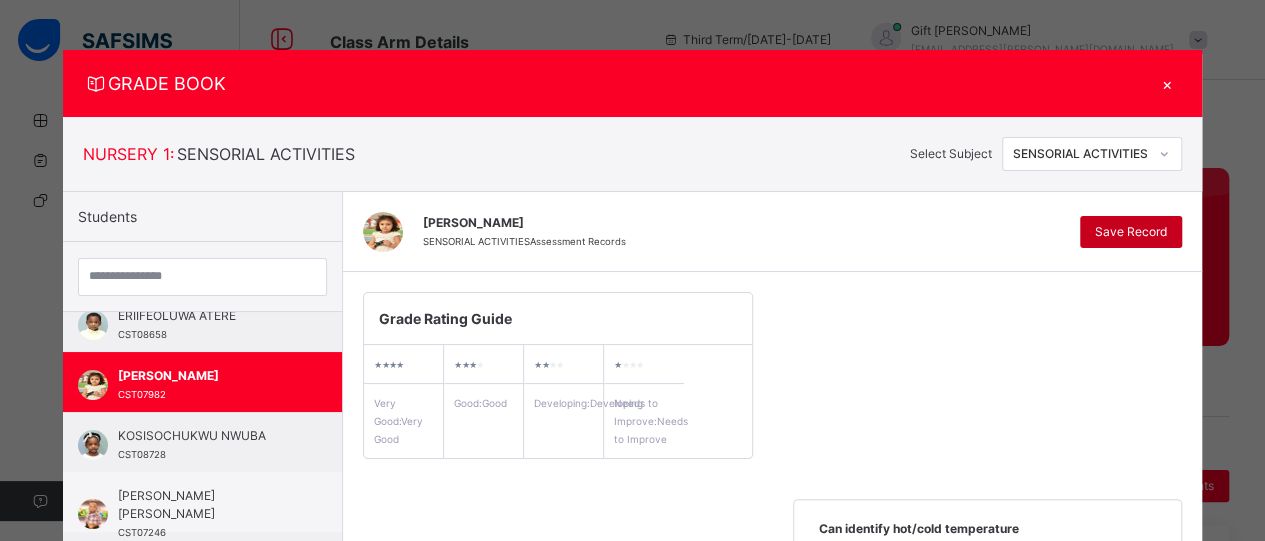 click on "Save Record" at bounding box center [1131, 232] 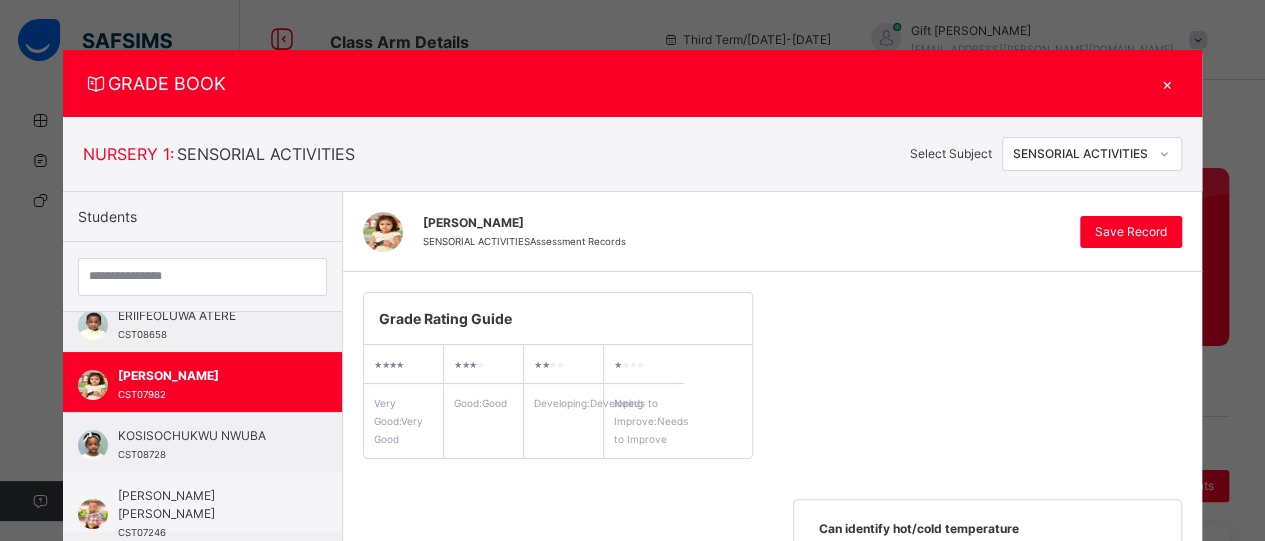 scroll, scrollTop: 474, scrollLeft: 0, axis: vertical 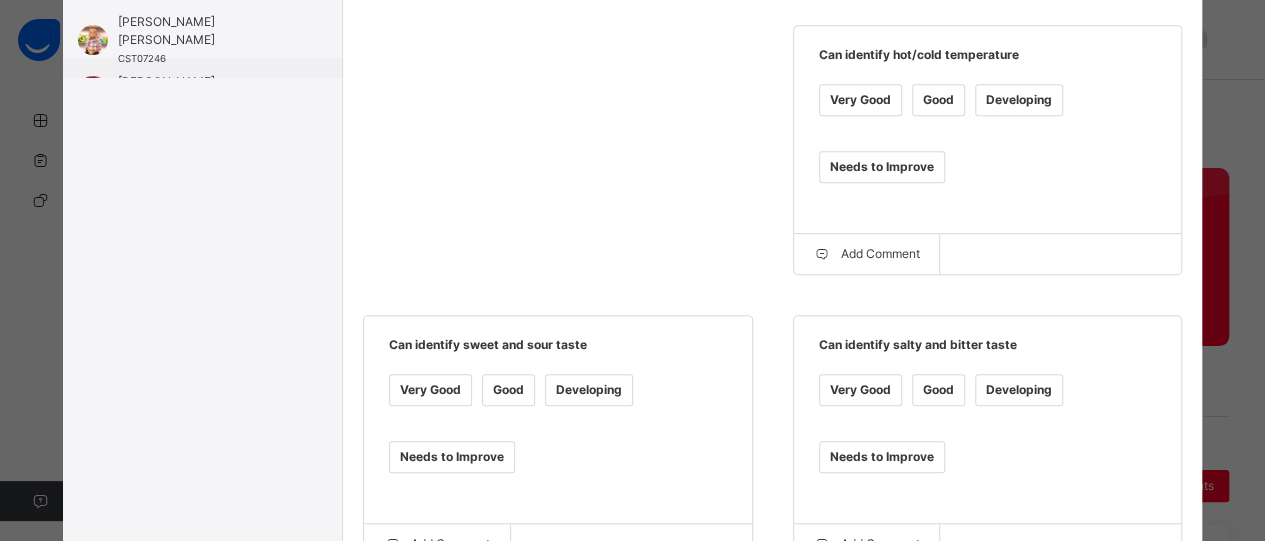 click on "GRADE BOOK ×  NURSERY 1 :   SENSORIAL ACTIVITIES Select Subject SENSORIAL ACTIVITIES Students [PERSON_NAME] CST07161 [PERSON_NAME] CST7568 [PERSON_NAME] CST08685 ERIIFEOLUWA  ATERE CST08658 [PERSON_NAME] CST07982 KOSISOCHUKWU  NWUBA CST08728 [PERSON_NAME] [PERSON_NAME] CST07246 [PERSON_NAME] 01999 Motunrola  Ibrahim CST07495 [PERSON_NAME] CST07263 [PERSON_NAME] CST07262 [PERSON_NAME] CST07436 Tiwalolu   [PERSON_NAME] CST099911 [PERSON_NAME] CST08846 [PERSON_NAME] SENSORIAL ACTIVITIES  Assessment Records Save Record   Grade Rating Guide   ★ ★ ★ ★ Very Good  :  Very Good ★ ★ ★ ★ Good  :  Good ★ ★ ★ ★ Developing  :  Developing ★ ★ ★ ★ Needs to Improve  :  Needs to Improve Can identify hot/cold temperature   Very Good Good Developing Needs to Improve  Add Comment Can identify sweet and sour taste   Very Good Good Developing Needs to Improve  Add Comment Can identify salty and bitter taste   Very Good Good Developing Needs to Improve  Add Comment  General subject Comment on" at bounding box center (632, 270) 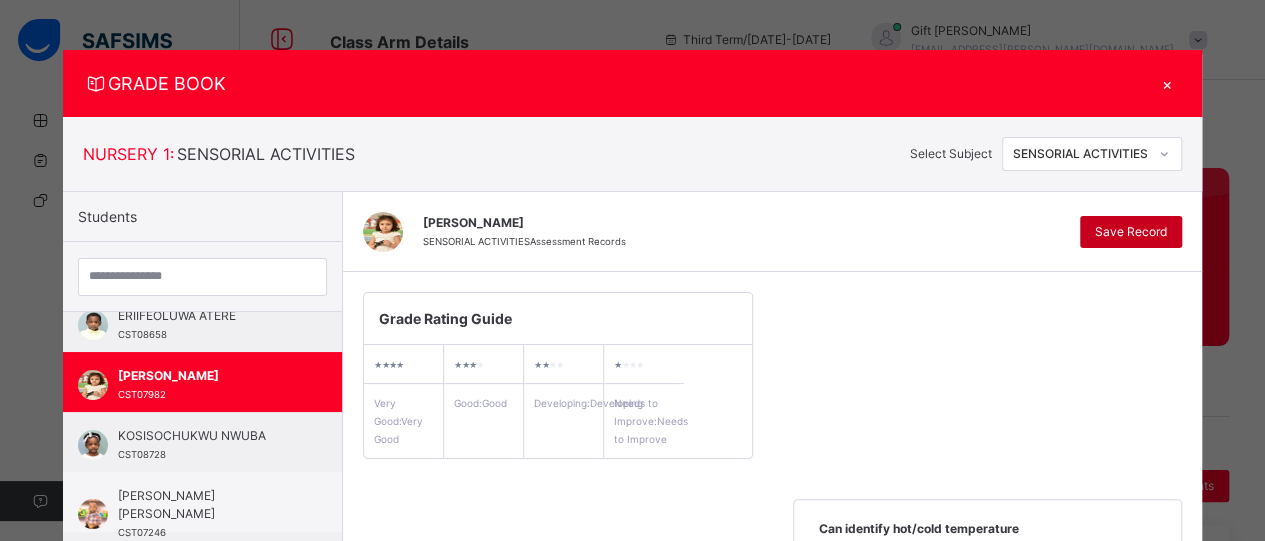 click on "Save Record" at bounding box center (1131, 232) 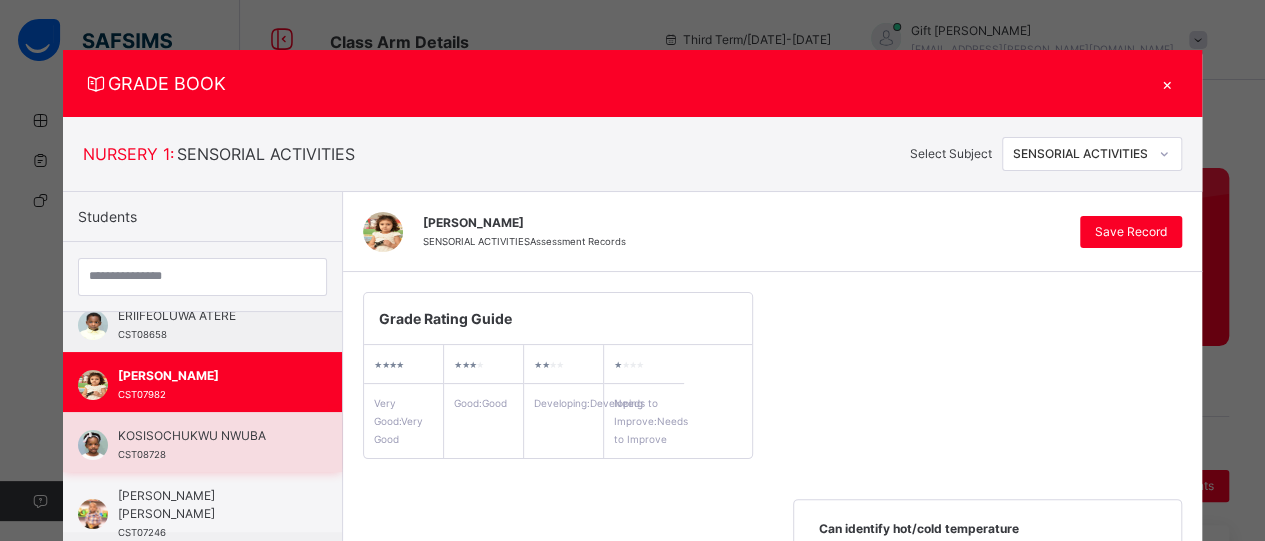 click on "KOSISOCHUKWU  NWUBA" at bounding box center [207, 436] 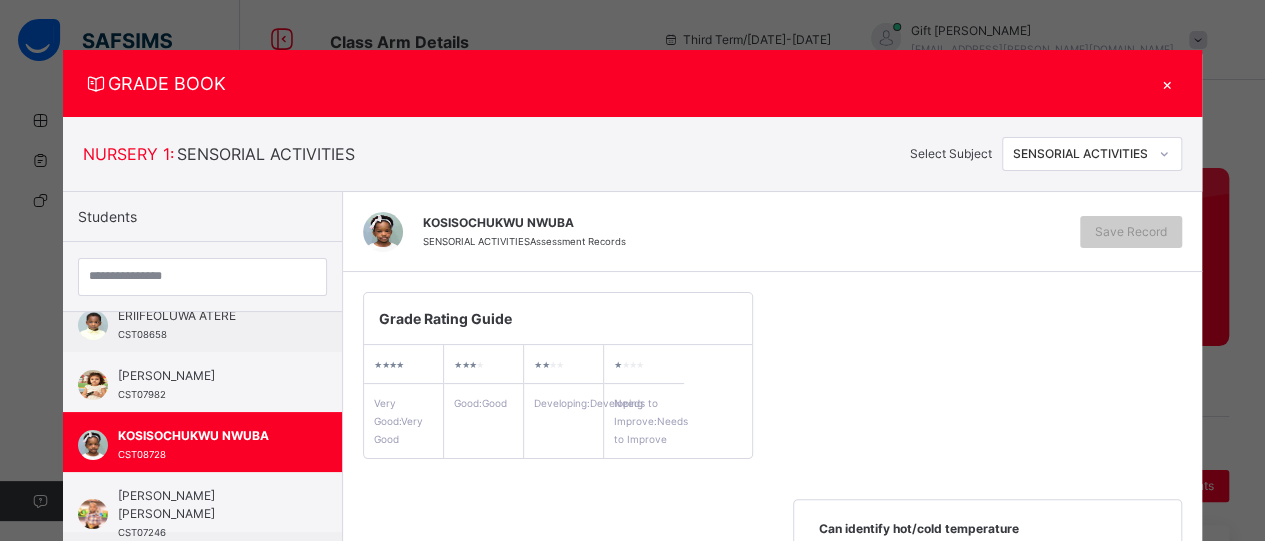 scroll, scrollTop: 474, scrollLeft: 0, axis: vertical 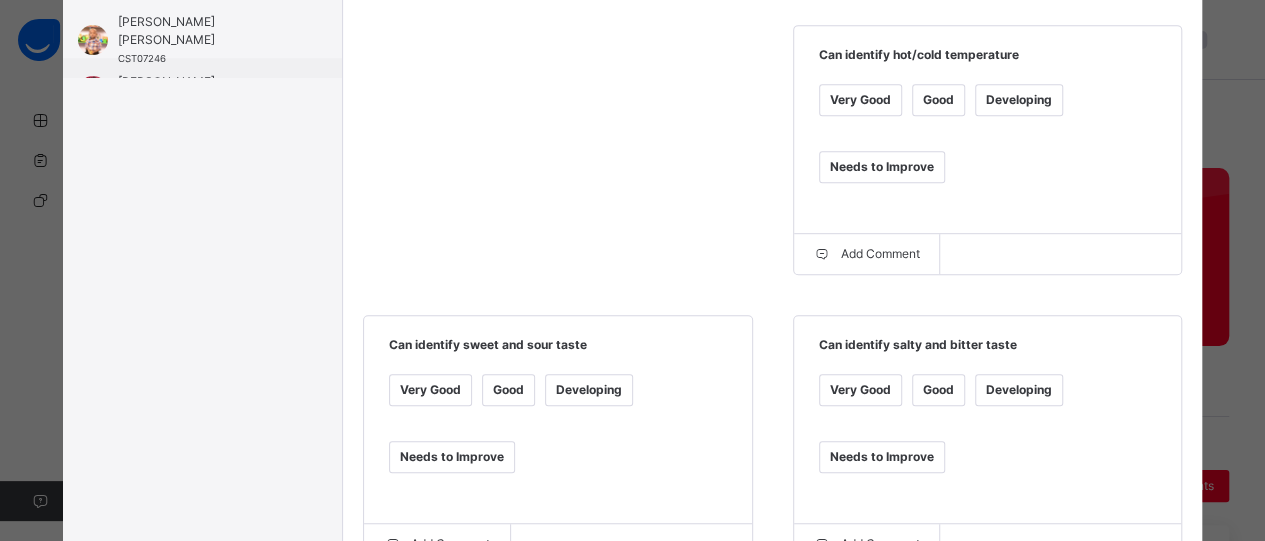 click on "Very Good" at bounding box center (860, 100) 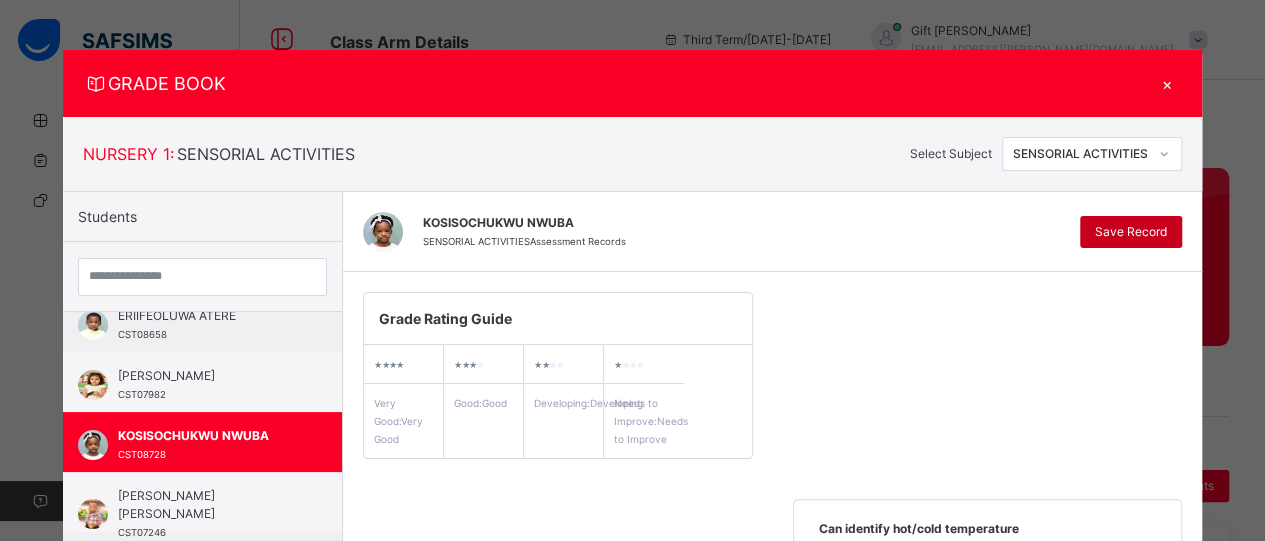 click on "Save Record" at bounding box center (1131, 232) 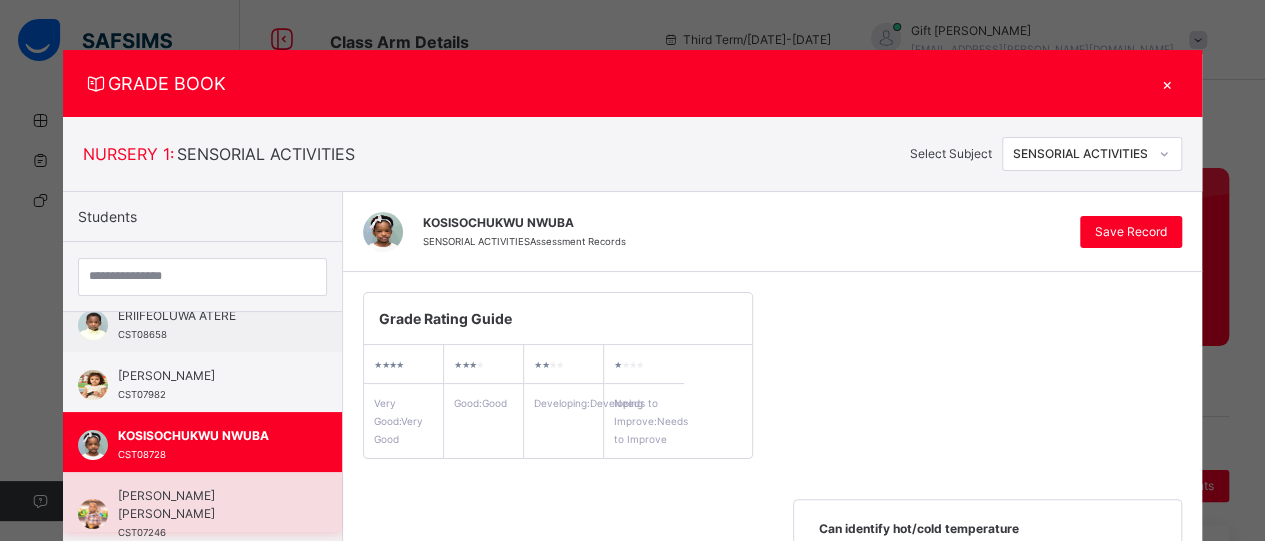 click on "[PERSON_NAME] [PERSON_NAME]" at bounding box center [207, 505] 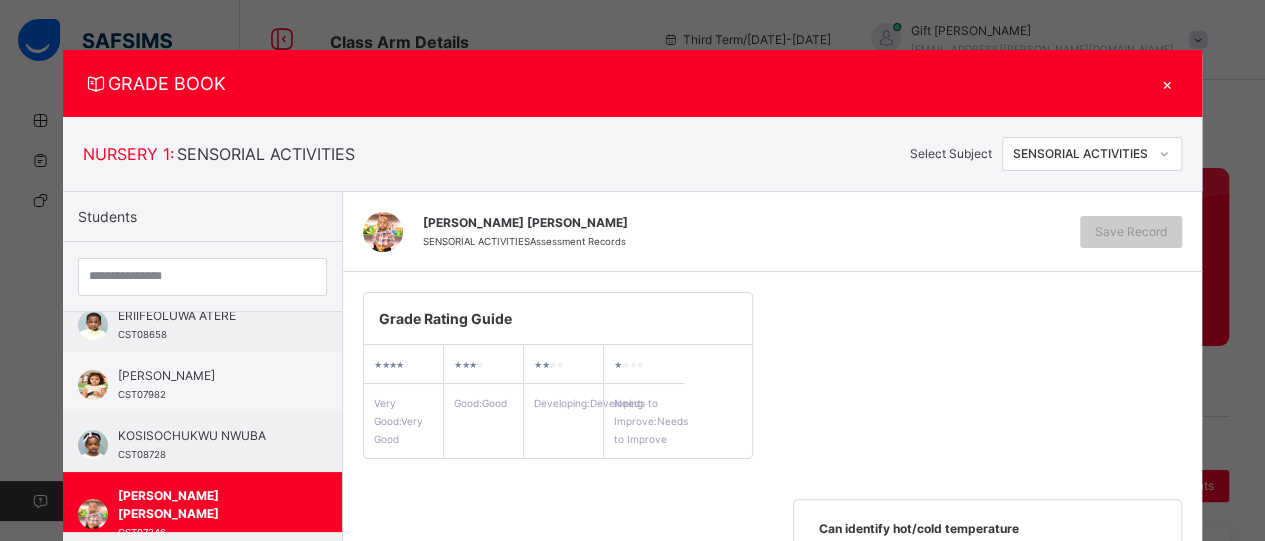 click on "GRADE BOOK ×  NURSERY 1 :   SENSORIAL ACTIVITIES Select Subject SENSORIAL ACTIVITIES Students [PERSON_NAME] CST07161 [PERSON_NAME] CST7568 [PERSON_NAME] CST08685 ERIIFEOLUWA  ATERE CST08658 [PERSON_NAME] CST07982 KOSISOCHUKWU  NWUBA CST08728 [PERSON_NAME] [PERSON_NAME] CST07246 [PERSON_NAME] 01999 Motunrola  Ibrahim CST07495 [PERSON_NAME] CST07263 [PERSON_NAME] CST07262 [PERSON_NAME] CST07436 Tiwalolu   [PERSON_NAME] CST099911 [PERSON_NAME] CST08846 [PERSON_NAME] [PERSON_NAME] SENSORIAL ACTIVITIES  Assessment Records Save Record   Grade Rating Guide   ★ ★ ★ ★ Very Good  :  Very Good ★ ★ ★ ★ Good  :  Good ★ ★ ★ ★ Developing  :  Developing ★ ★ ★ ★ Needs to Improve  :  Needs to Improve Can identify hot/cold temperature   Very Good Good Developing Needs to Improve  Add Comment Can identify sweet and sour taste   Very Good Good Developing Needs to Improve  Add Comment Can identify salty and bitter taste   Very Good Good Developing Needs to Improve  Add Comment   SENSORIAL ACTIVITIES" at bounding box center (632, 270) 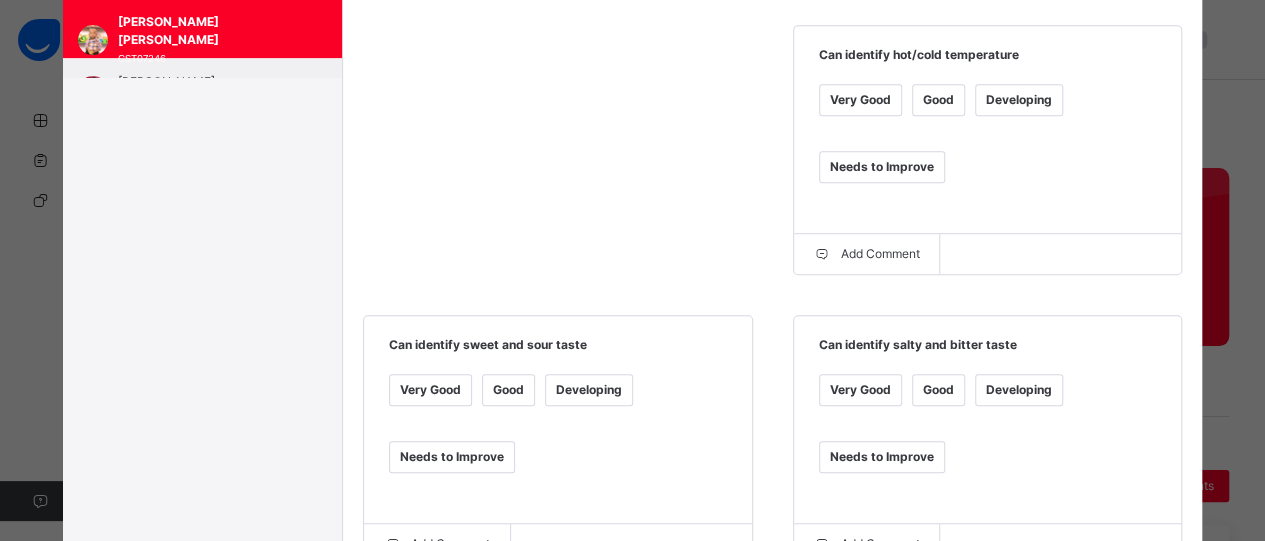 click on "Very Good" at bounding box center [860, 100] 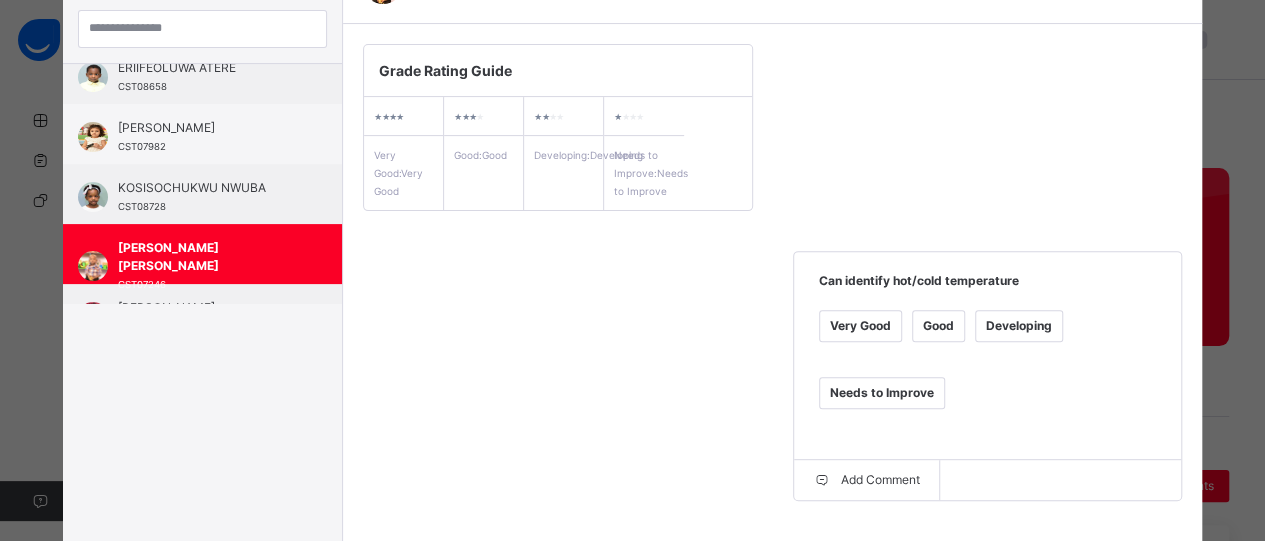 scroll, scrollTop: 0, scrollLeft: 0, axis: both 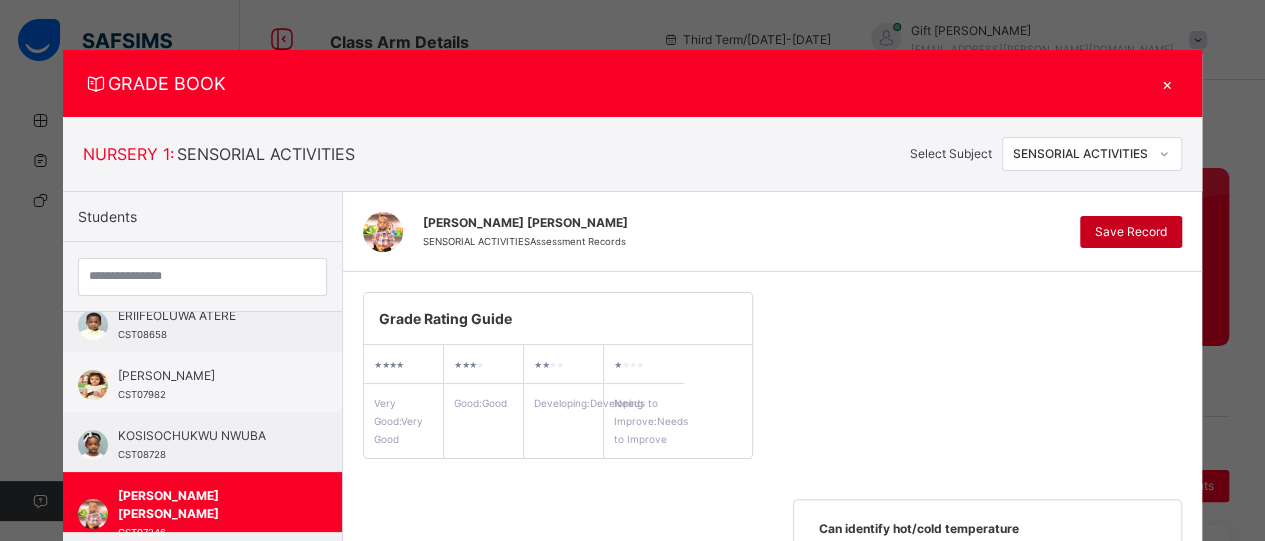 click on "Save Record" at bounding box center [1131, 232] 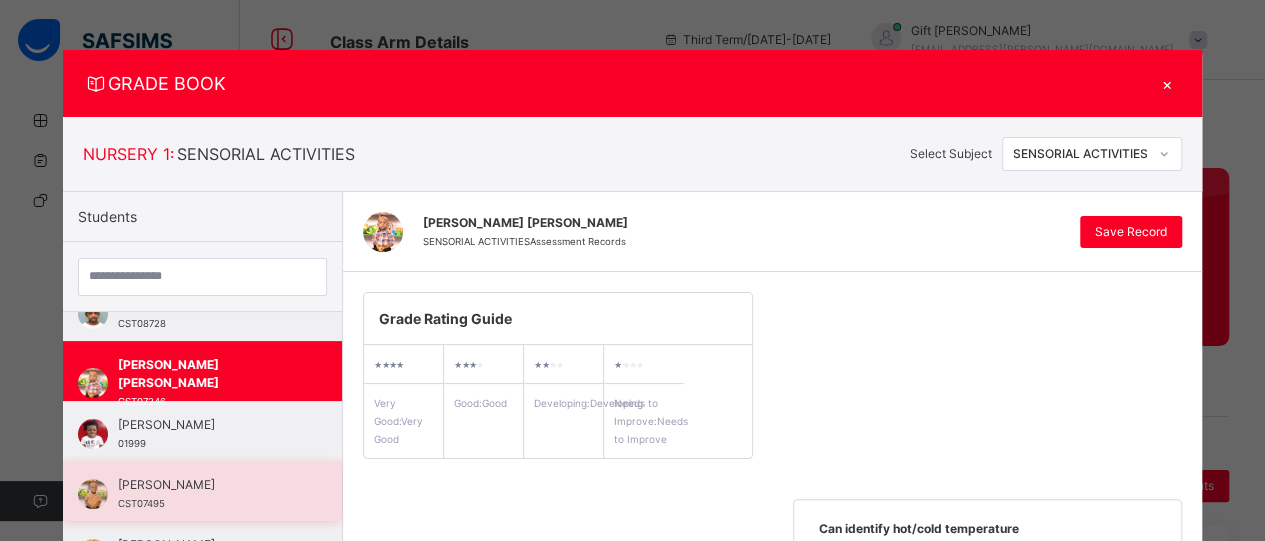 scroll, scrollTop: 329, scrollLeft: 0, axis: vertical 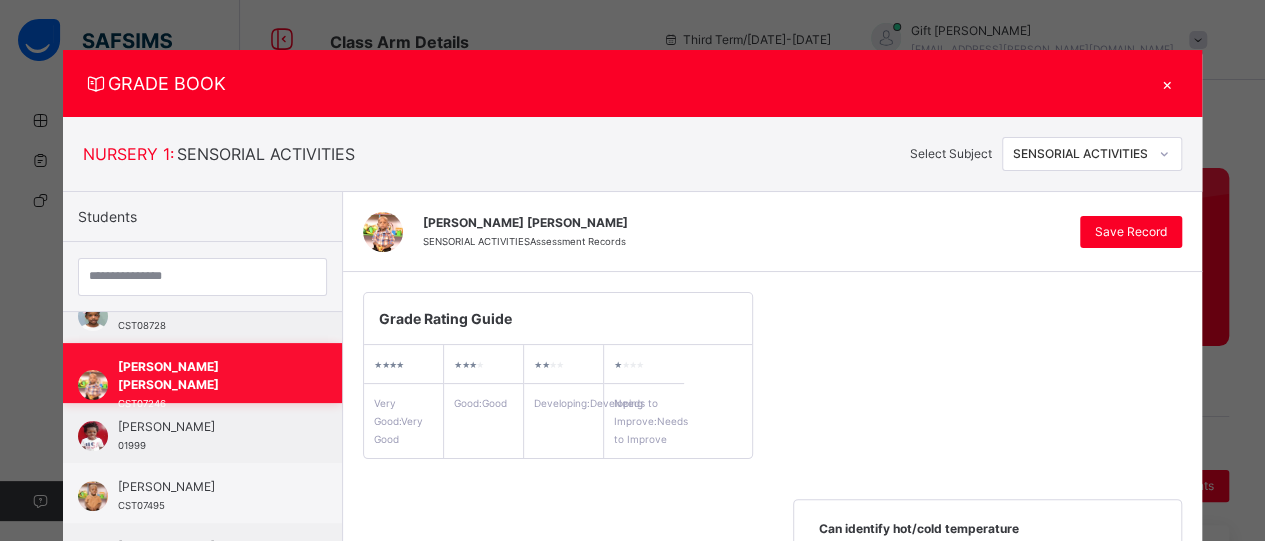 click on "[PERSON_NAME] [PERSON_NAME]" at bounding box center (207, 376) 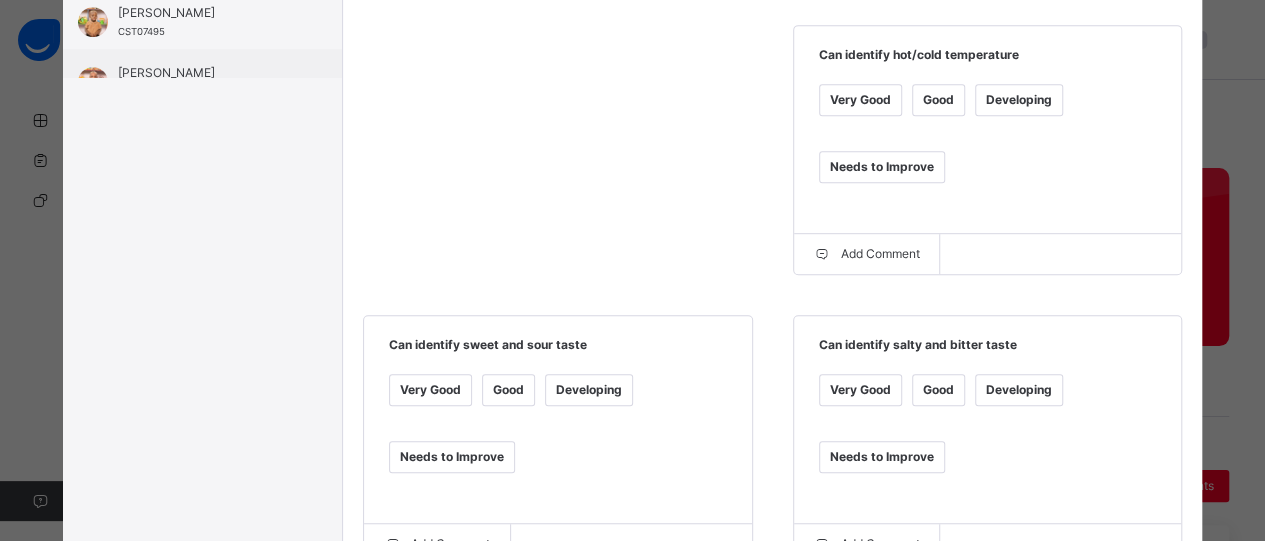 scroll, scrollTop: 0, scrollLeft: 0, axis: both 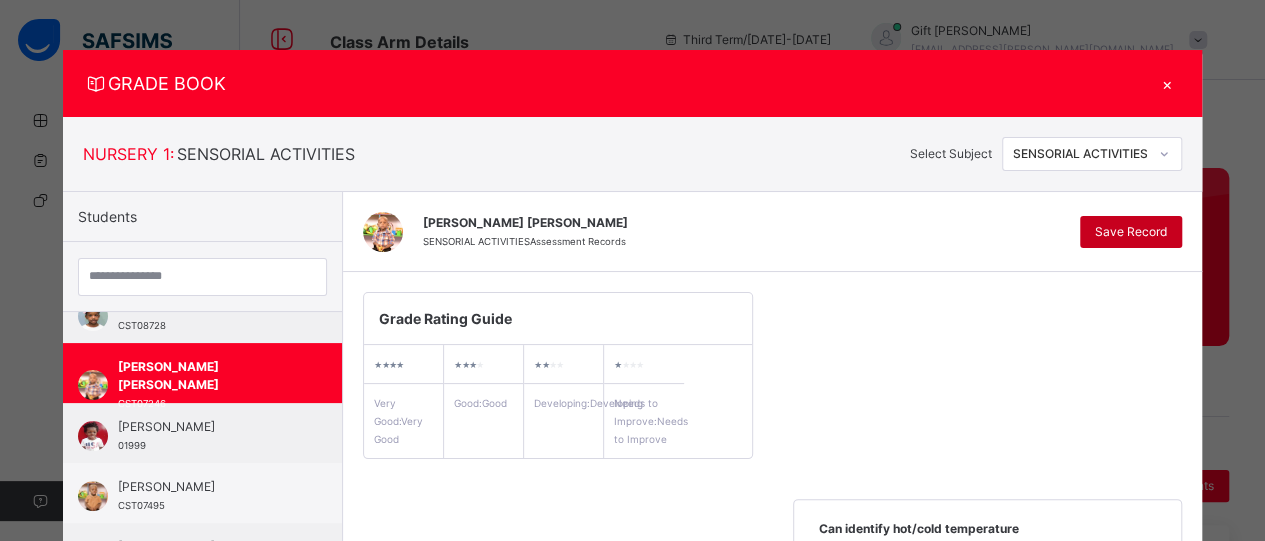 click on "Save Record" at bounding box center (1131, 232) 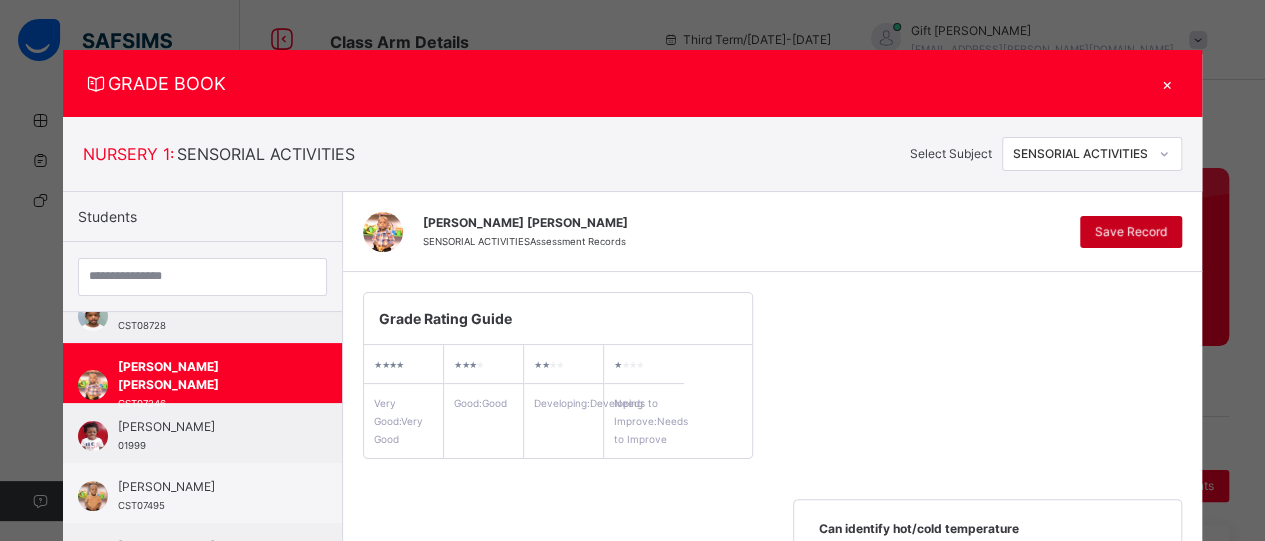 click on "Save Record" at bounding box center (1131, 232) 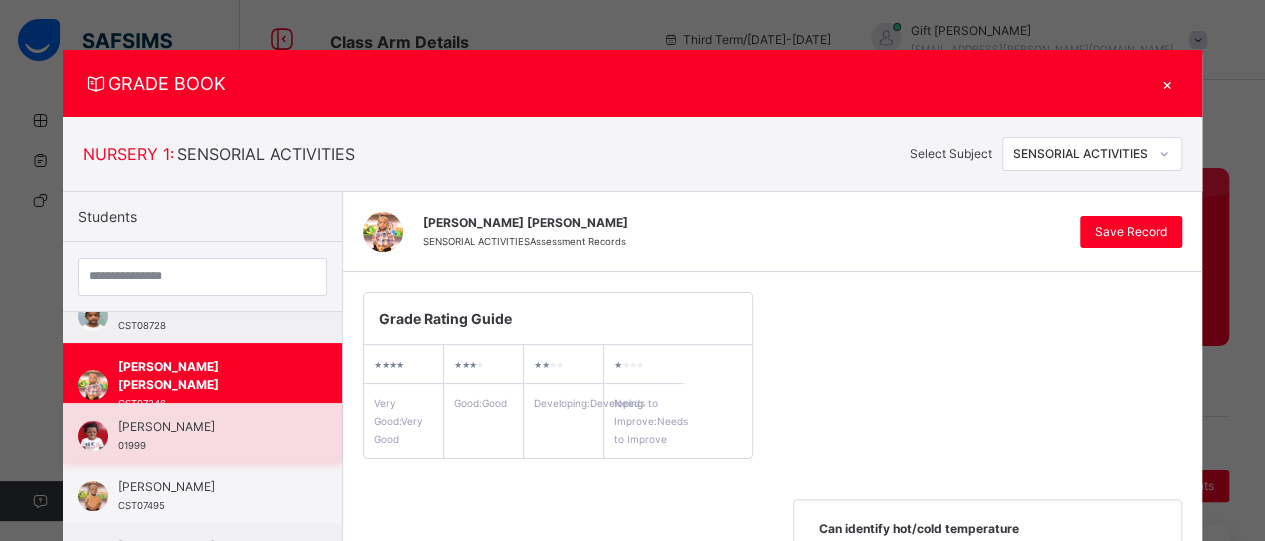 click on "[PERSON_NAME]" at bounding box center (207, 427) 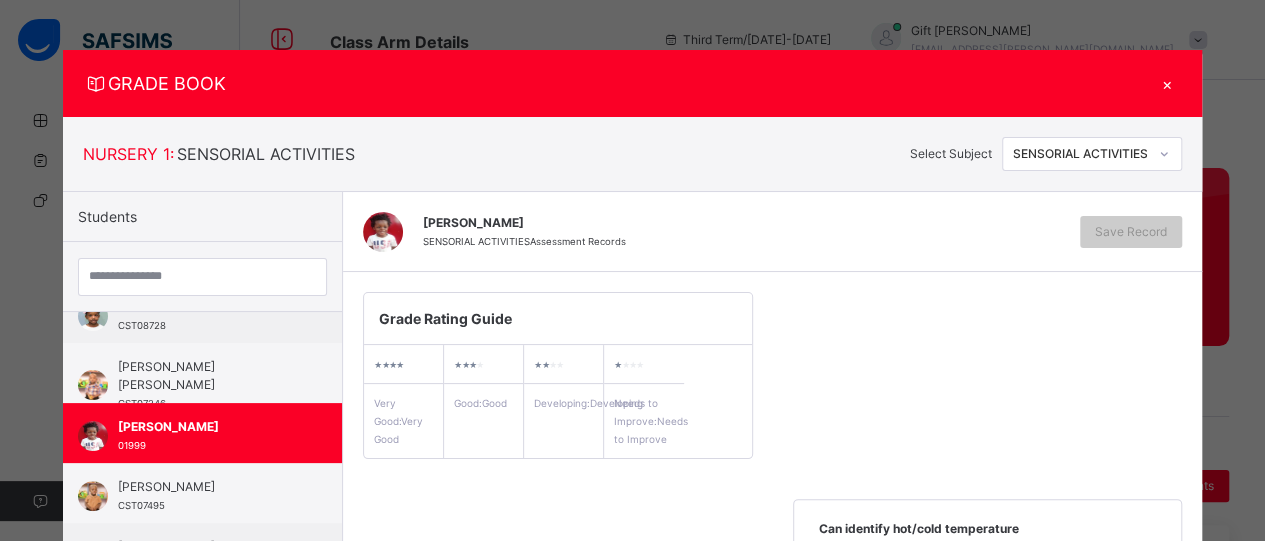 scroll, scrollTop: 474, scrollLeft: 0, axis: vertical 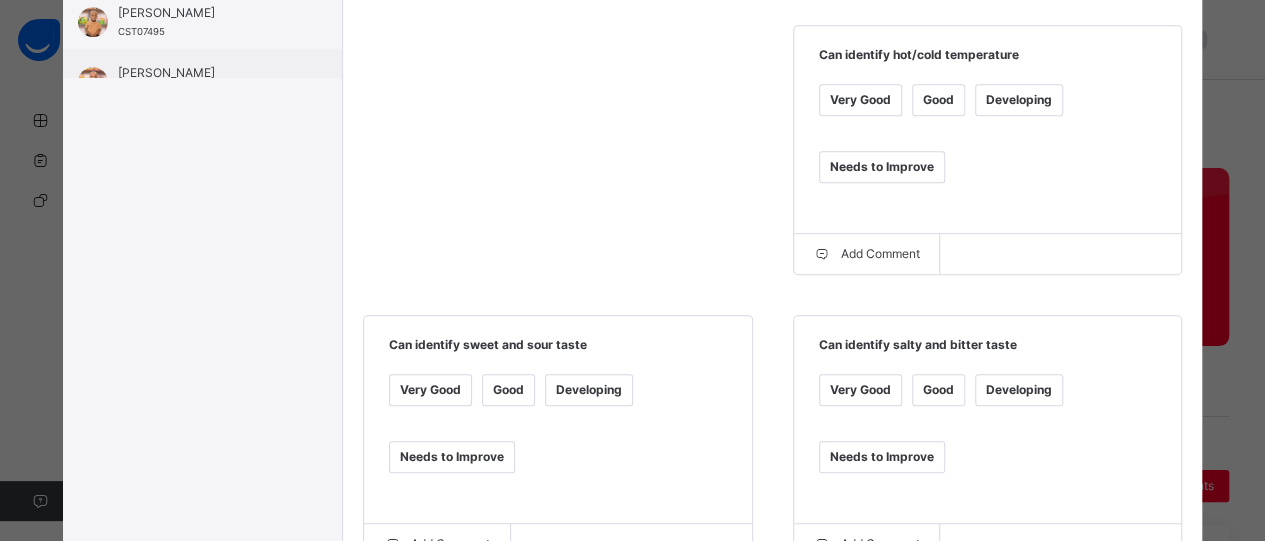 click on "Very Good" at bounding box center (860, 100) 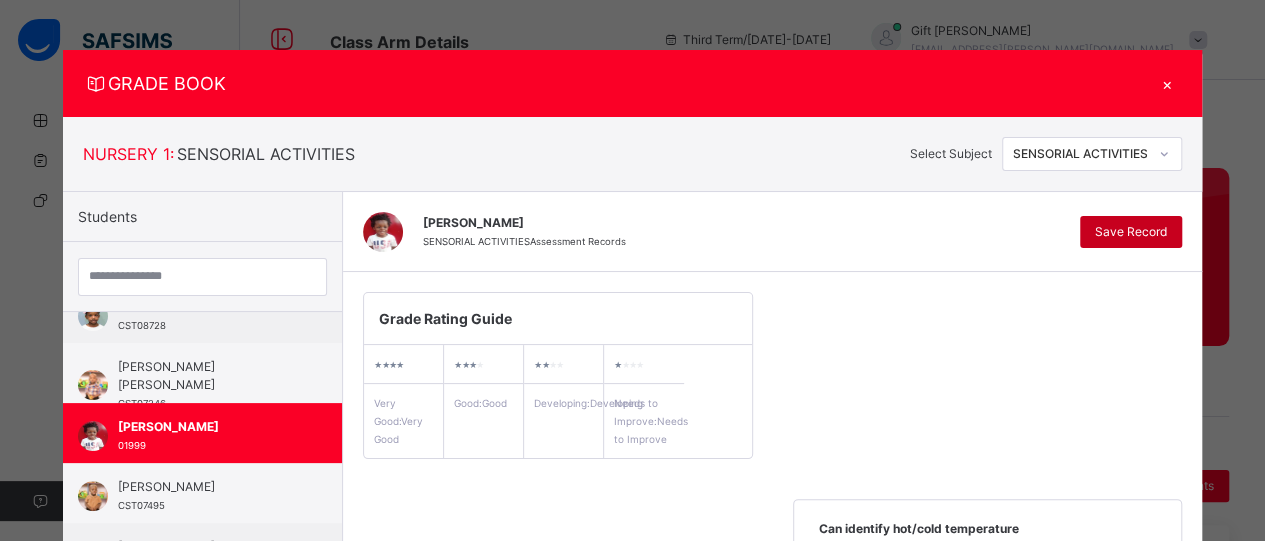 click on "Save Record" at bounding box center [1131, 232] 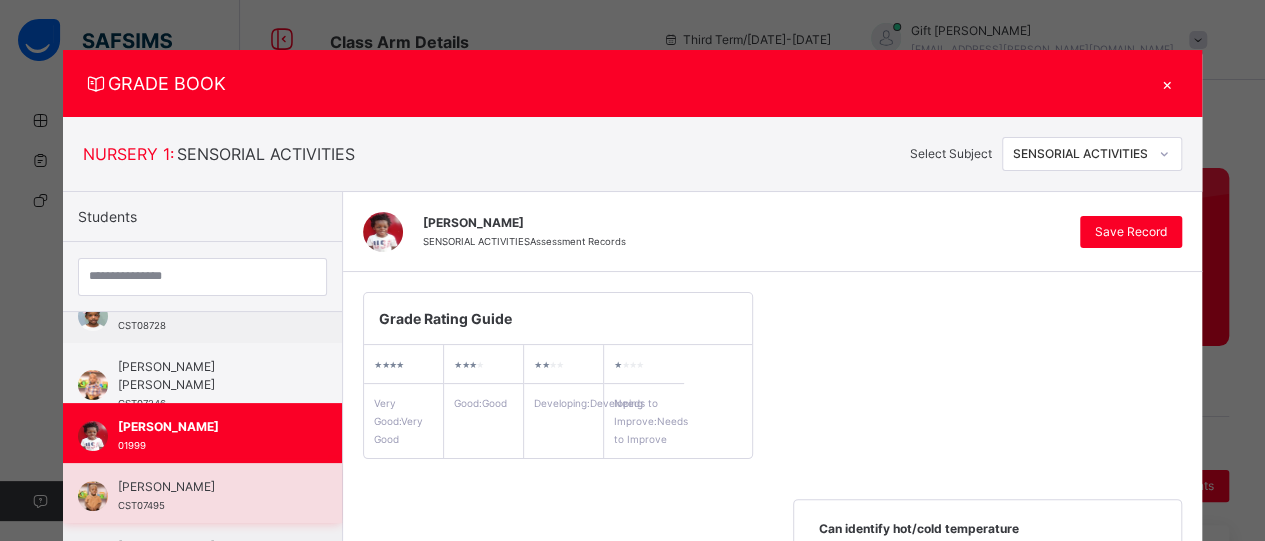 click on "[PERSON_NAME]" at bounding box center (207, 487) 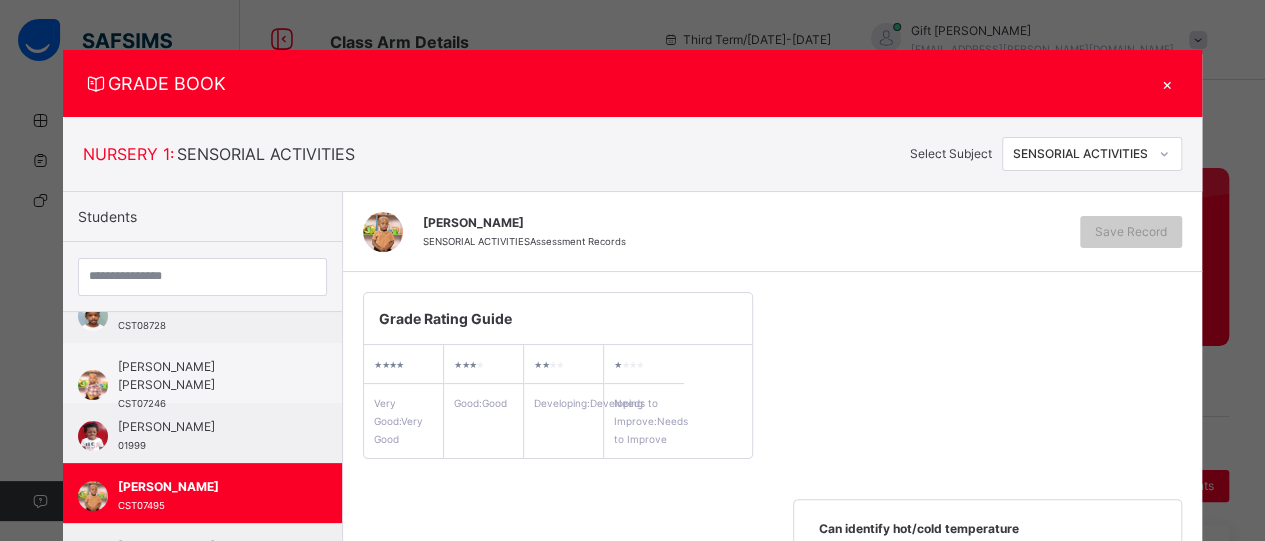 scroll, scrollTop: 474, scrollLeft: 0, axis: vertical 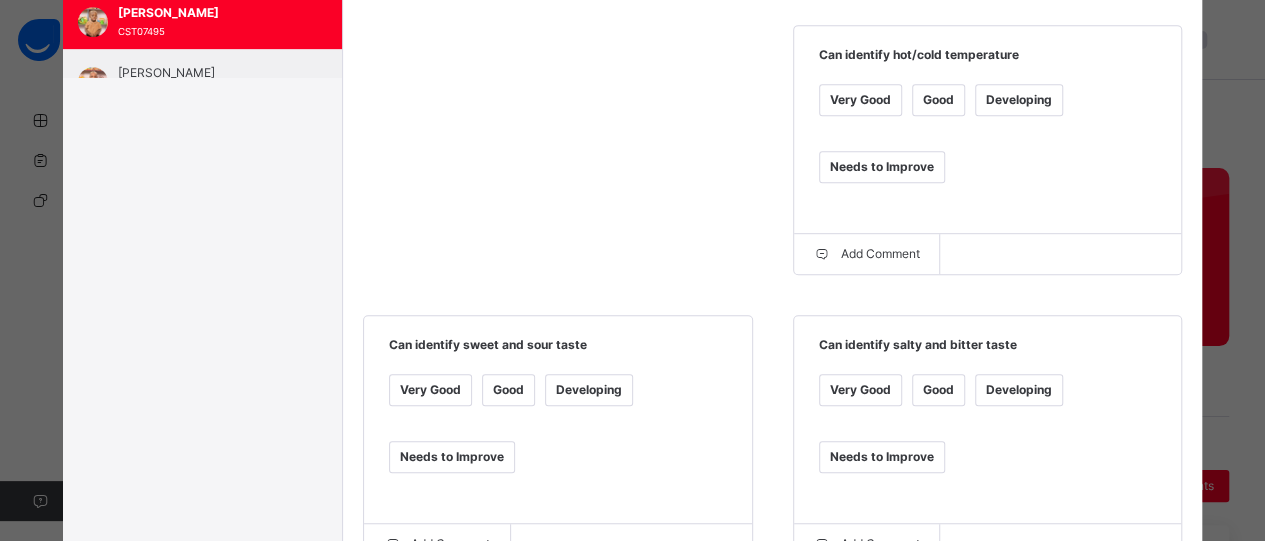 click on "Very Good" at bounding box center (860, 100) 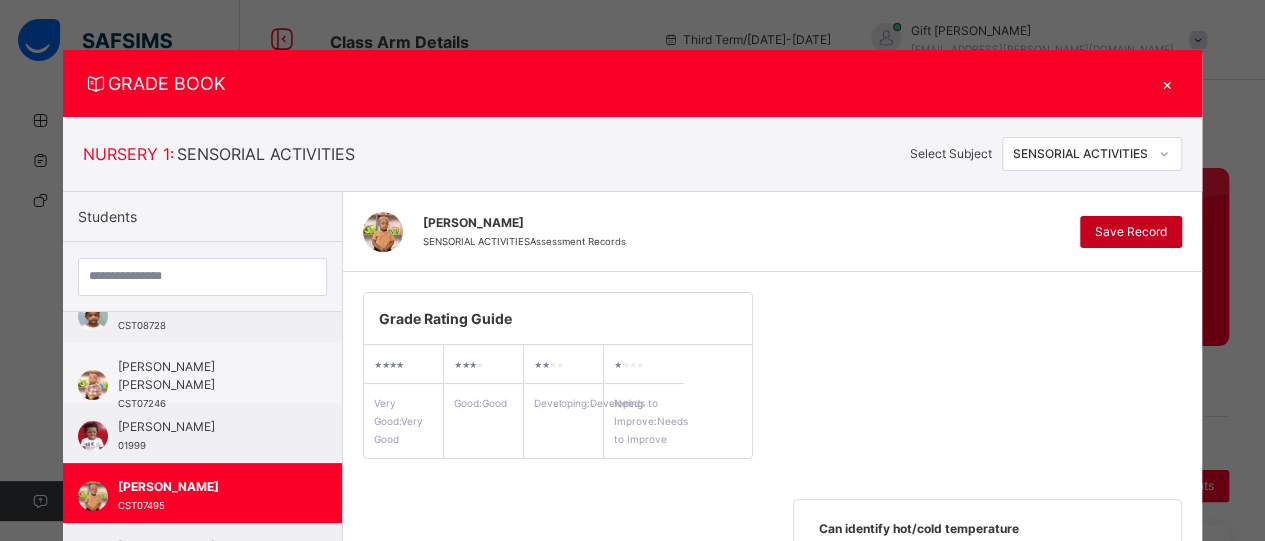 click on "Save Record" at bounding box center [1131, 232] 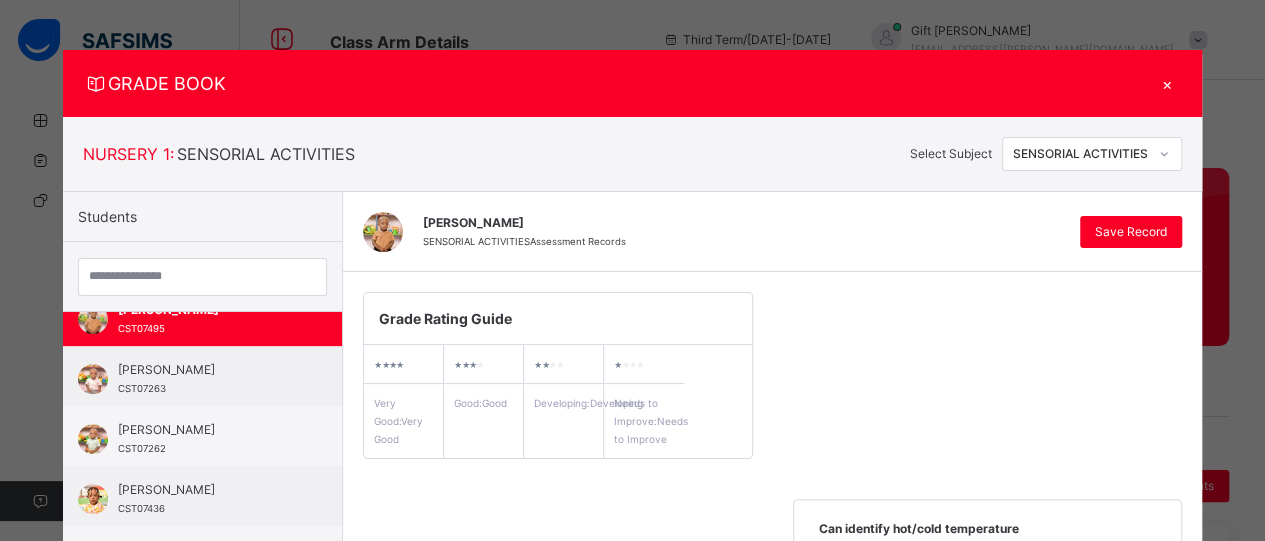 scroll, scrollTop: 538, scrollLeft: 0, axis: vertical 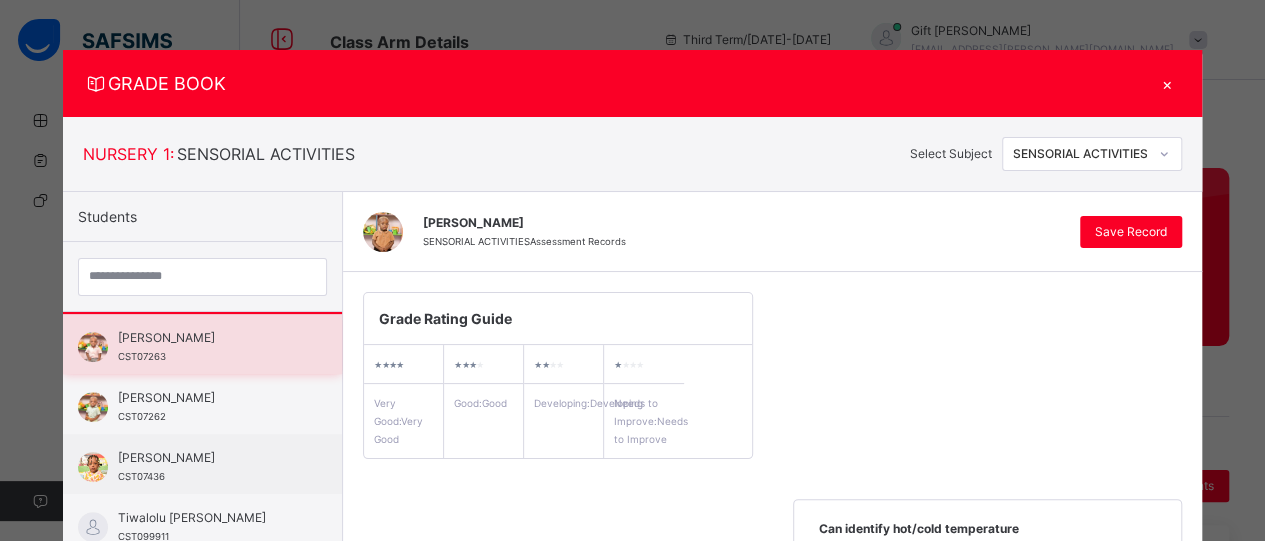 click on "[PERSON_NAME]" at bounding box center (207, 338) 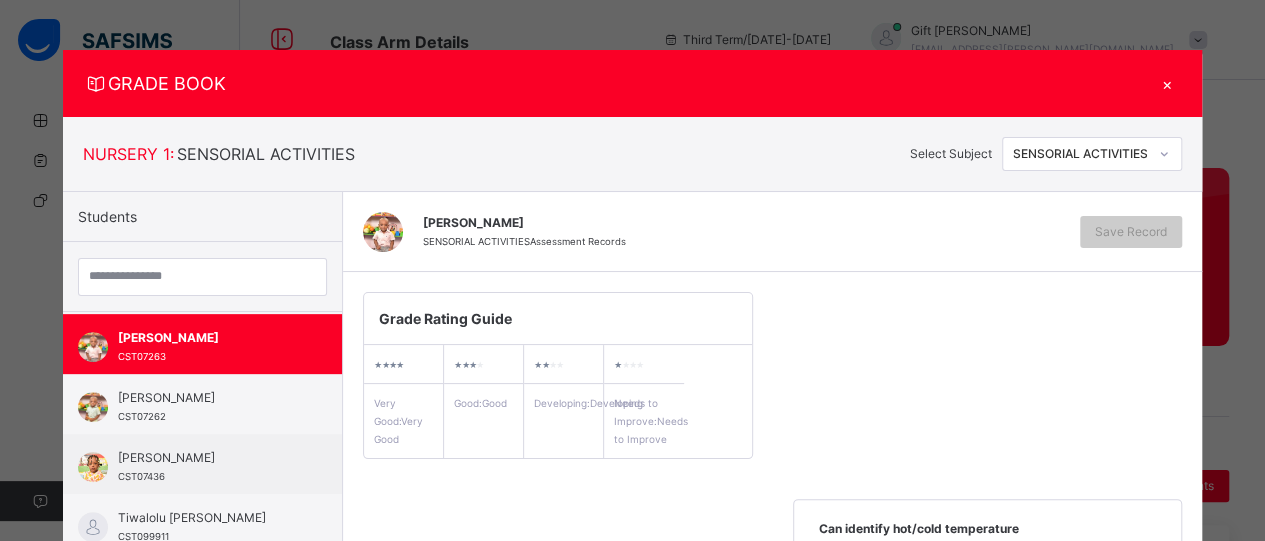 scroll, scrollTop: 474, scrollLeft: 0, axis: vertical 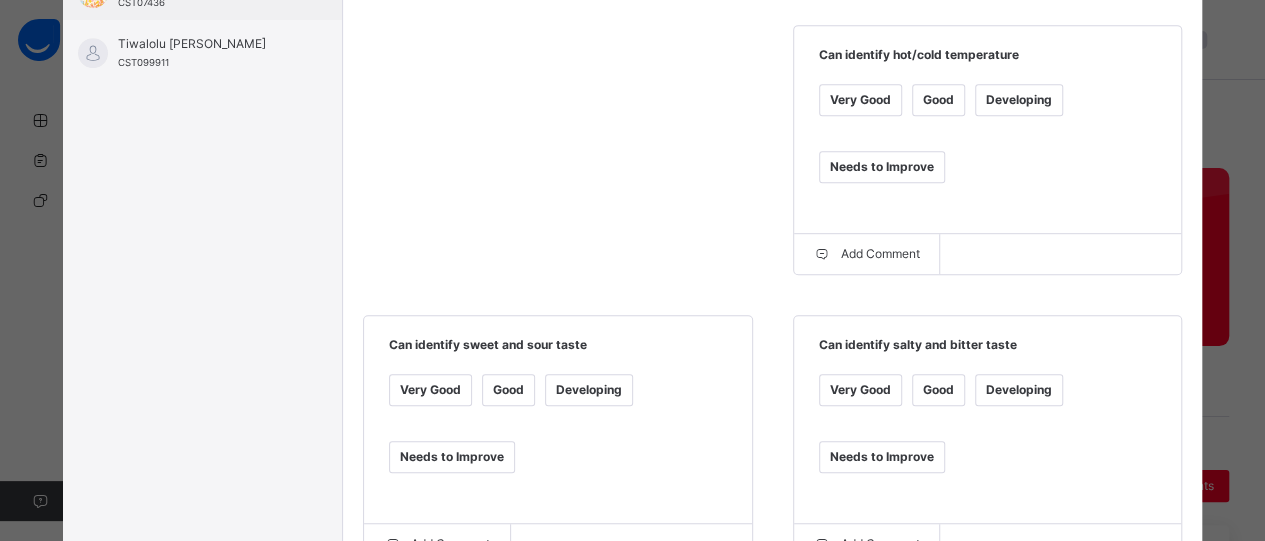 click on "Very Good" at bounding box center [860, 100] 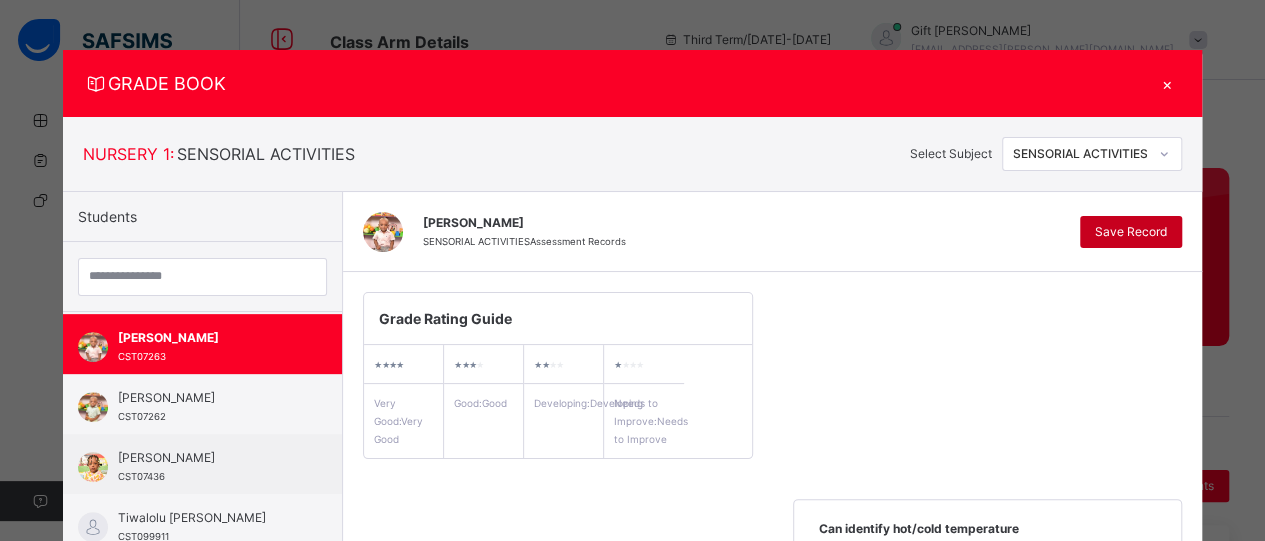 click on "Save Record" at bounding box center (1131, 232) 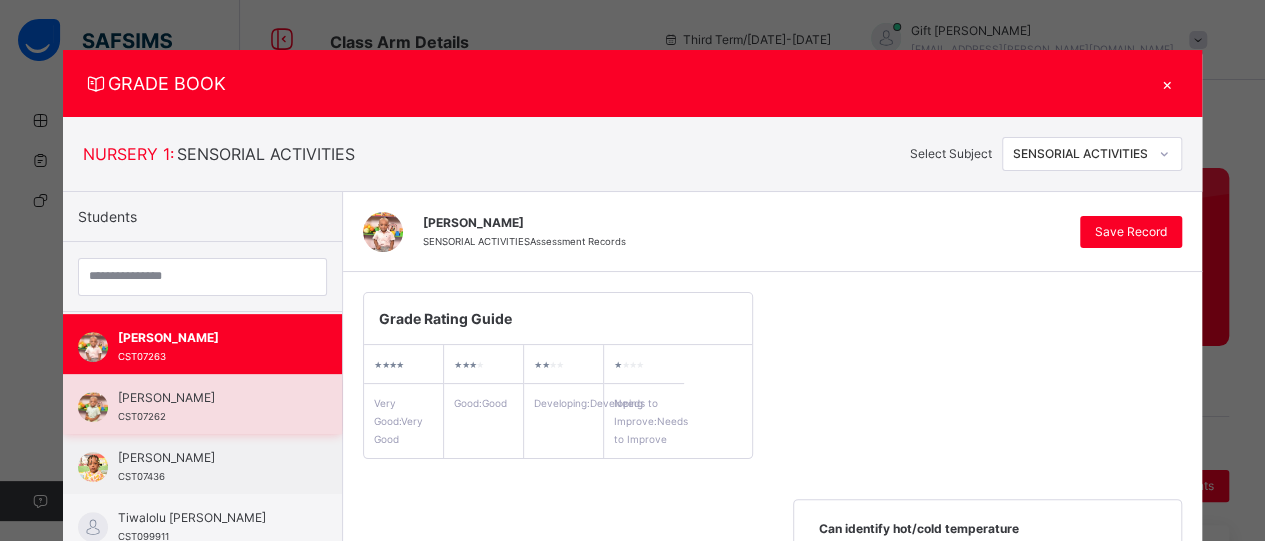 click on "[PERSON_NAME] CST07262" at bounding box center (202, 404) 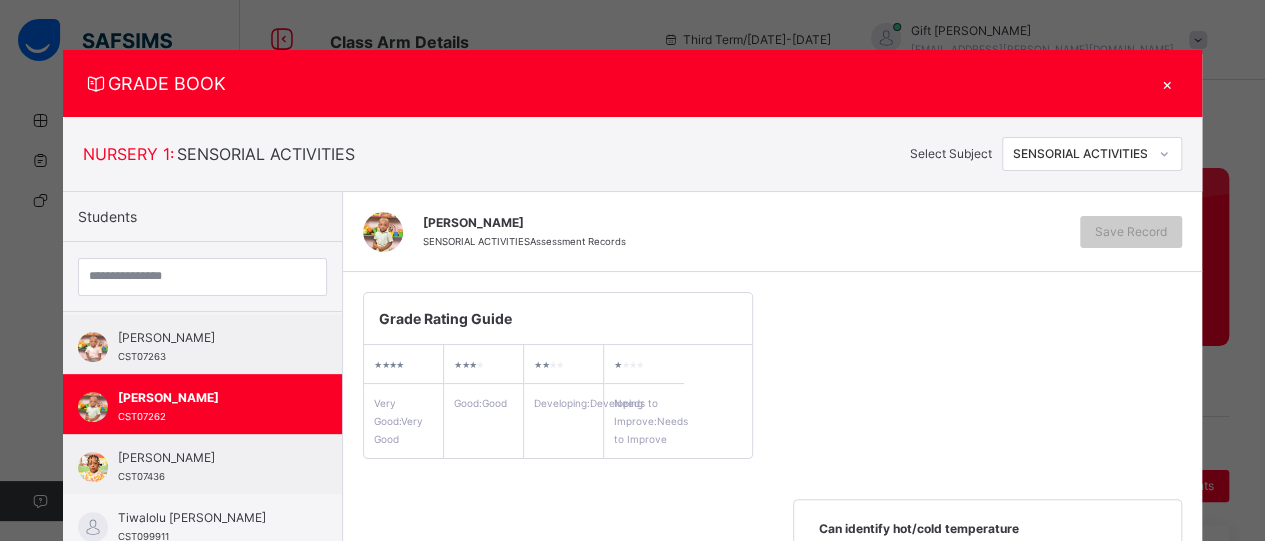 scroll, scrollTop: 474, scrollLeft: 0, axis: vertical 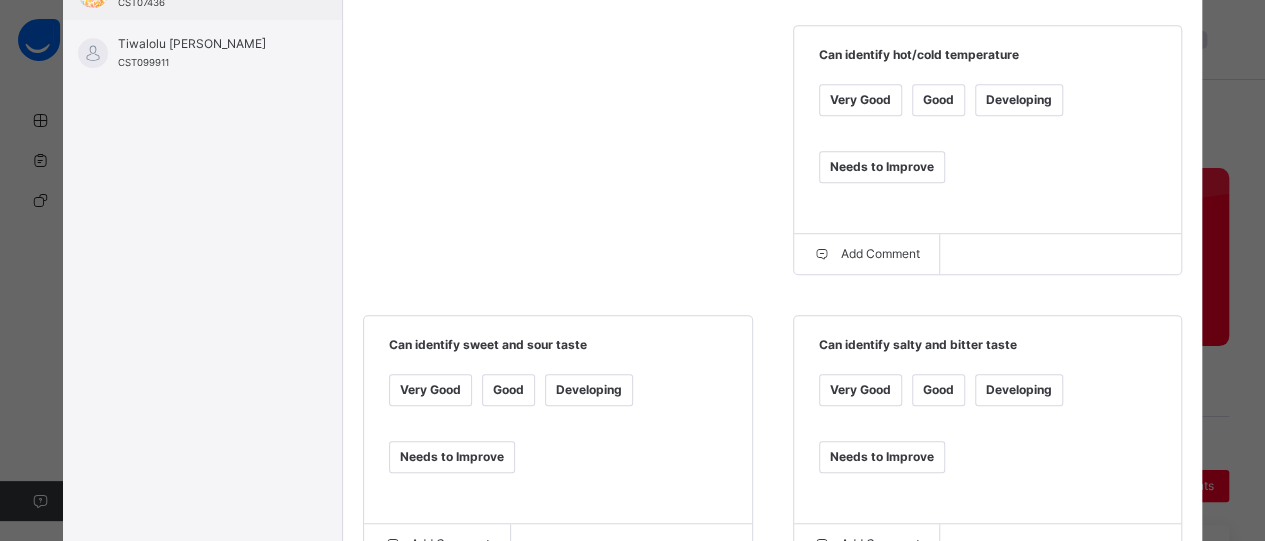 click on "Very Good" at bounding box center (860, 100) 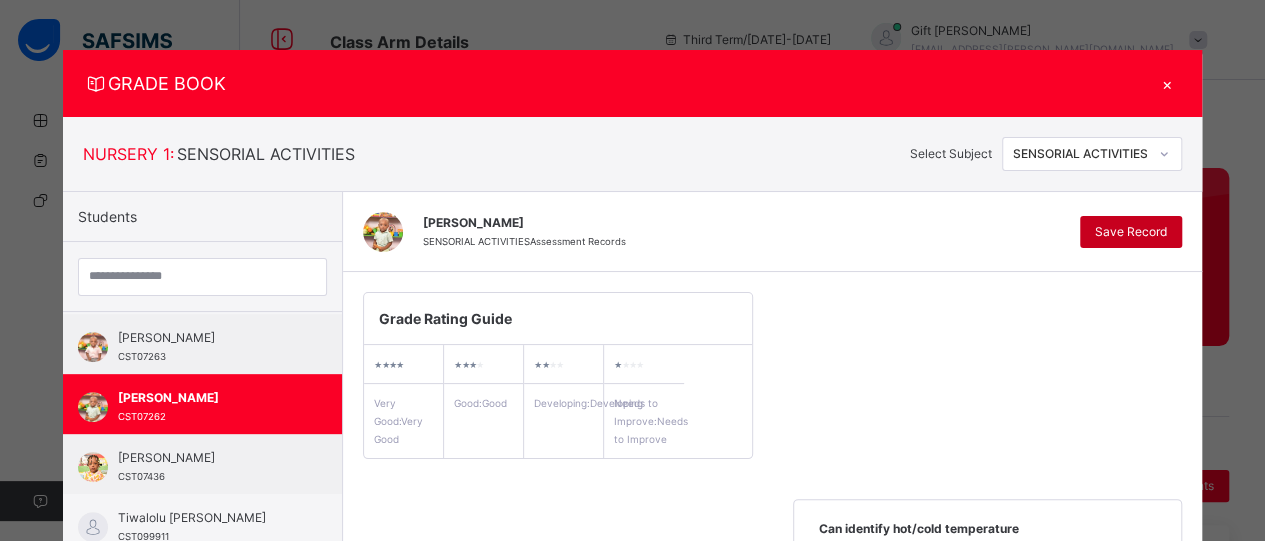 click on "Save Record" at bounding box center (1131, 232) 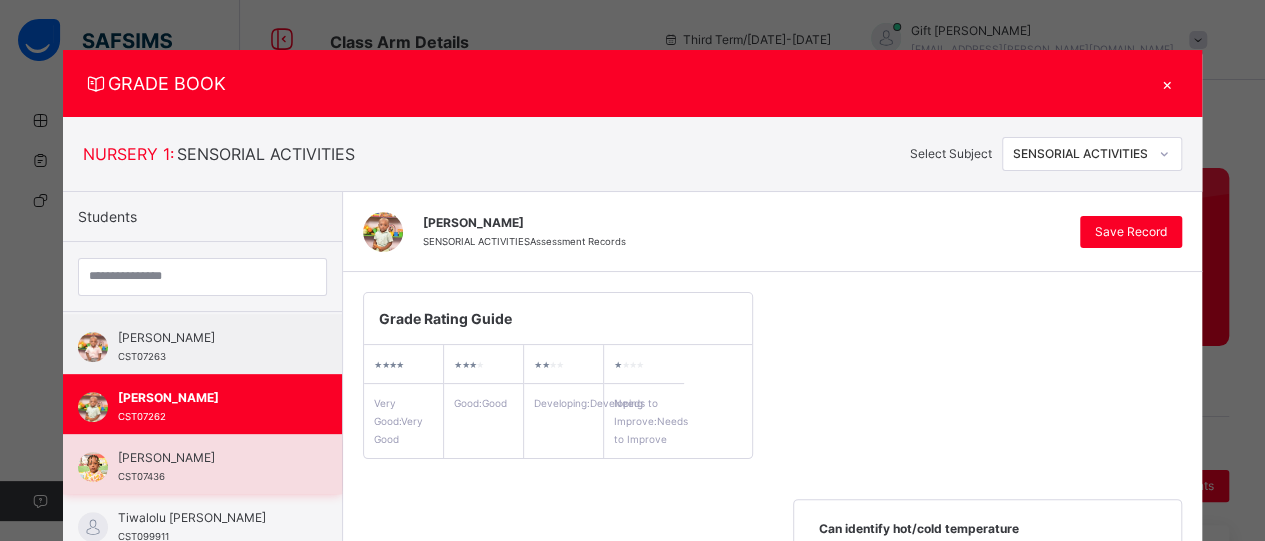 click on "[PERSON_NAME]" at bounding box center [207, 458] 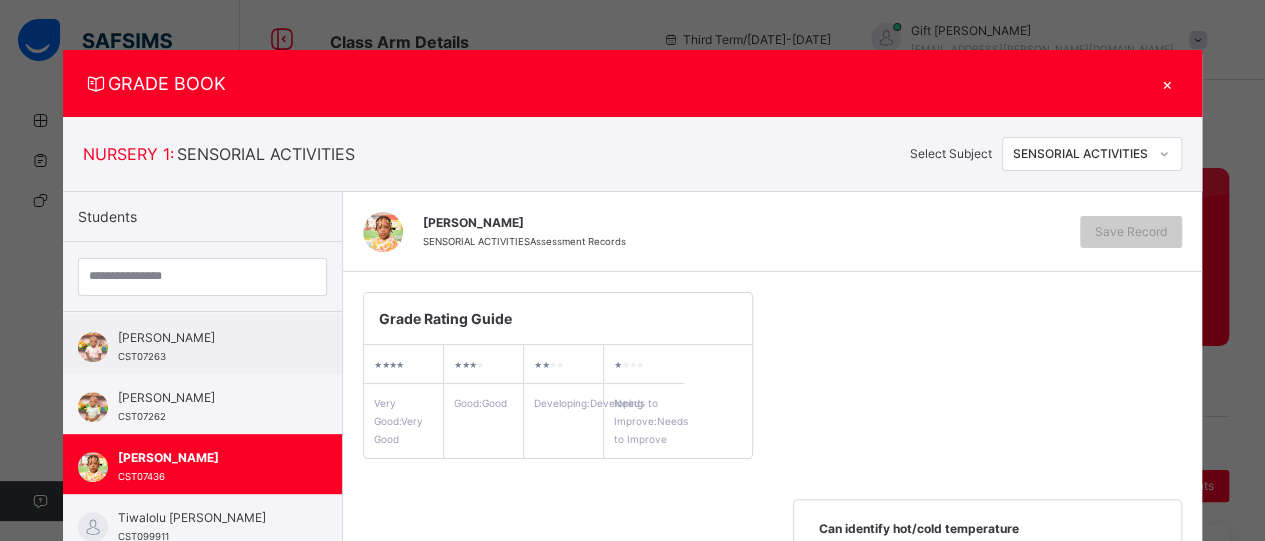 scroll, scrollTop: 474, scrollLeft: 0, axis: vertical 